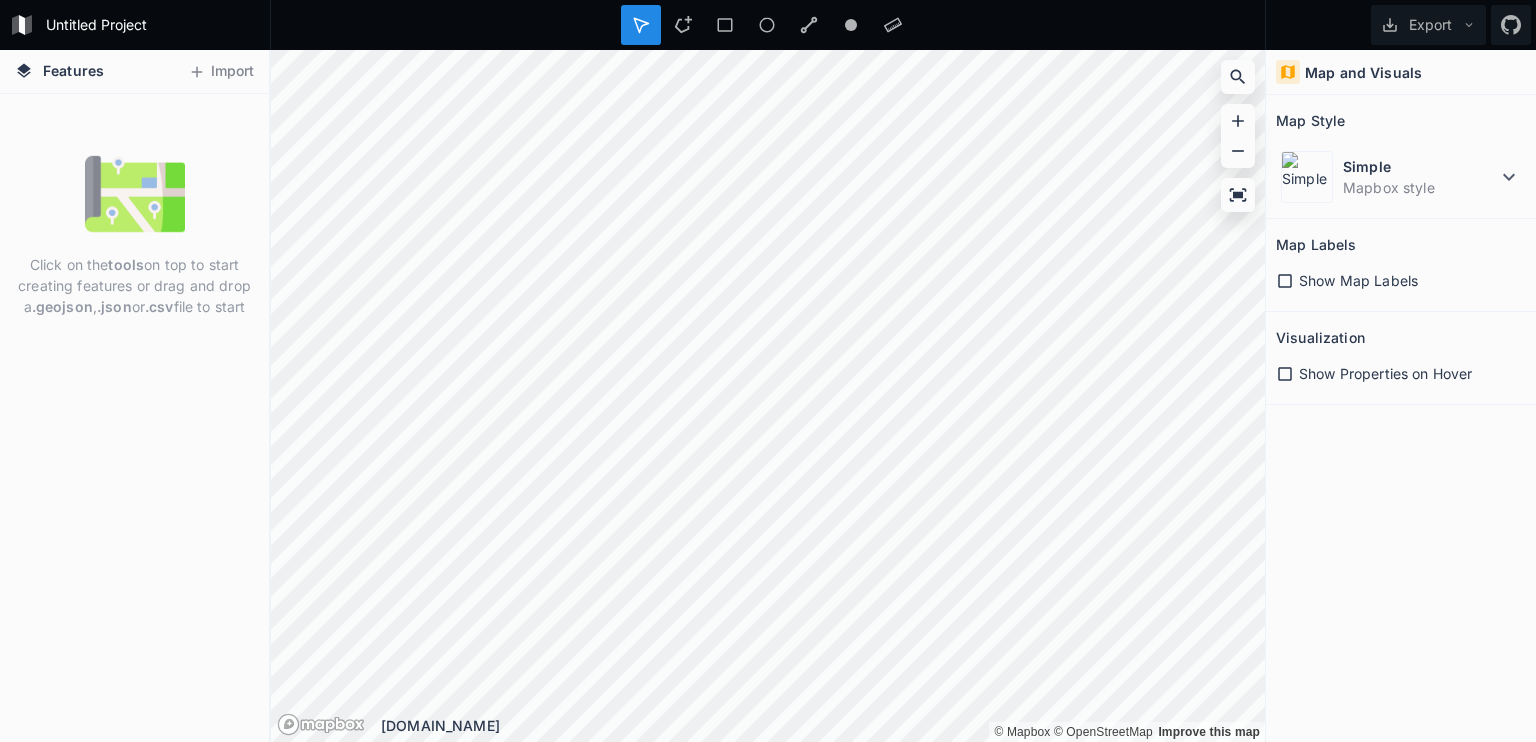 scroll, scrollTop: 0, scrollLeft: 0, axis: both 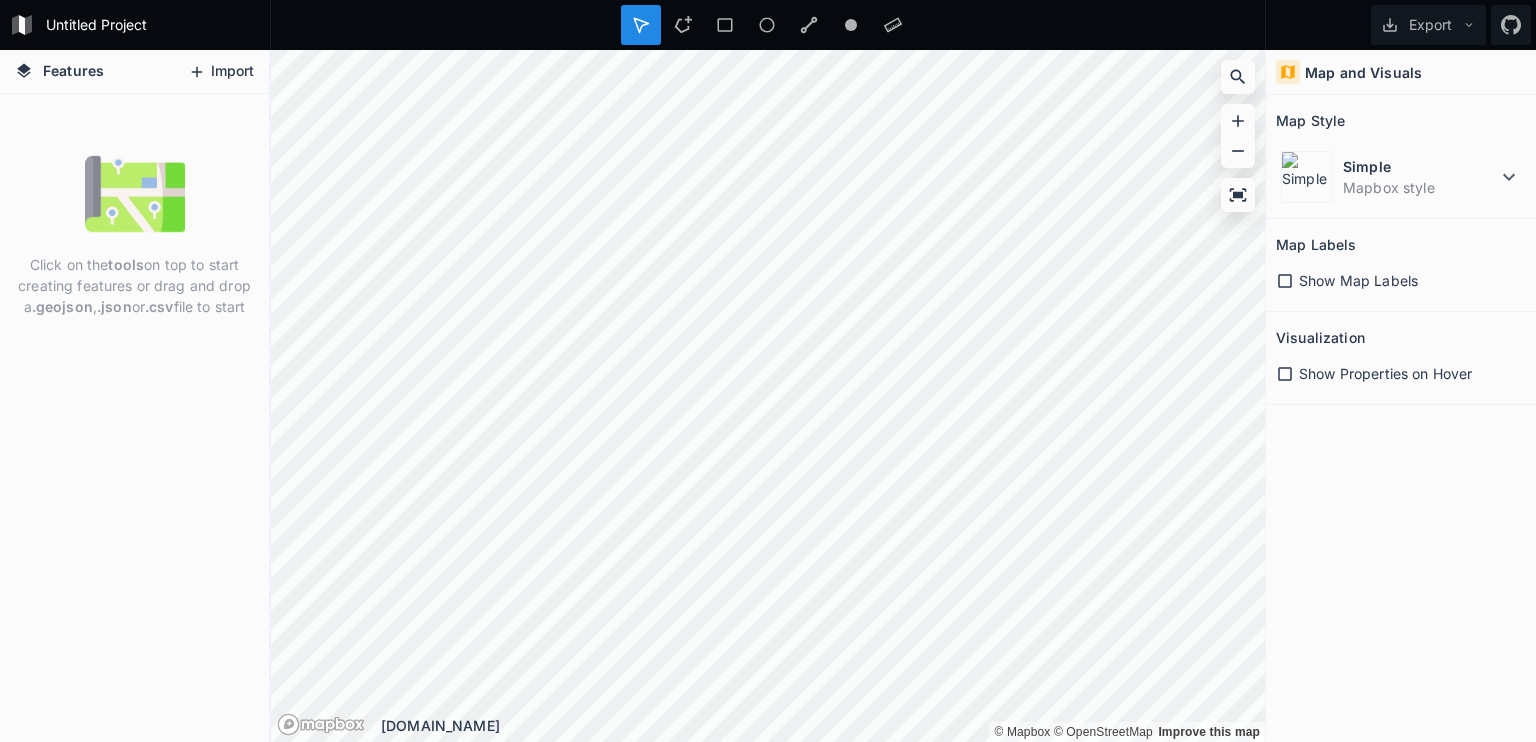 click on "Import" at bounding box center [221, 72] 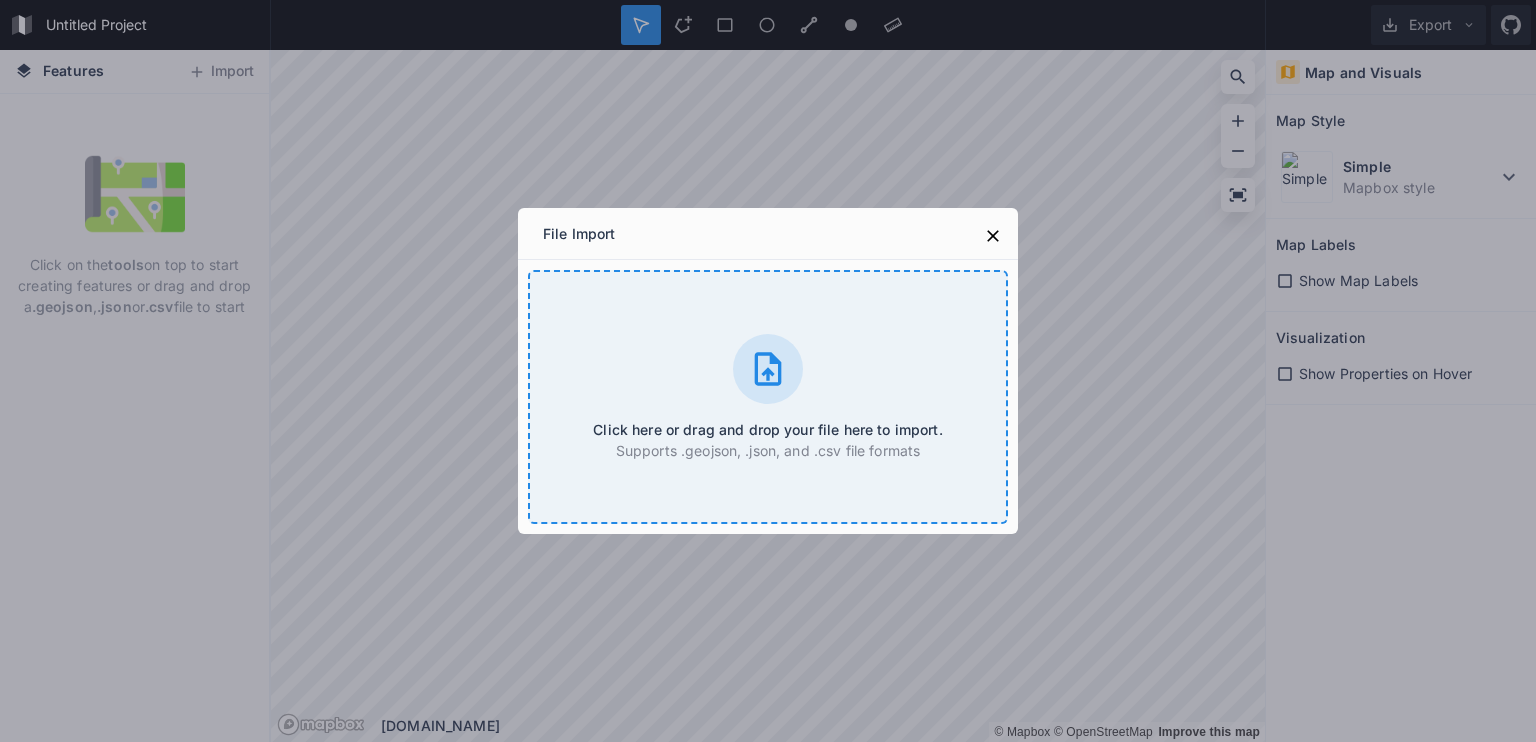 click on "Click here or drag and drop your file here to import. Supports .geojson, .json, and .csv file formats" at bounding box center (768, 397) 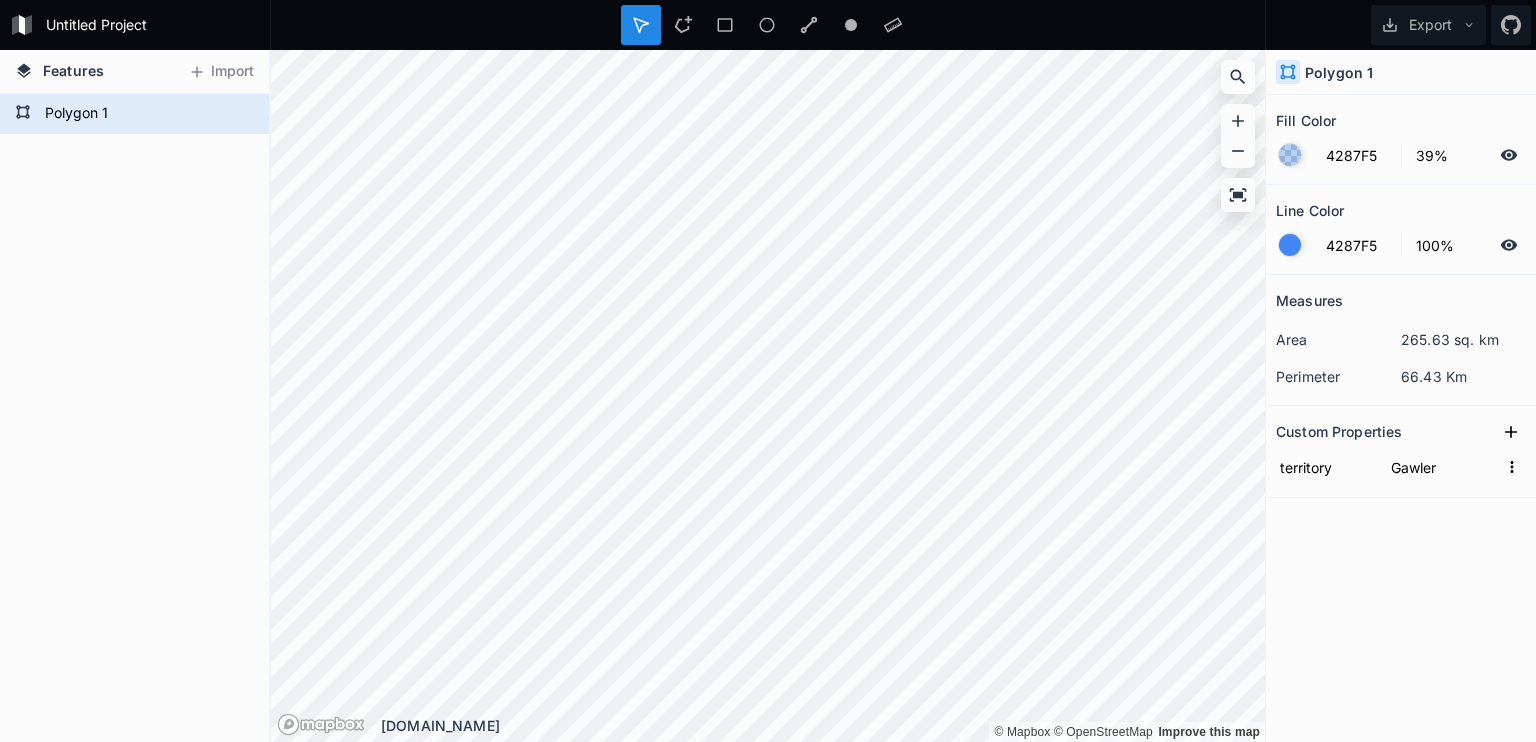 click on "Polygon 1" at bounding box center (134, 418) 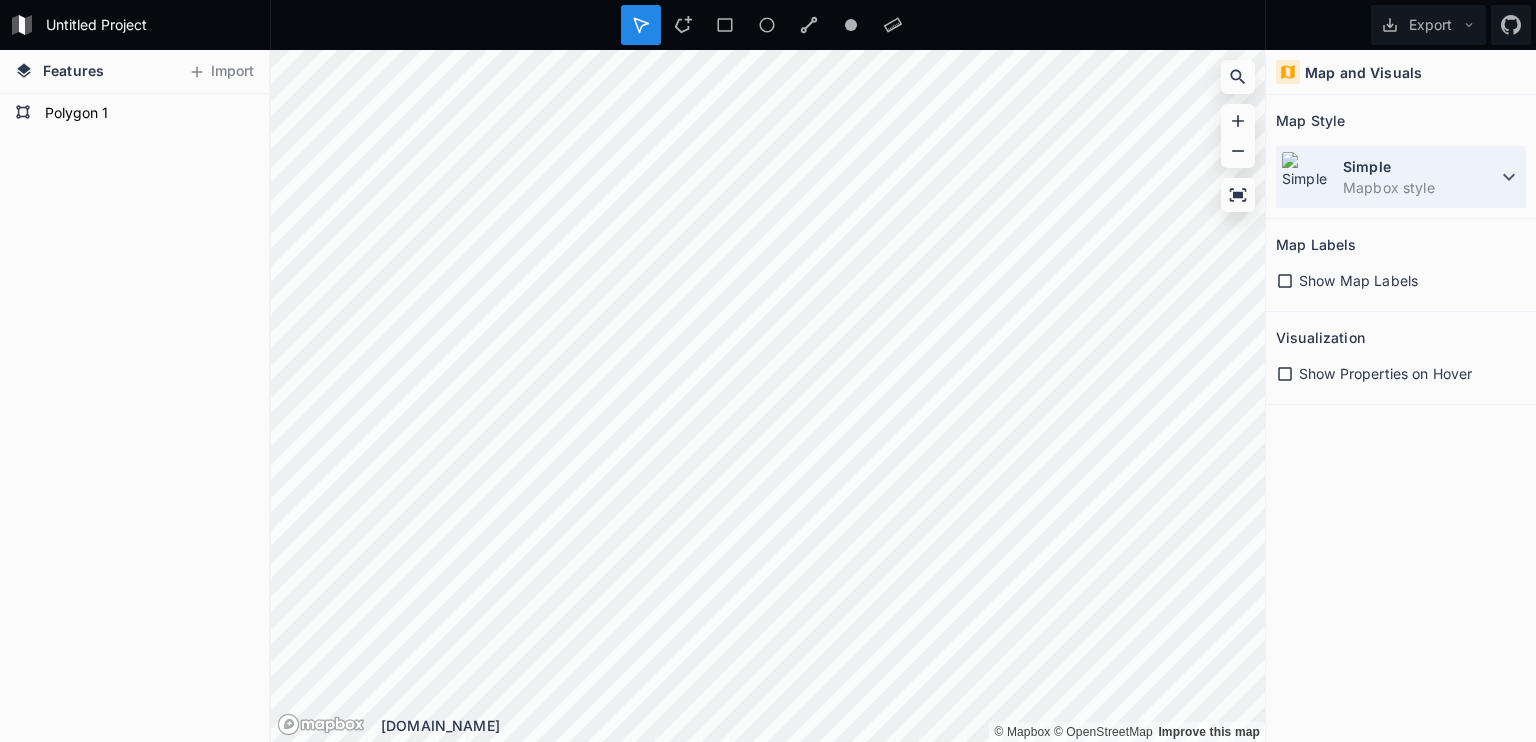 click on "Mapbox style" at bounding box center (1420, 187) 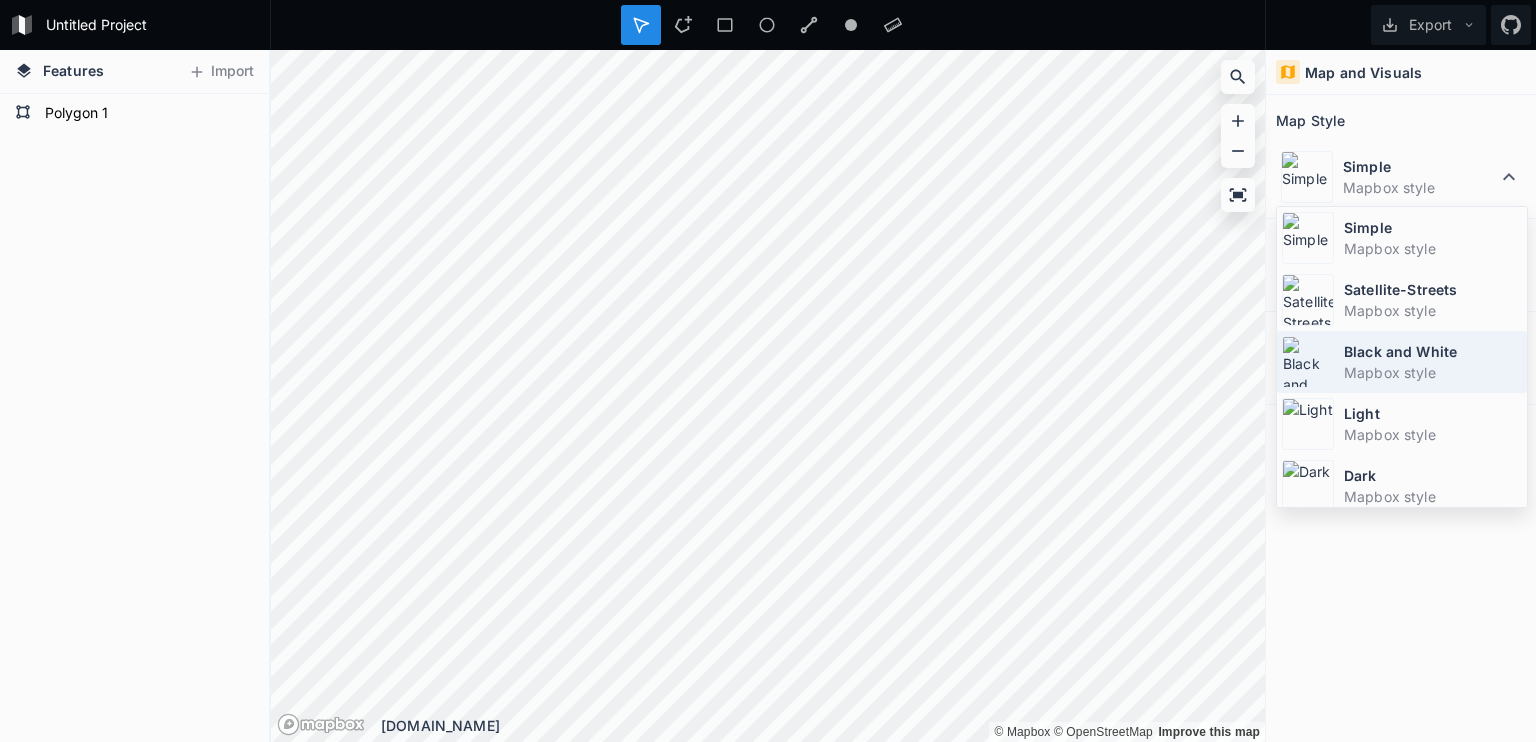 click on "Black and White" at bounding box center (1433, 351) 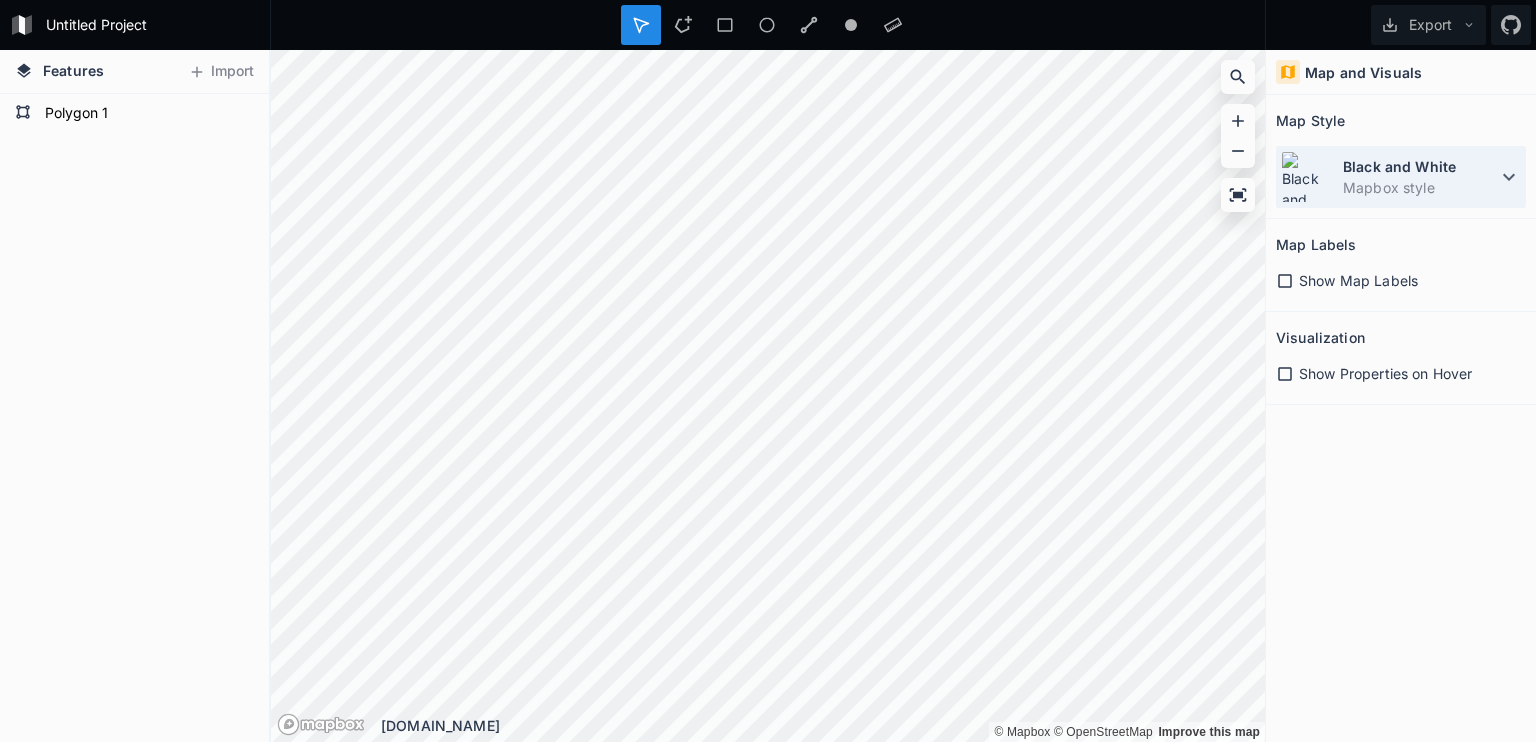 click on "Mapbox style" at bounding box center (1420, 187) 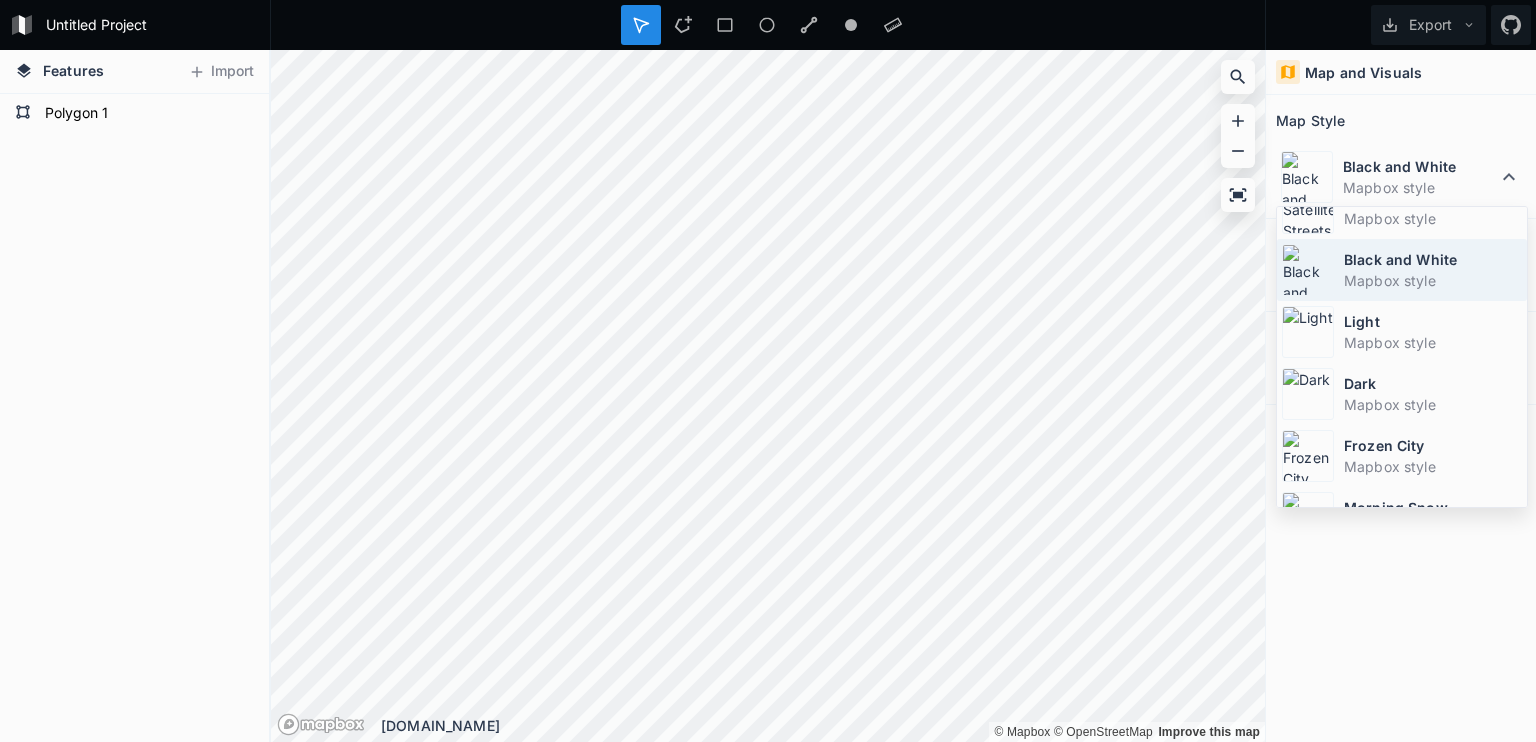 scroll, scrollTop: 100, scrollLeft: 0, axis: vertical 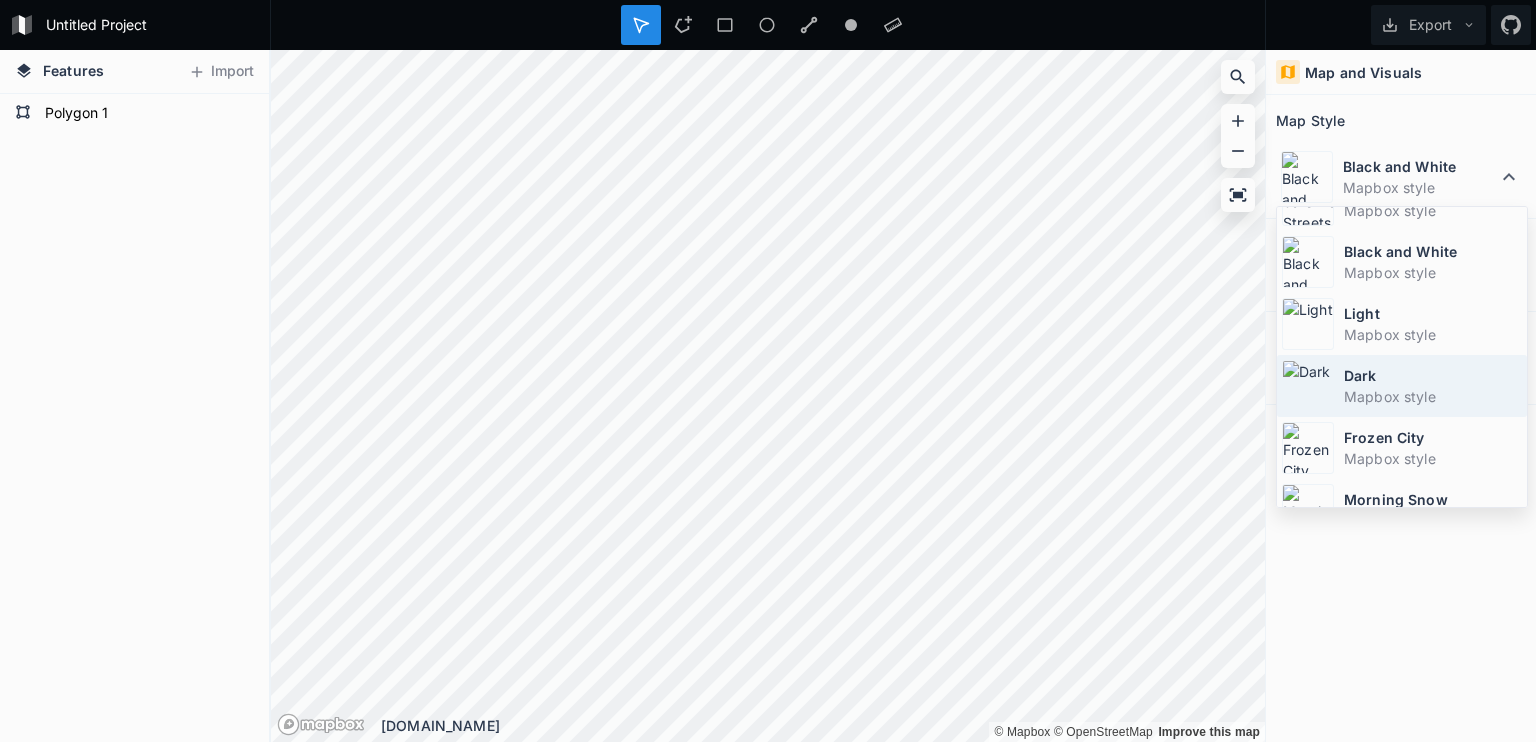 click on "Mapbox style" at bounding box center [1433, 396] 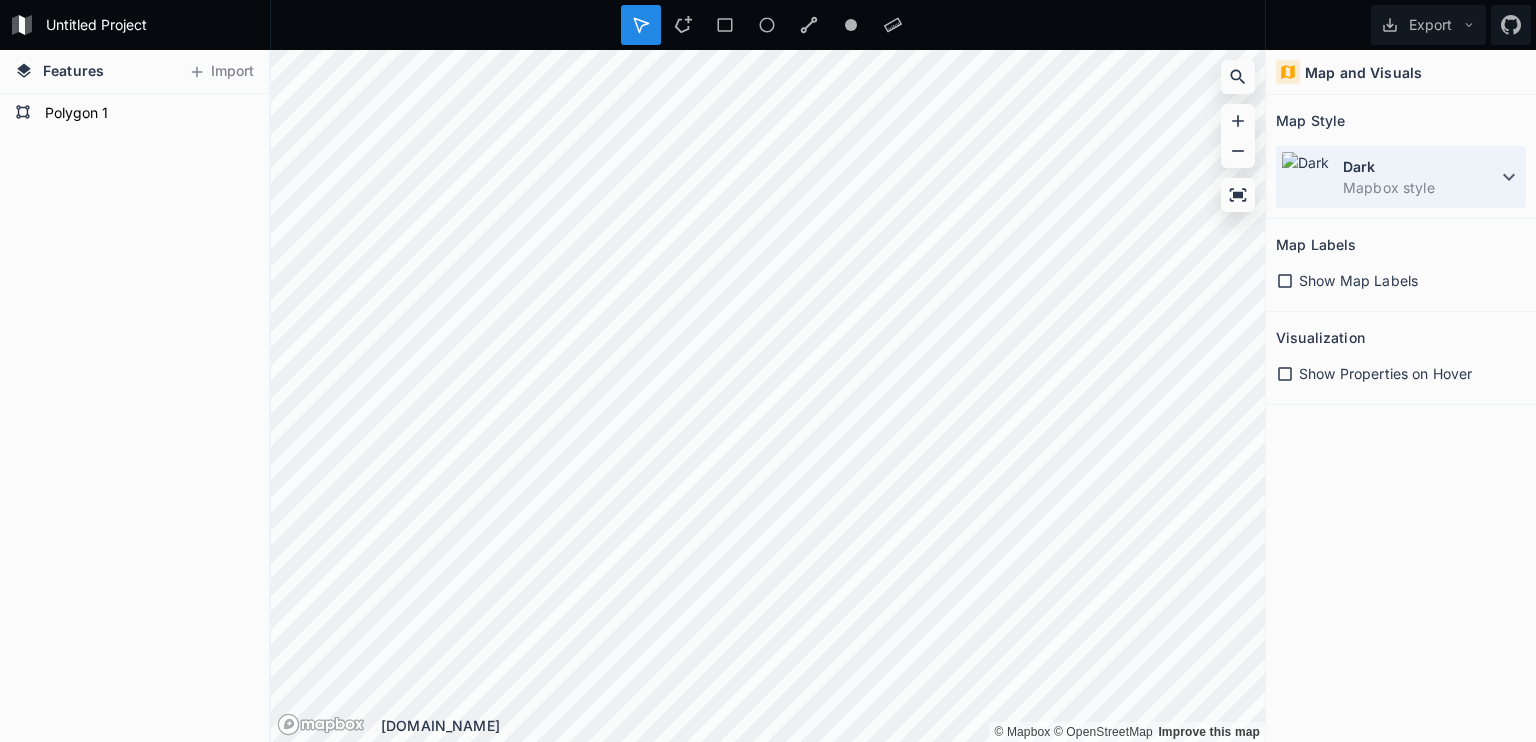 click on "Dark" at bounding box center (1420, 166) 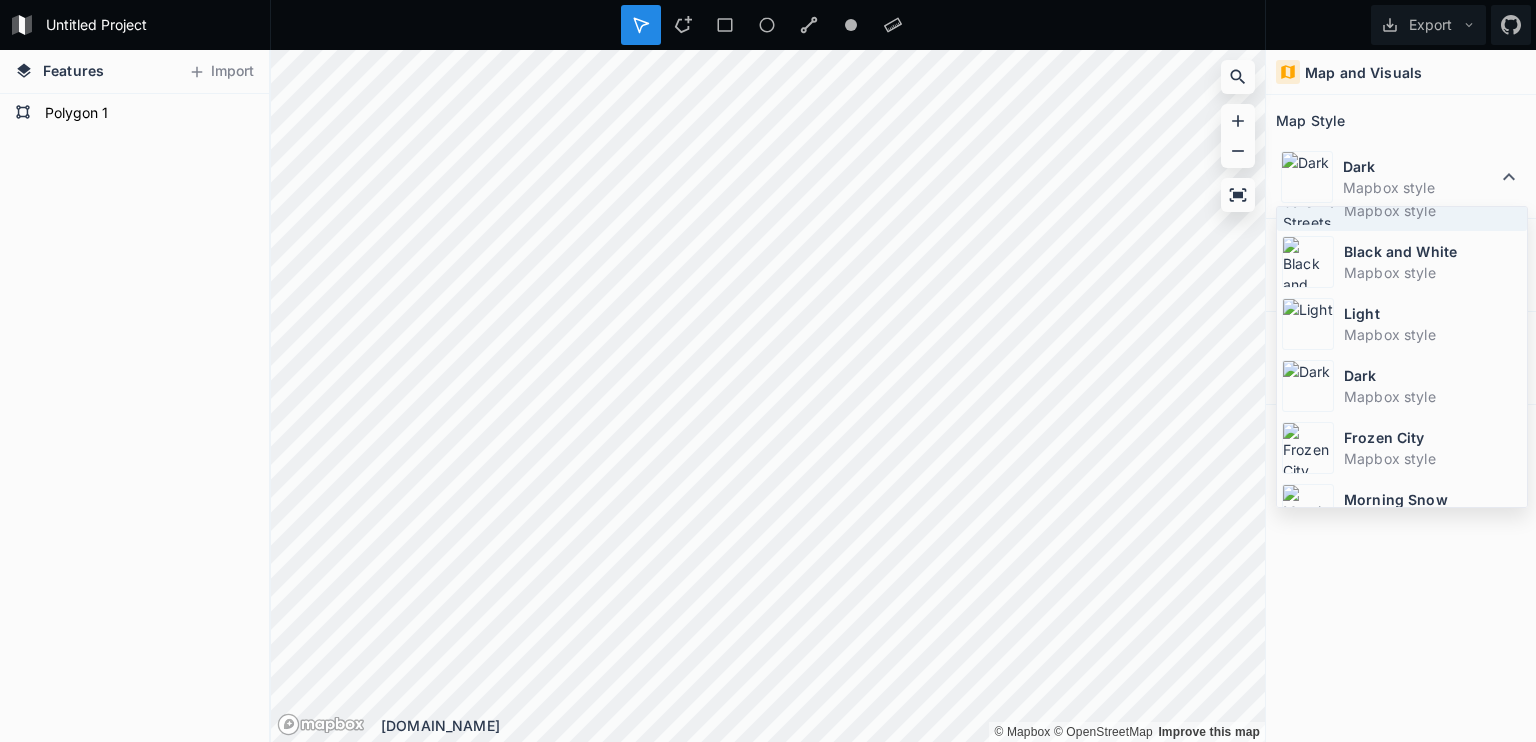 scroll, scrollTop: 131, scrollLeft: 0, axis: vertical 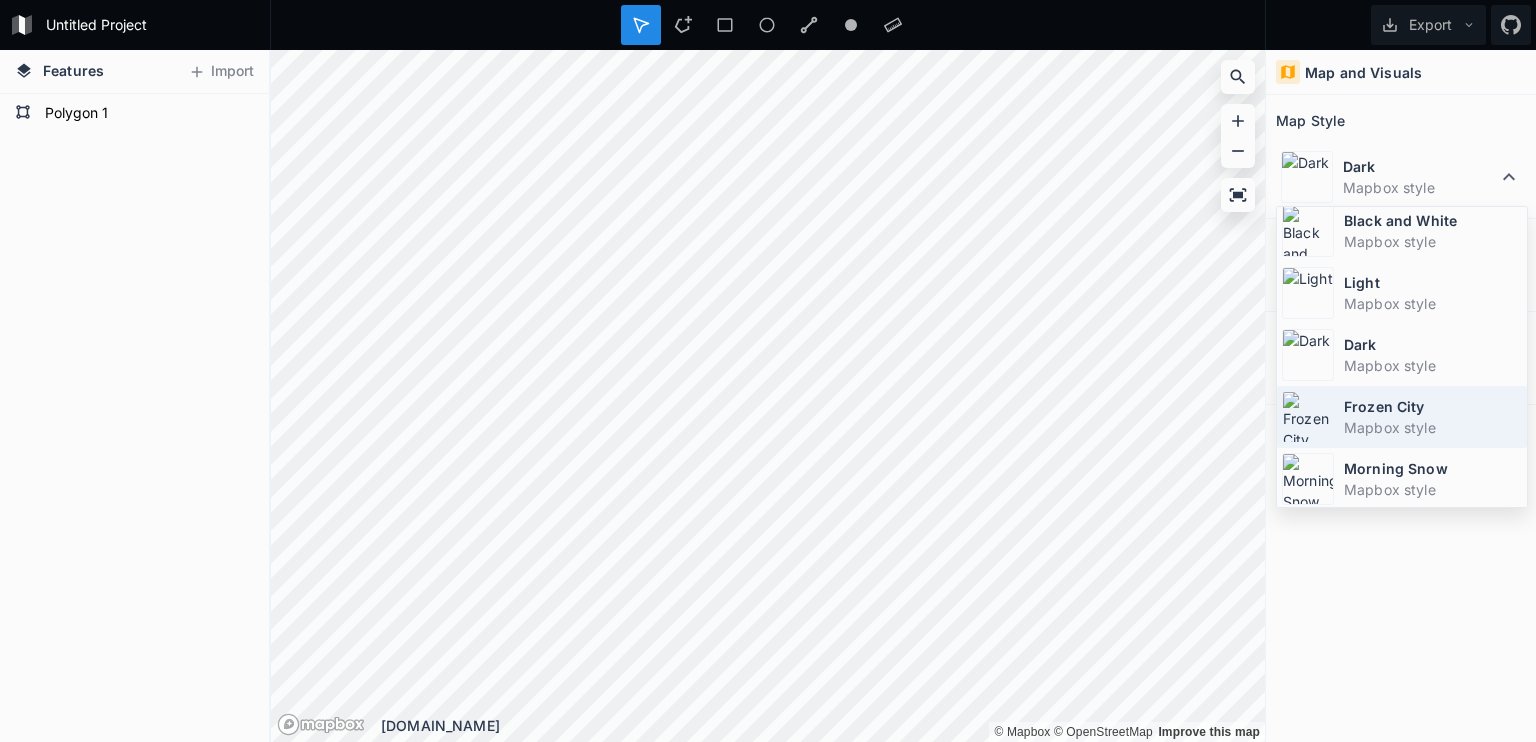 click on "Frozen City" at bounding box center [1433, 406] 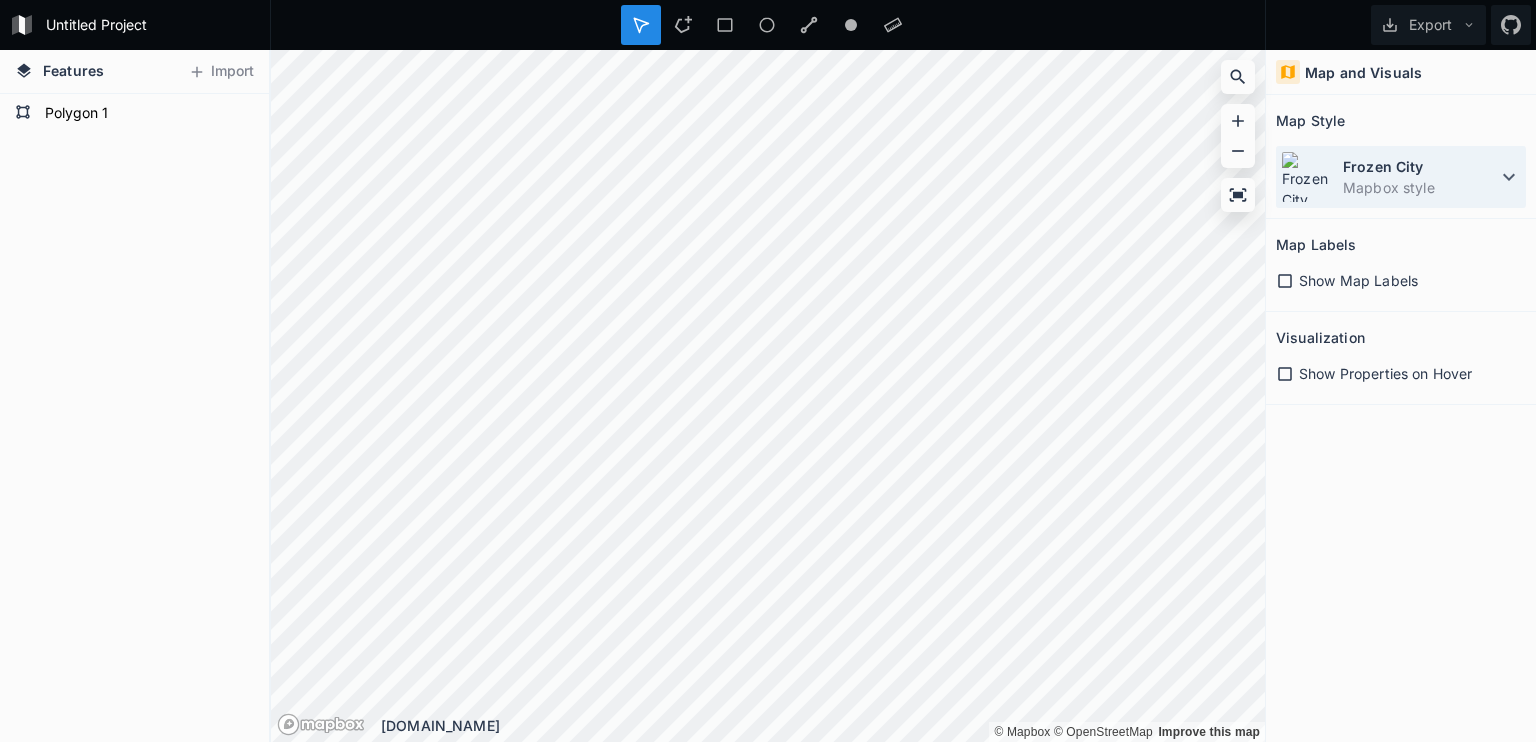 click on "Frozen City" at bounding box center (1420, 166) 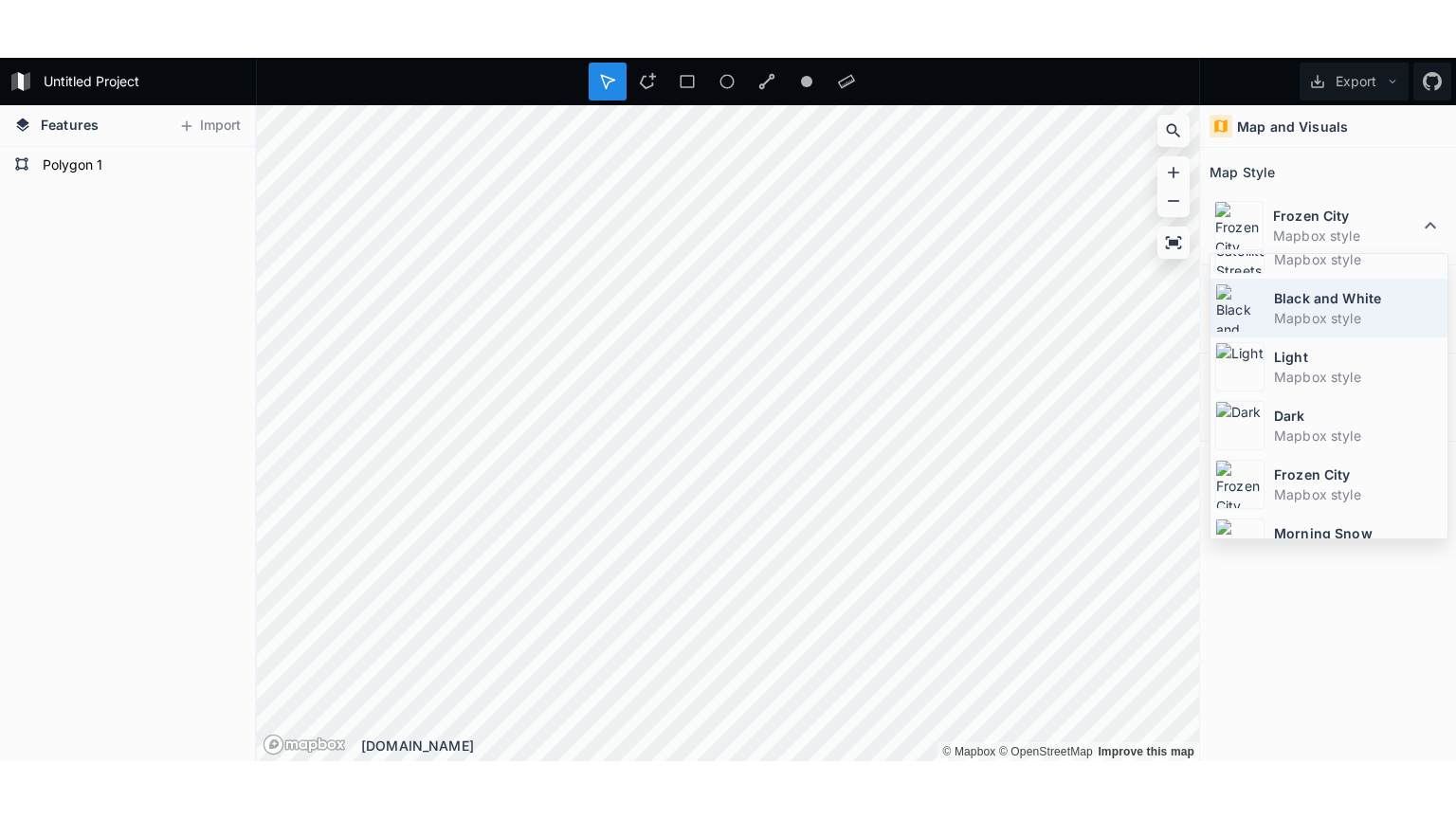scroll, scrollTop: 124, scrollLeft: 0, axis: vertical 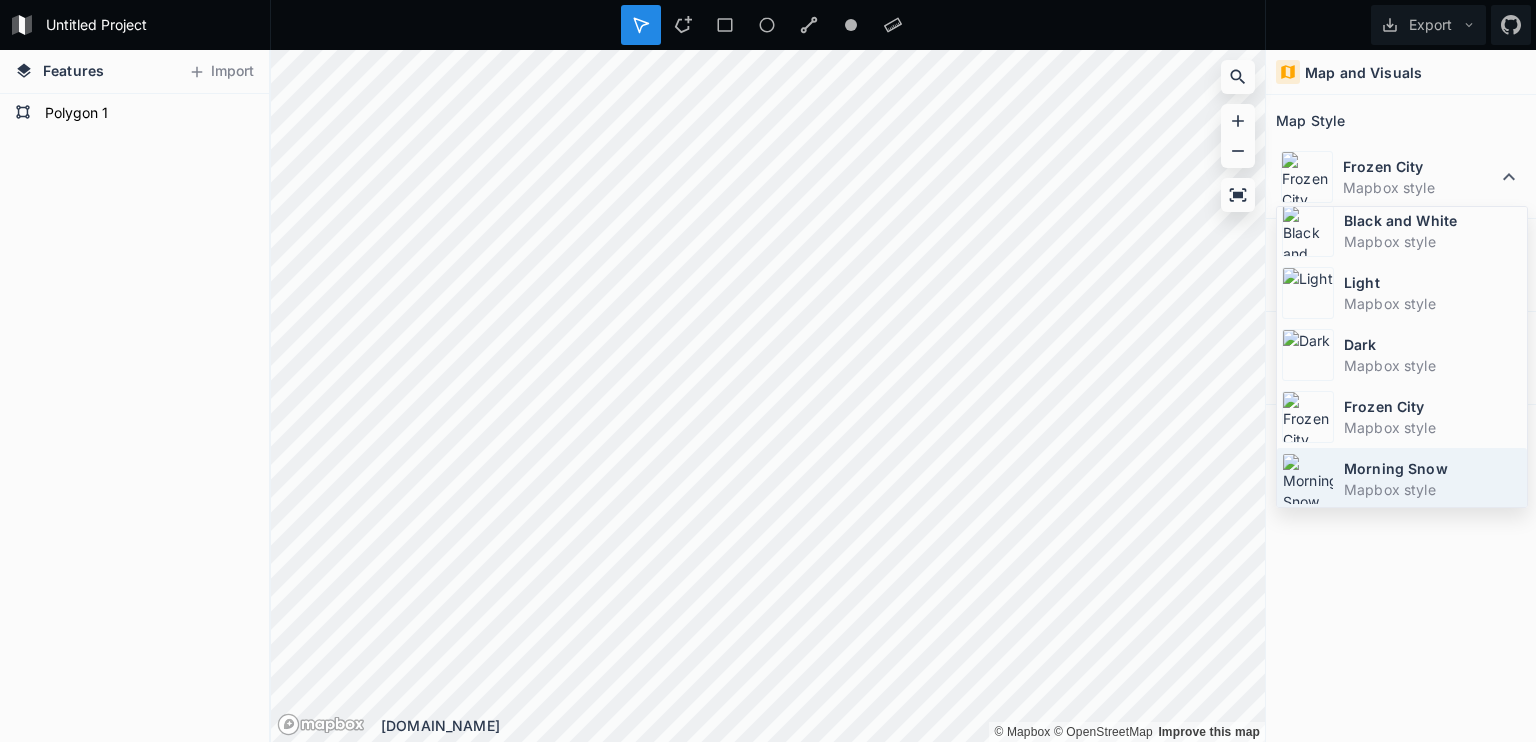 click on "Morning Snow" at bounding box center (1433, 468) 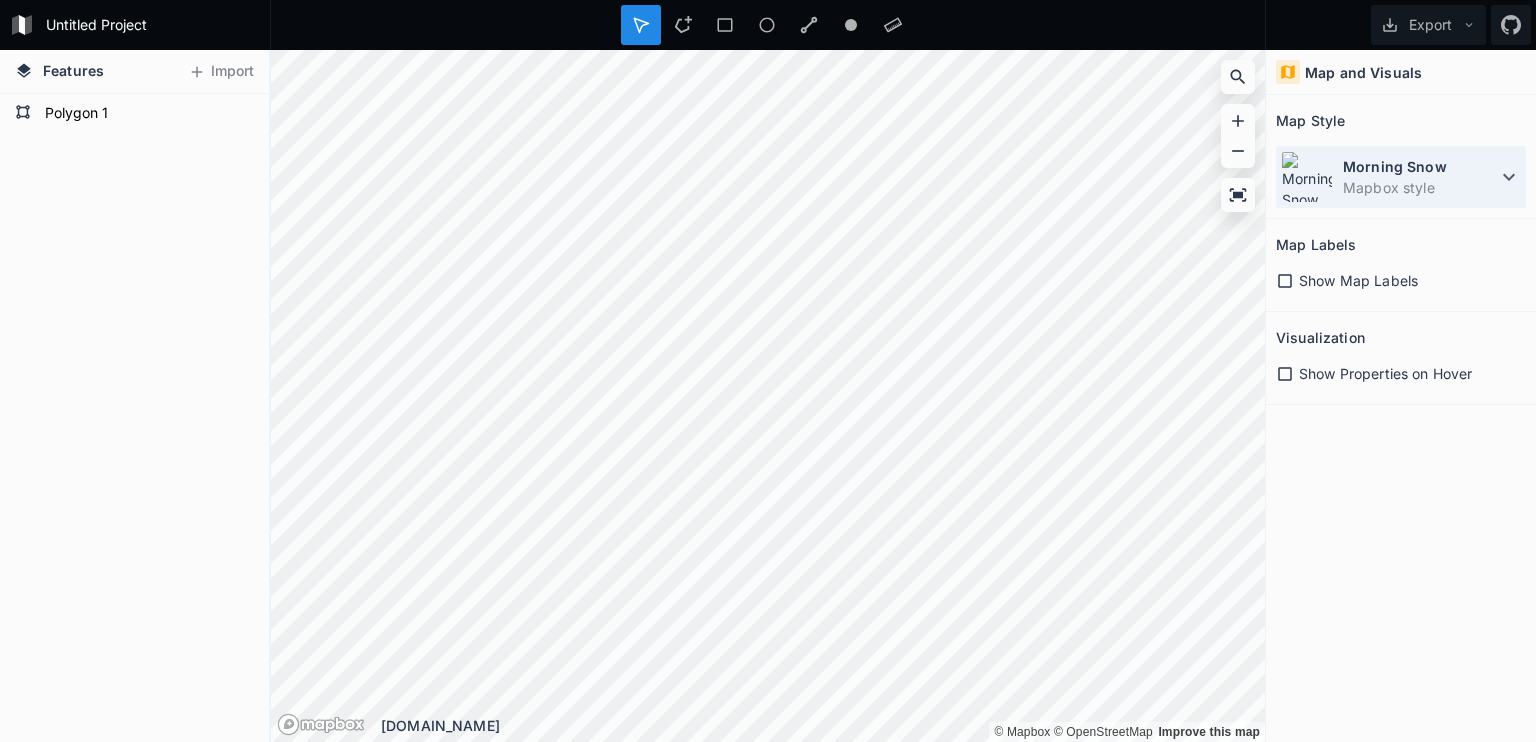 click on "Mapbox style" at bounding box center [1420, 187] 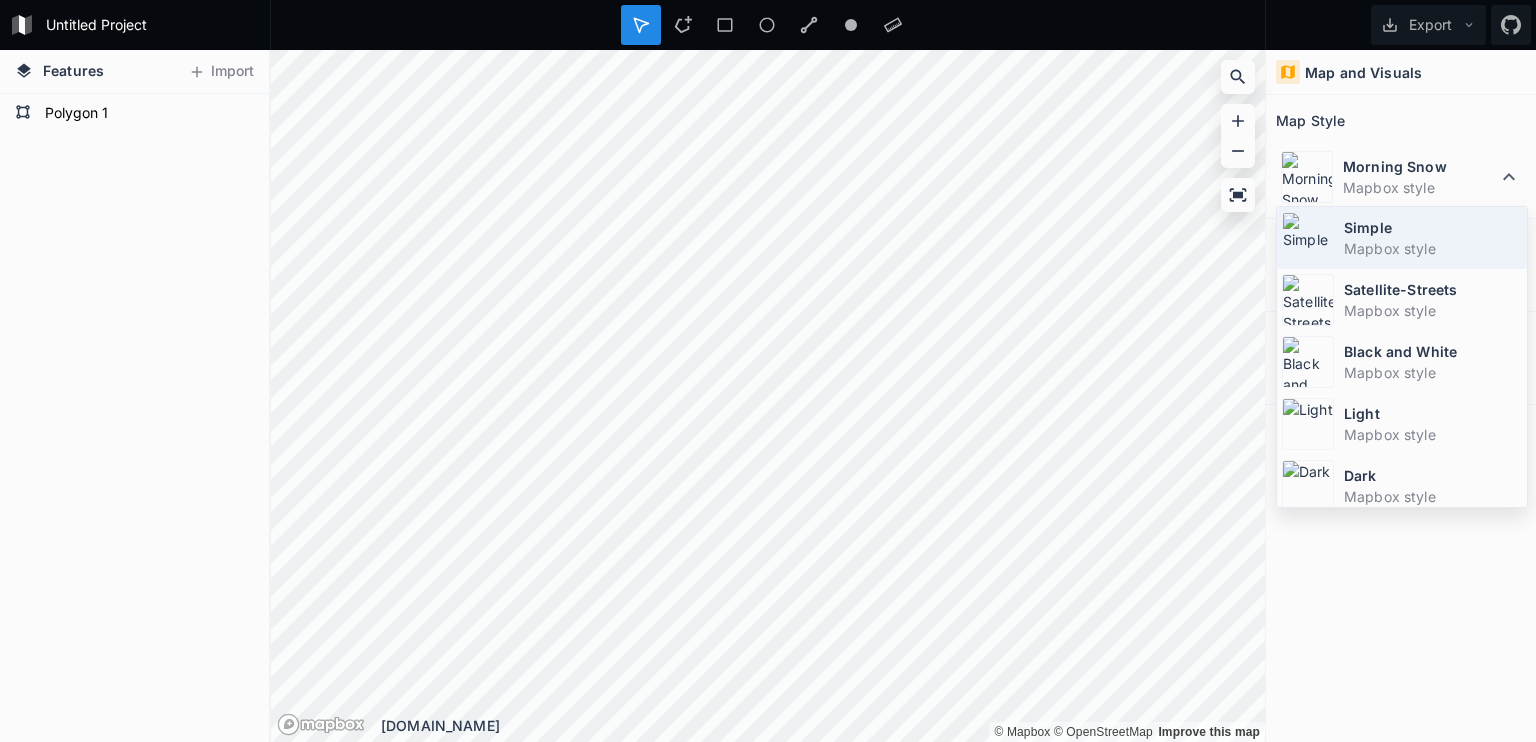 click on "Simple" at bounding box center [1433, 227] 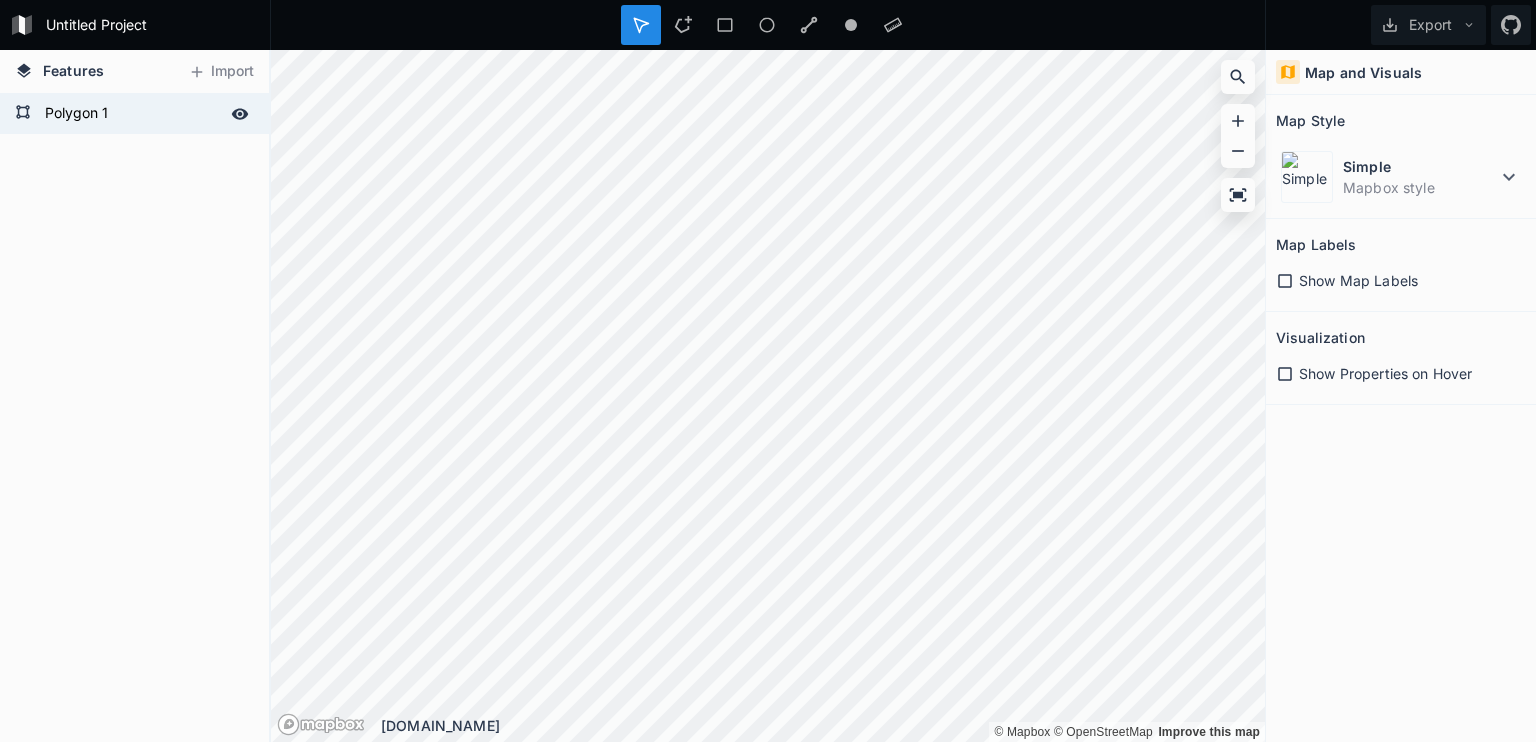 click on "Polygon 1" at bounding box center (132, 114) 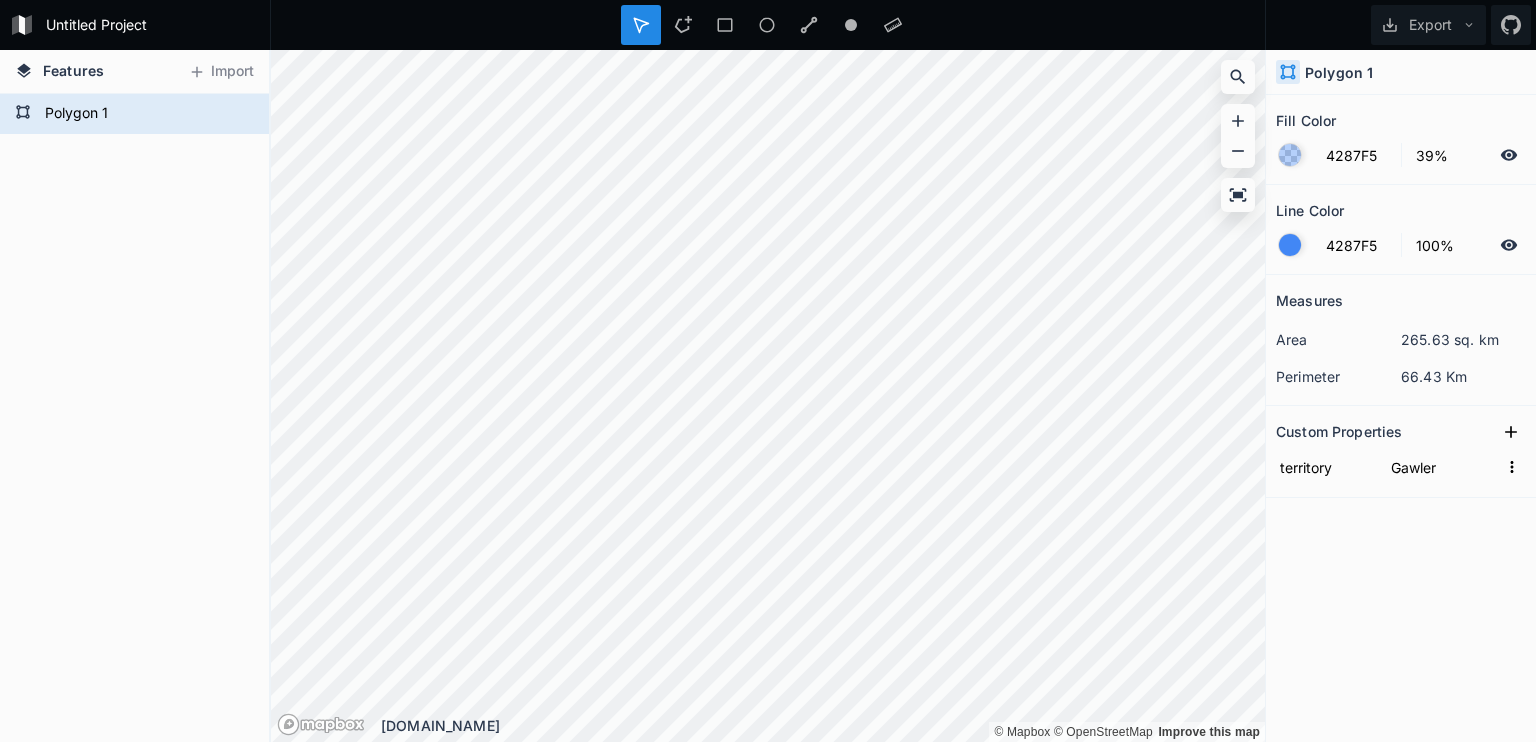 click 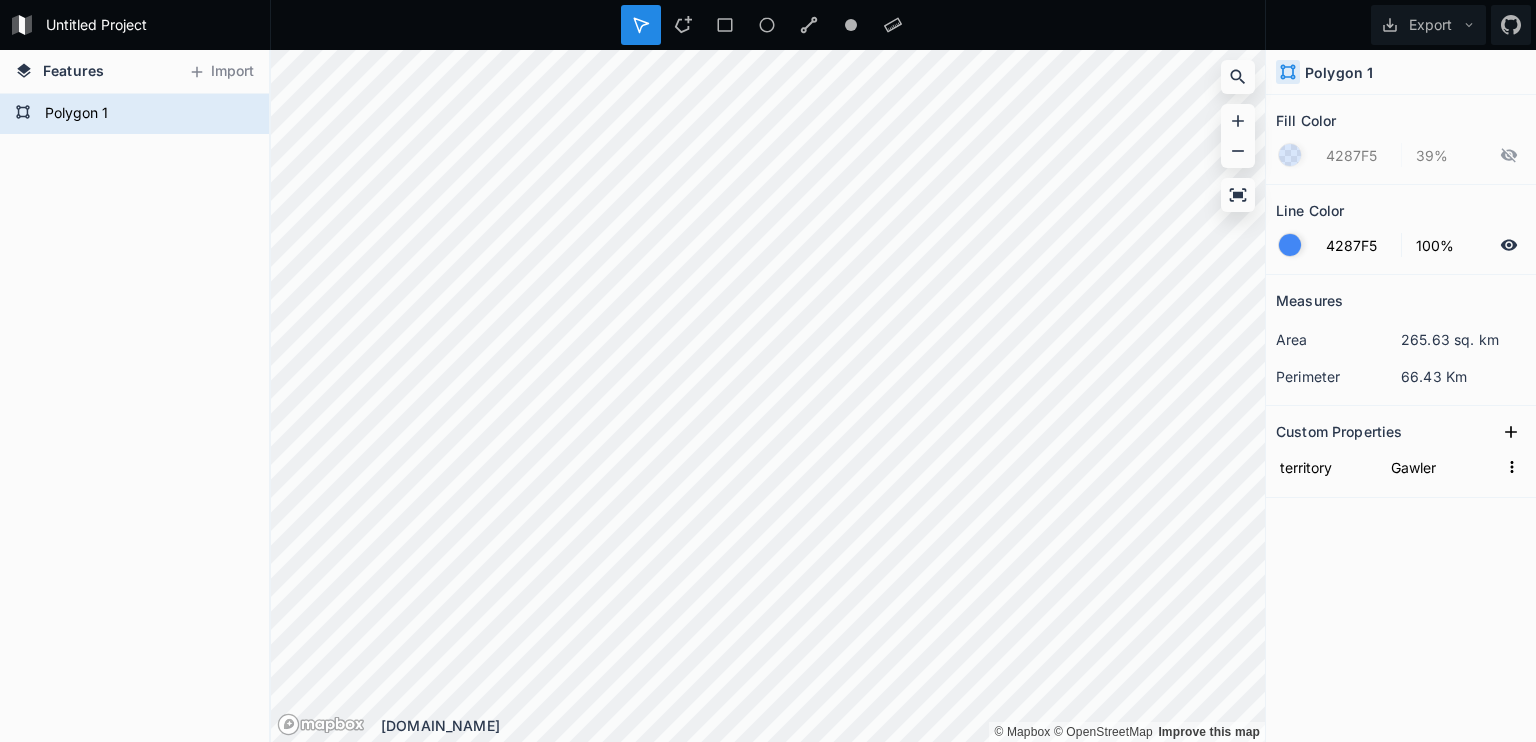 click at bounding box center (1290, 245) 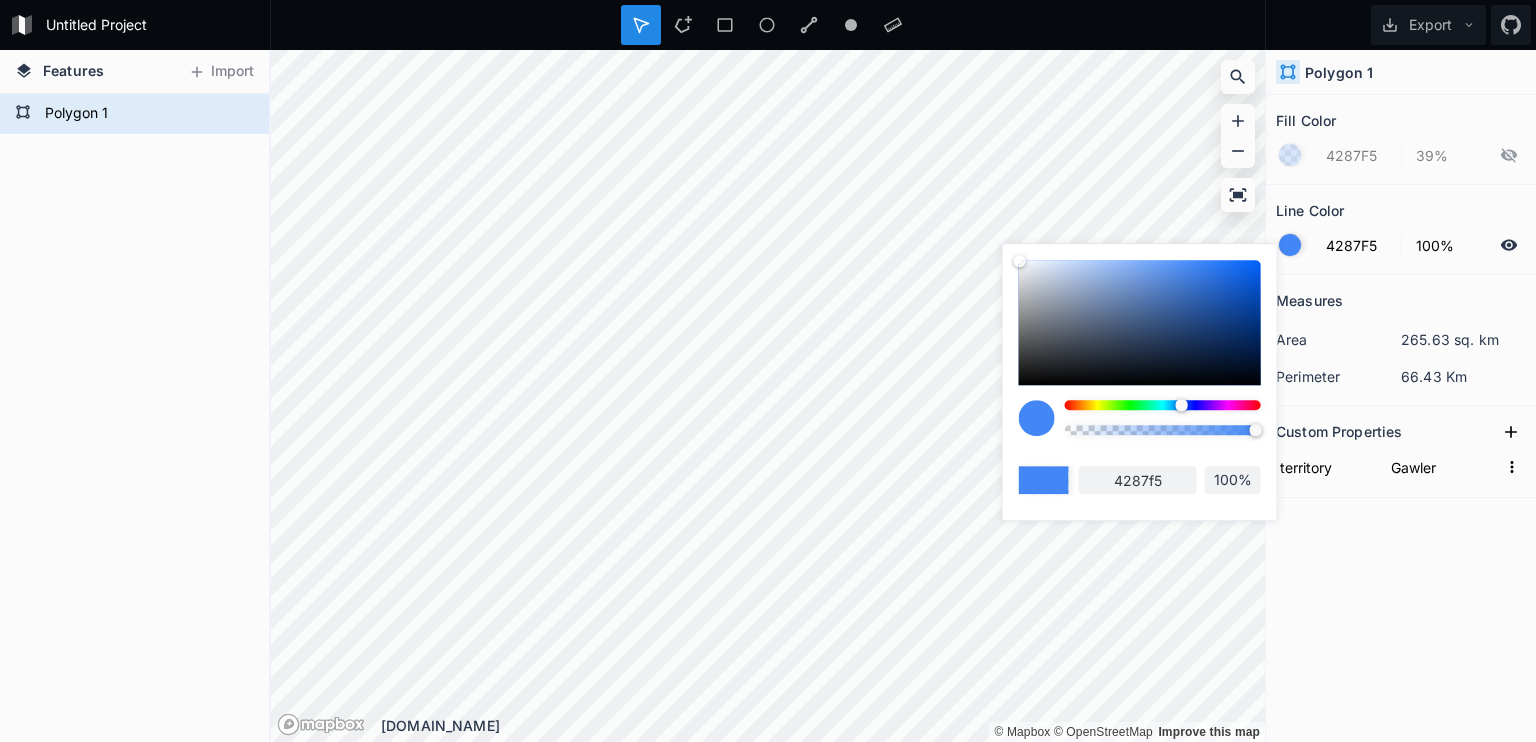 click on "Untitled Project  Export  Features  Import  Polygon 1 © Mapbox   © OpenStreetMap   Improve this map © Mapbox   © OpenStreetMap   Improve this map [DOMAIN_NAME] Polygon 1 Fill Color 4287F5 39% Line Color 4287F5 100% Measures area 265.63 sq. km perimeter 66.43 Km Custom Properties territory Gawler 4287f5 100%" at bounding box center [768, 371] 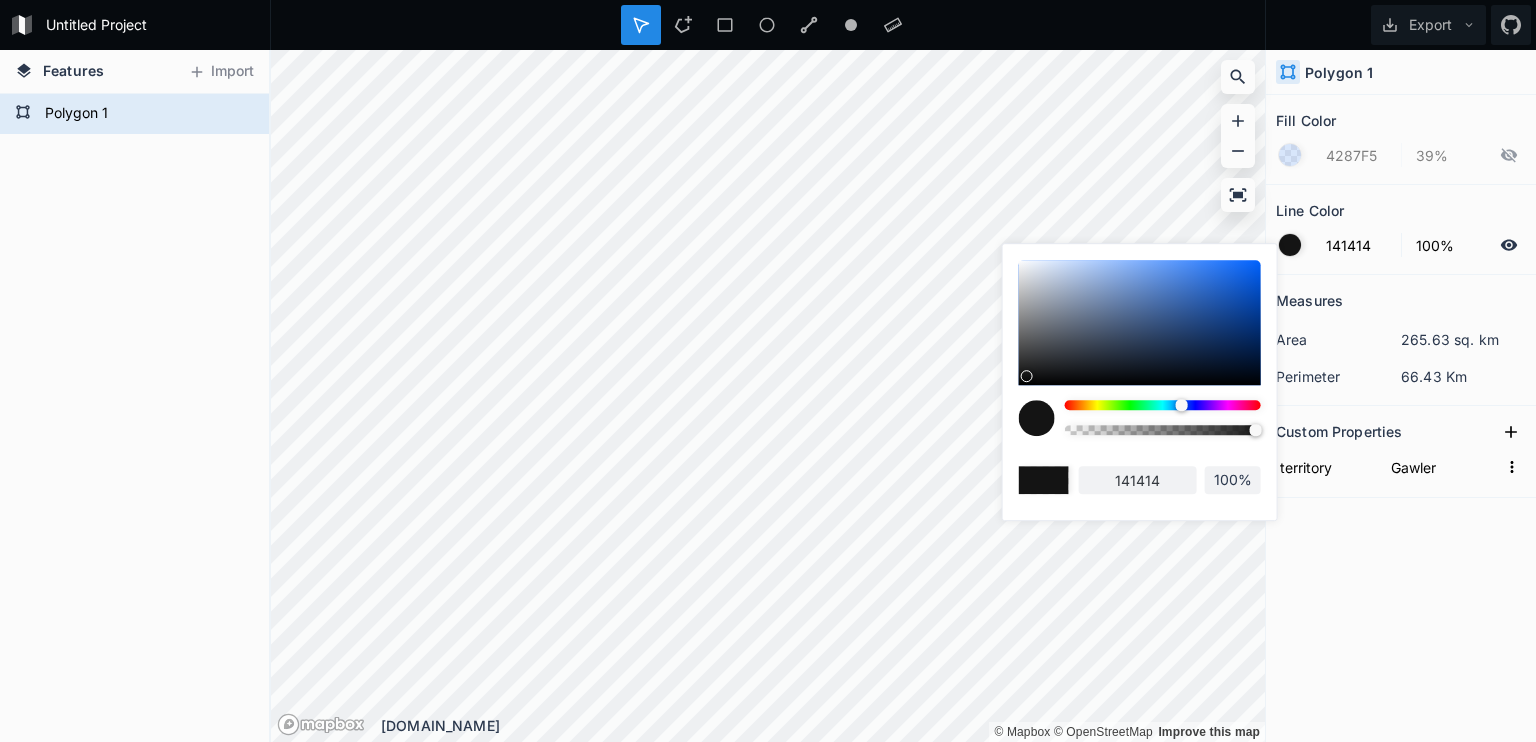 type on "0F0F0F" 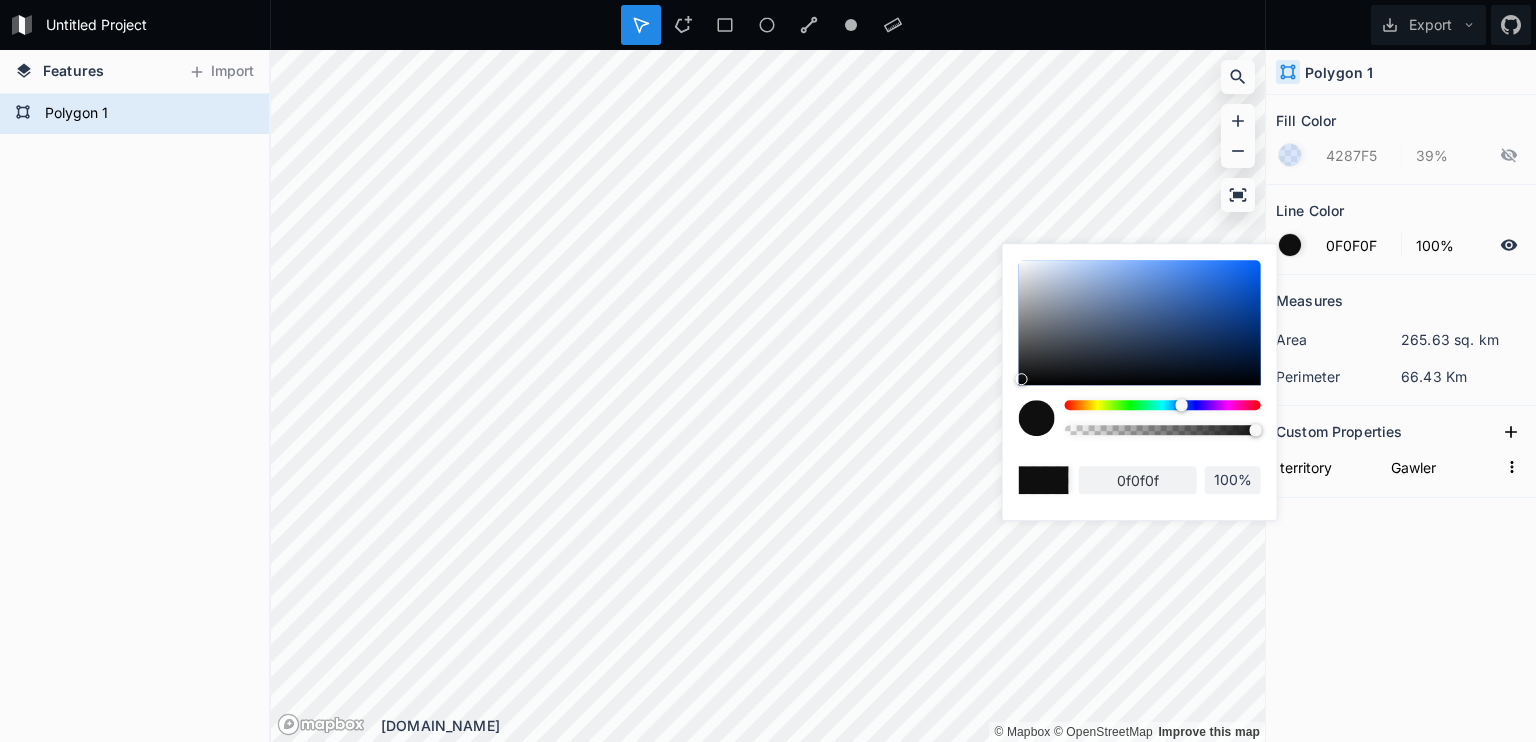 type on "0D0D0D" 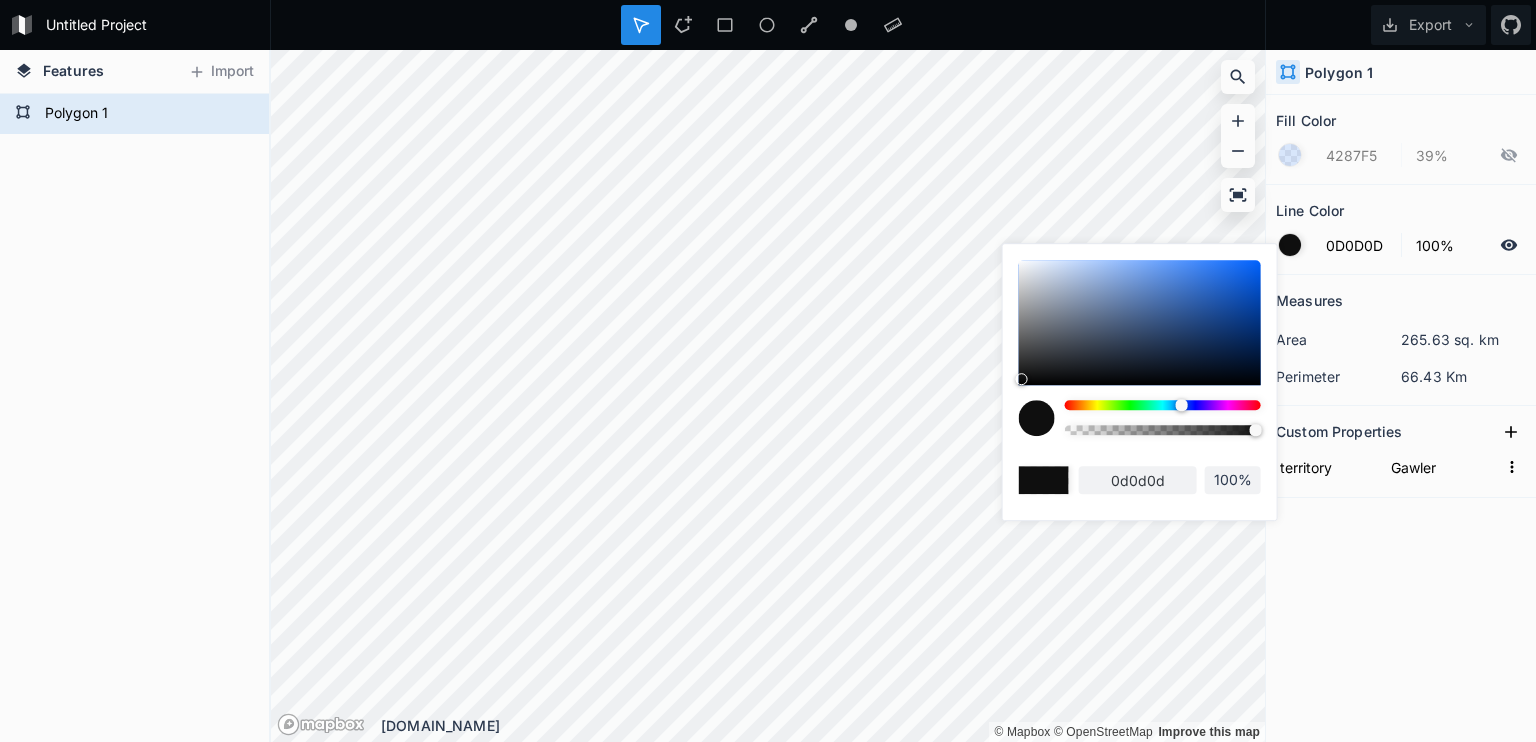 click at bounding box center (1022, 379) 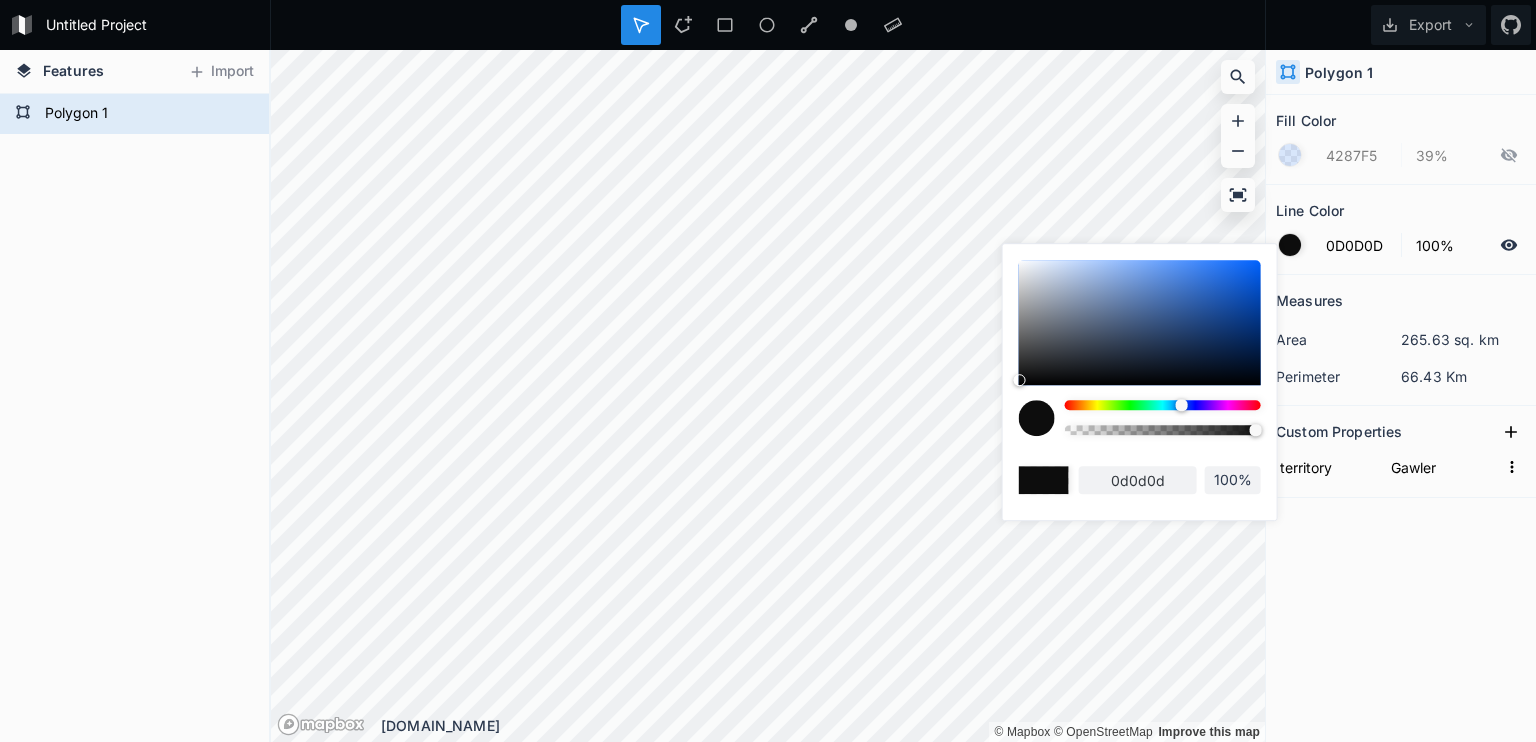 type on "050505" 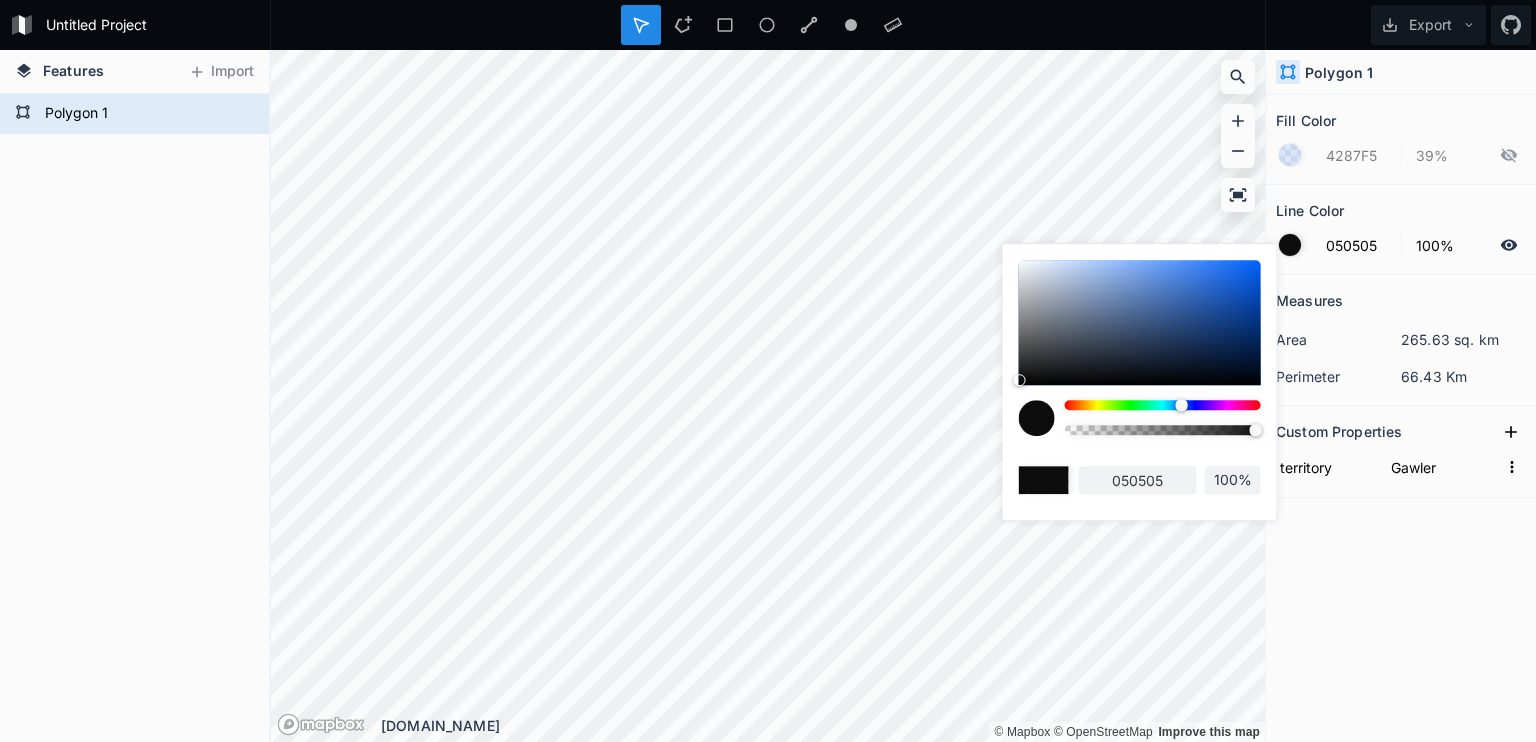 type on "030303" 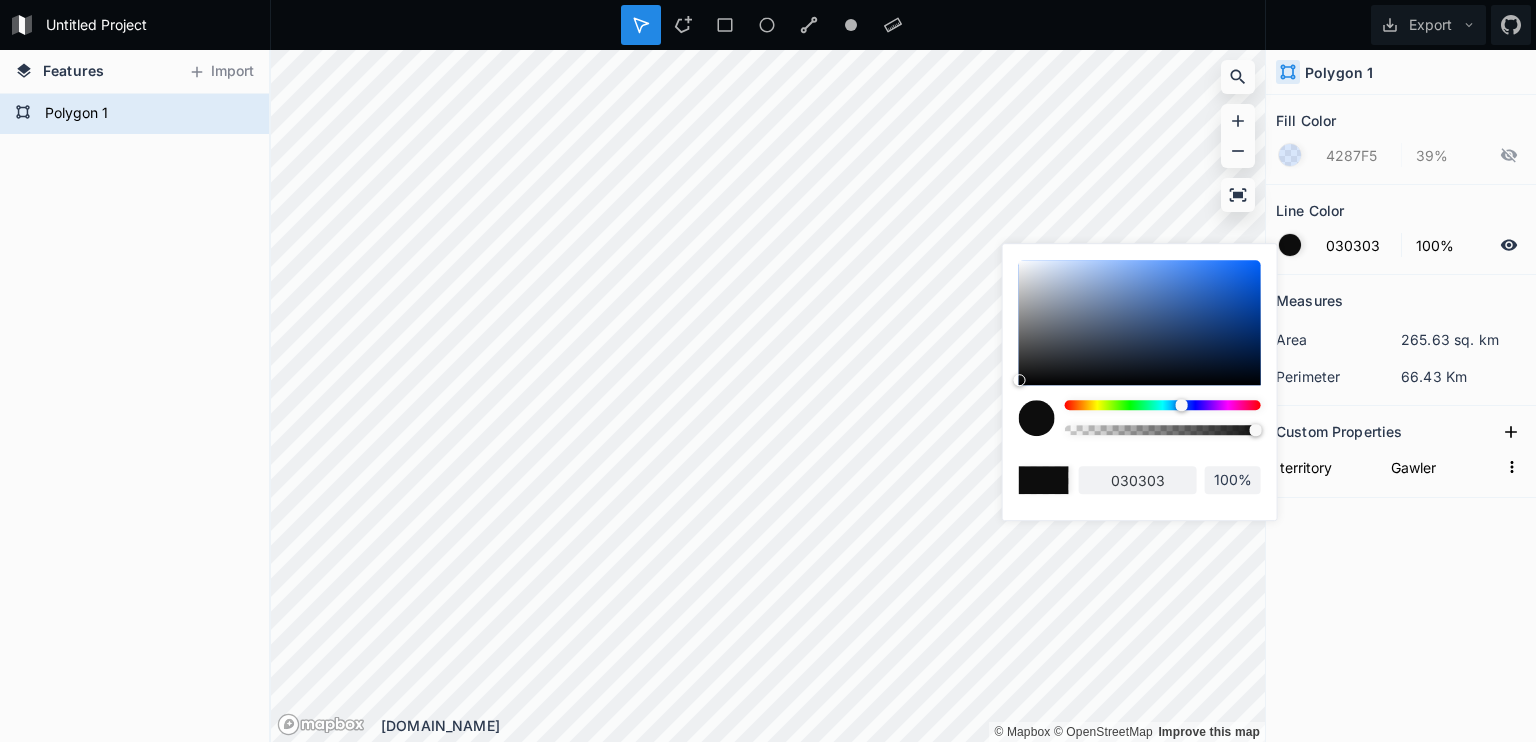 type on "000000" 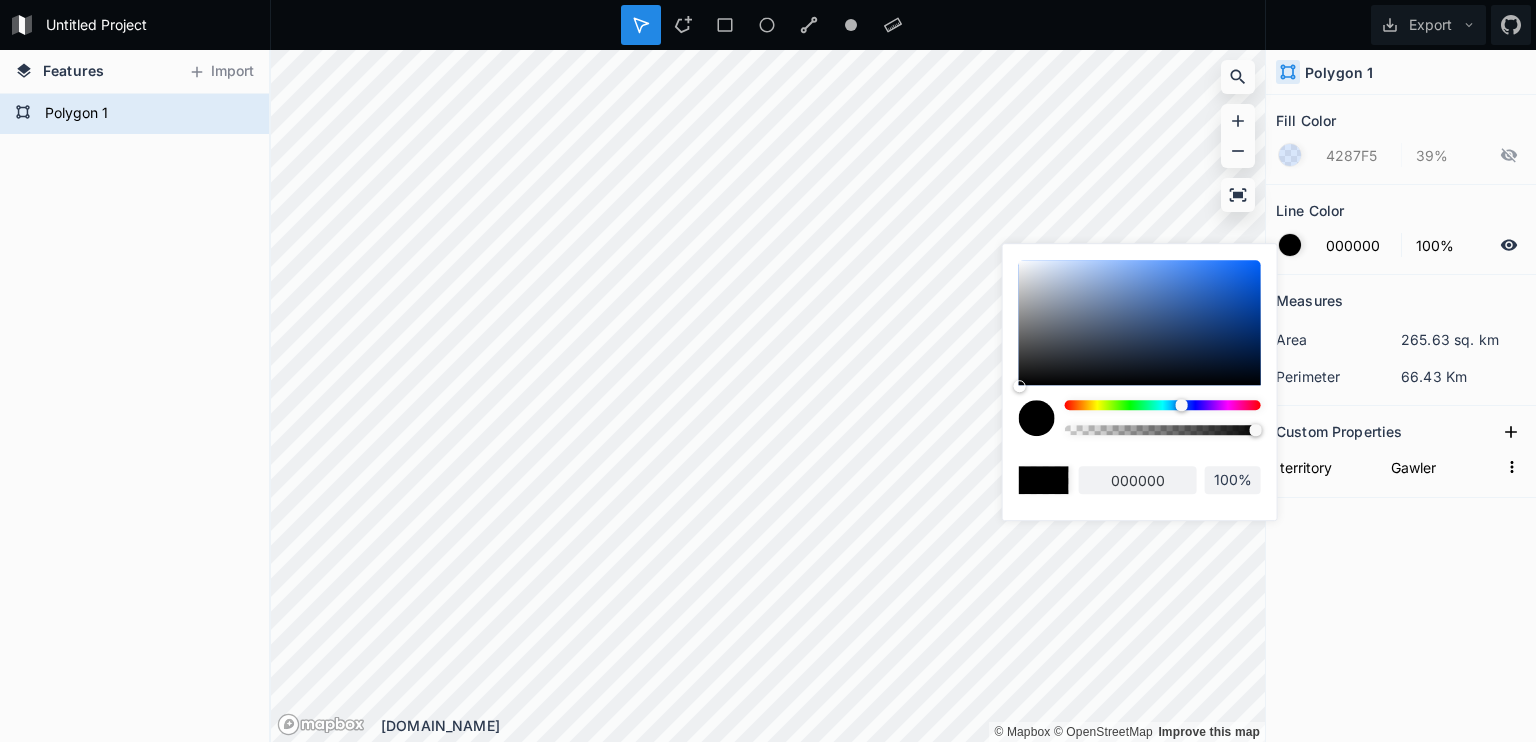 click on "Untitled Project  Export  Features  Import  Polygon 1 © Mapbox   © OpenStreetMap   Improve this map © Mapbox   © OpenStreetMap   Improve this map [DOMAIN_NAME] Polygon 1 Fill Color 4287F5 39% Line Color 000000 100% Measures area 265.63 sq. km perimeter 66.43 Km Custom Properties territory Gawler 000000 100%" at bounding box center [768, 371] 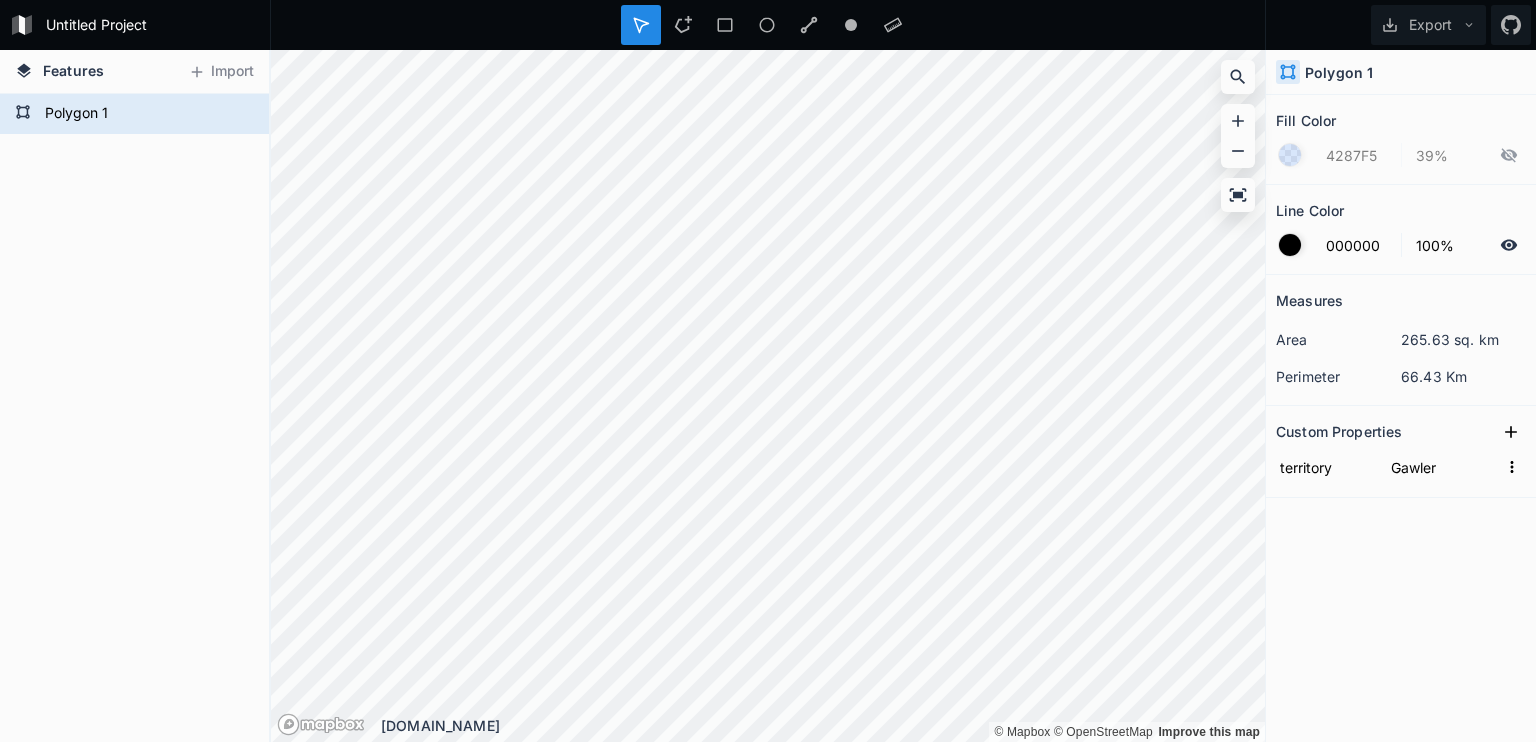 click at bounding box center (1290, 245) 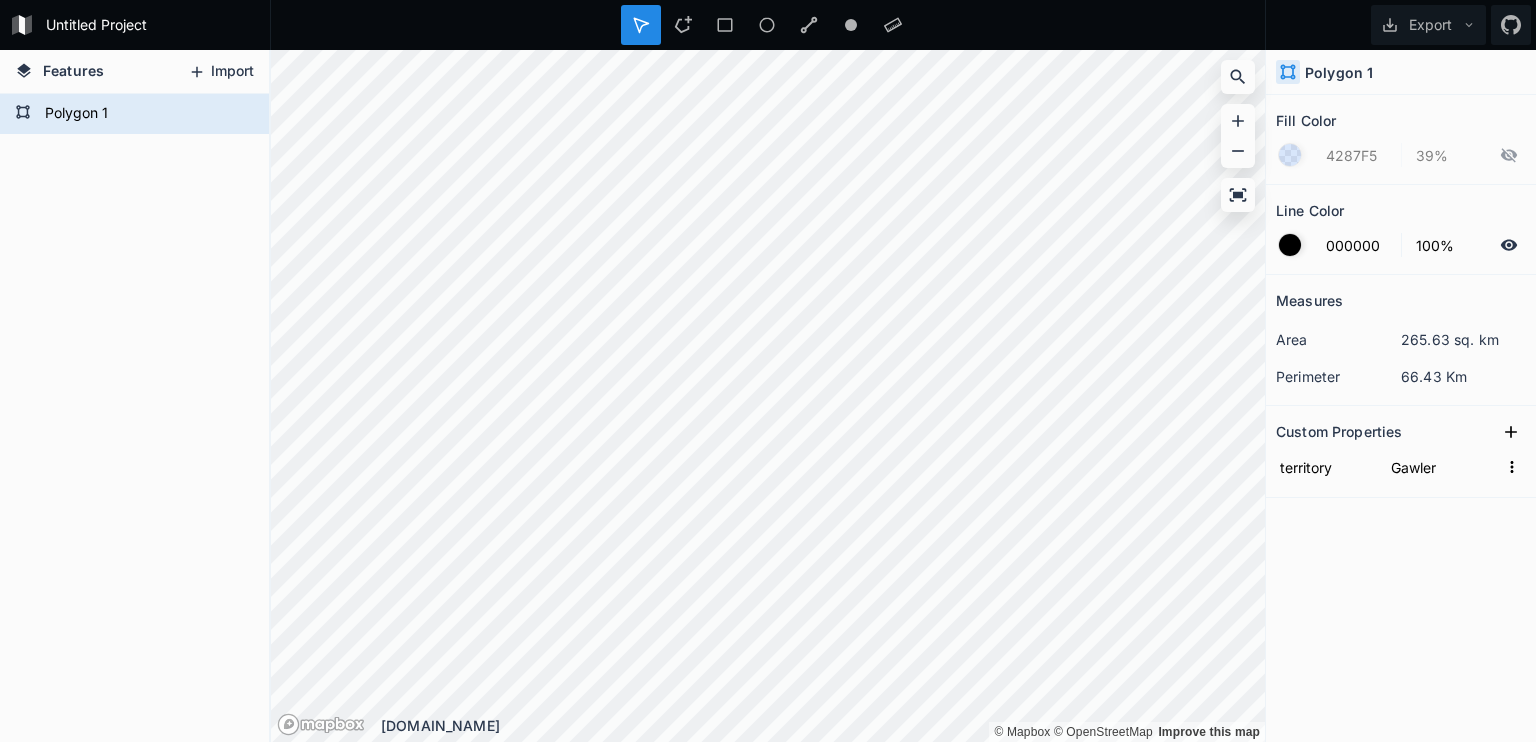 click 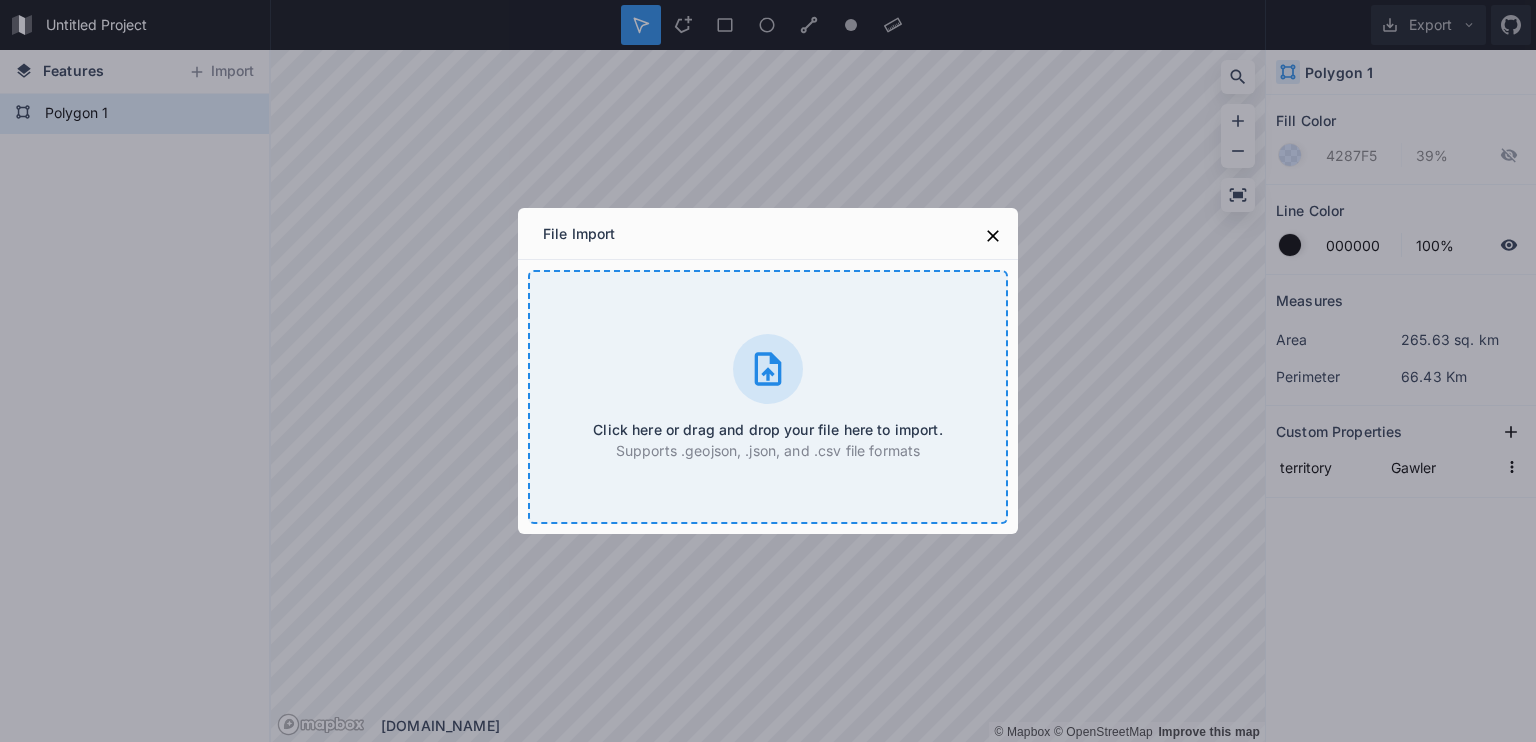 click on "Click here or drag and drop your file here to import. Supports .geojson, .json, and .csv file formats" at bounding box center [768, 397] 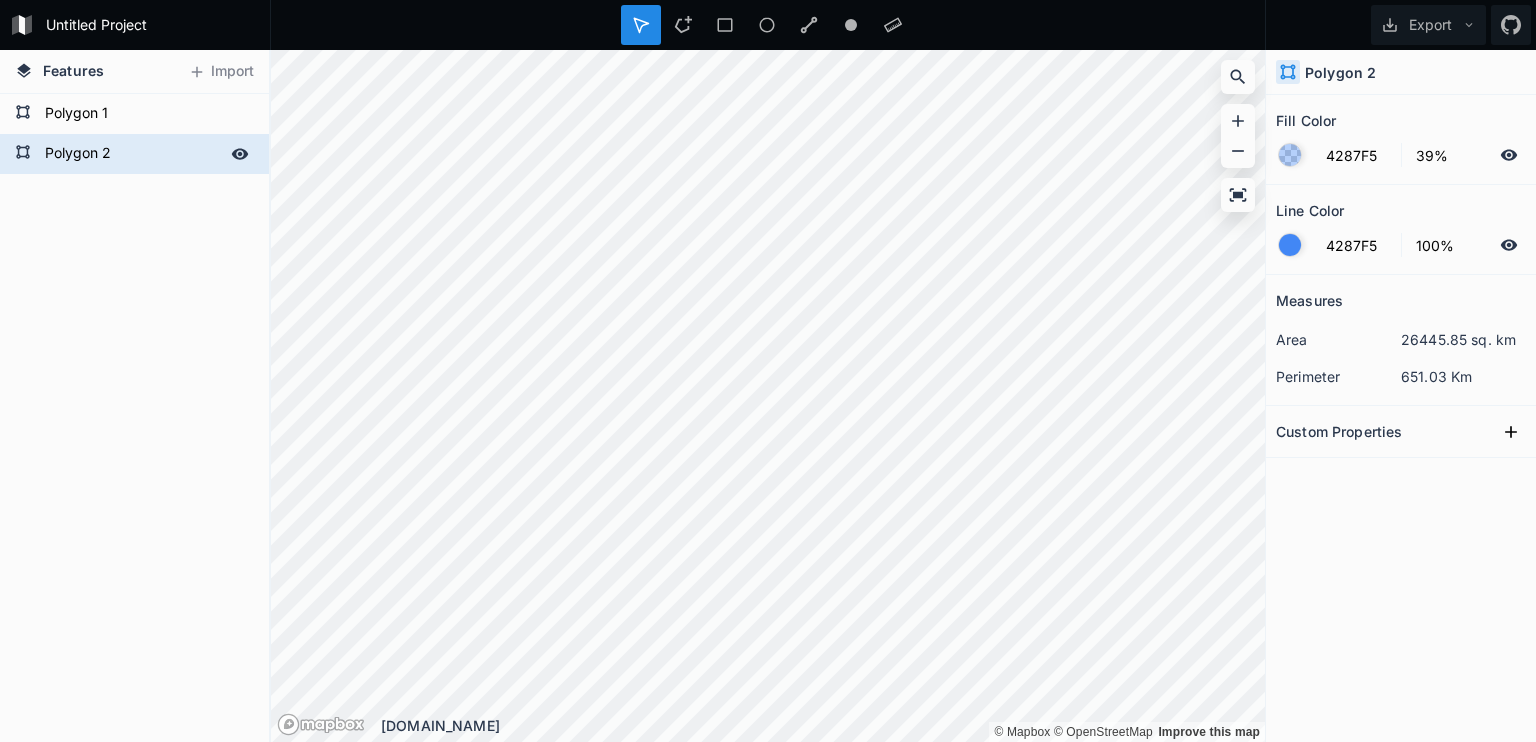 click on "Polygon 2" at bounding box center [132, 154] 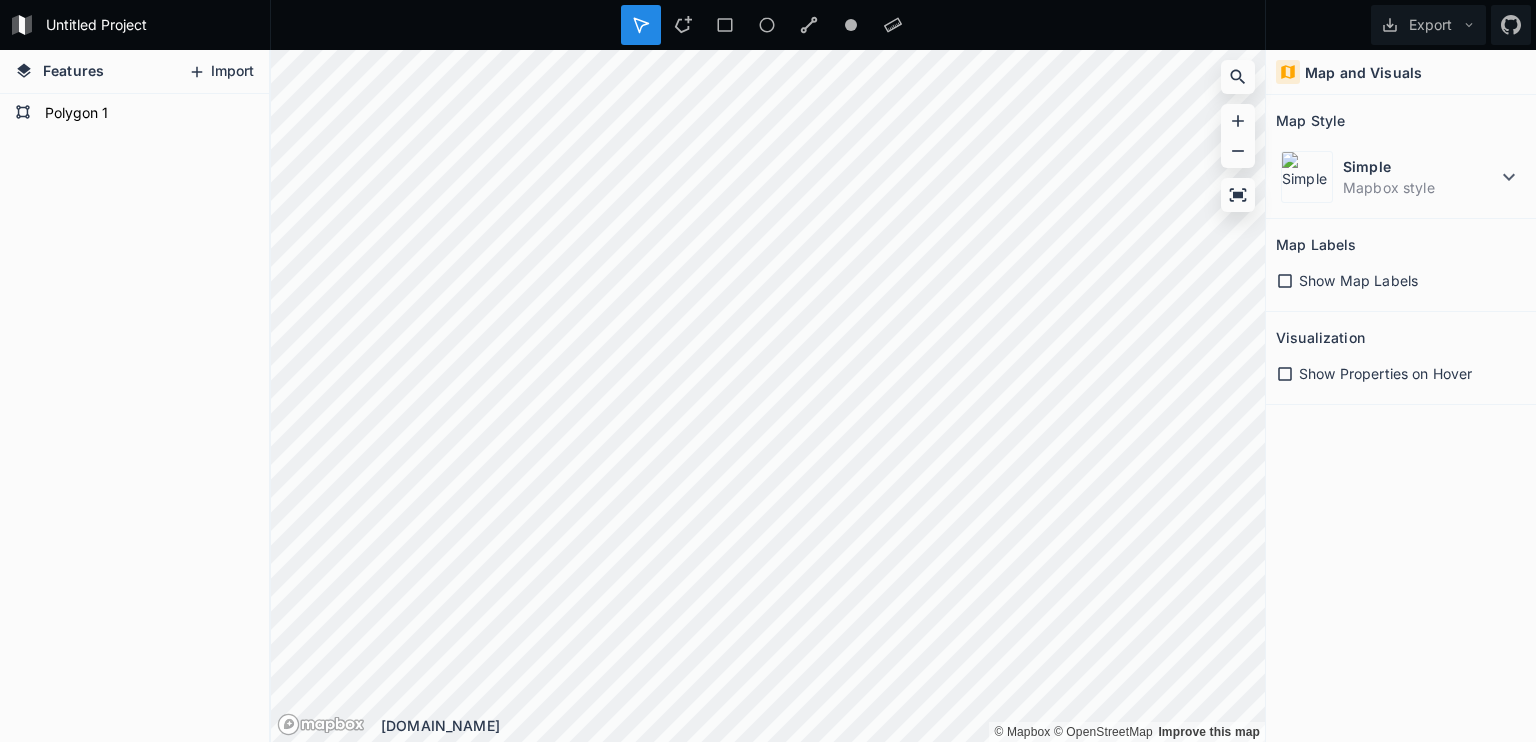 click 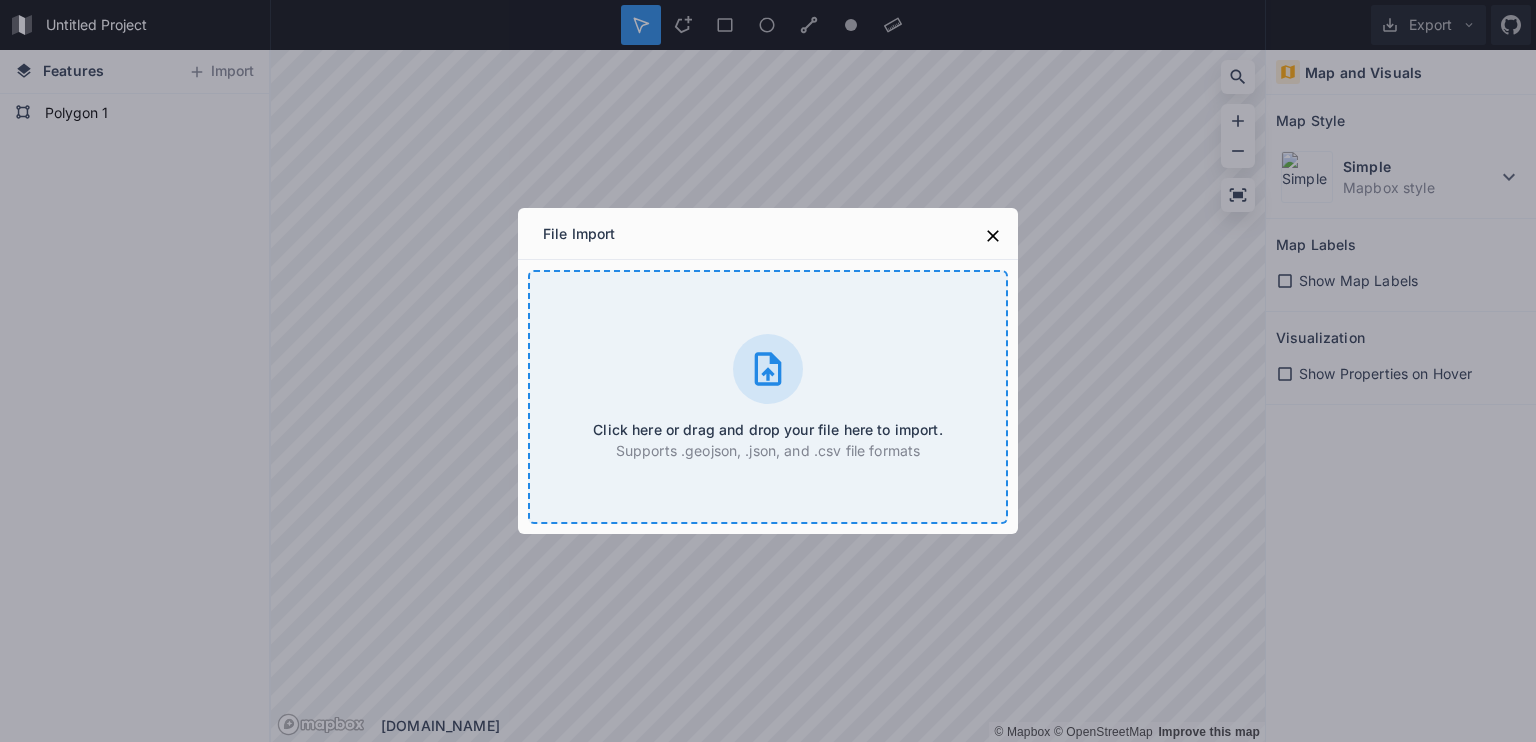 click on "Click here or drag and drop your file here to import. Supports .geojson, .json, and .csv file formats" at bounding box center [768, 397] 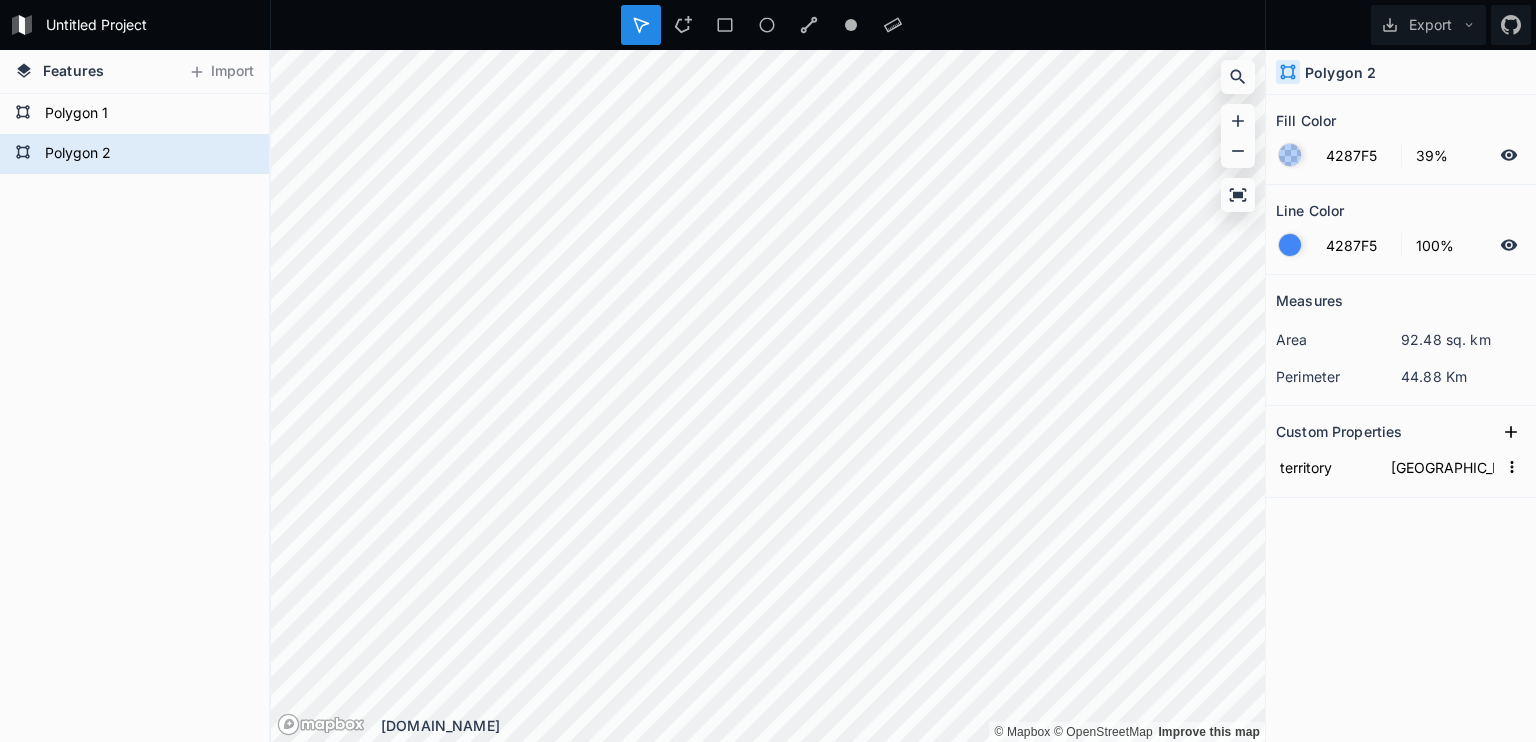 click 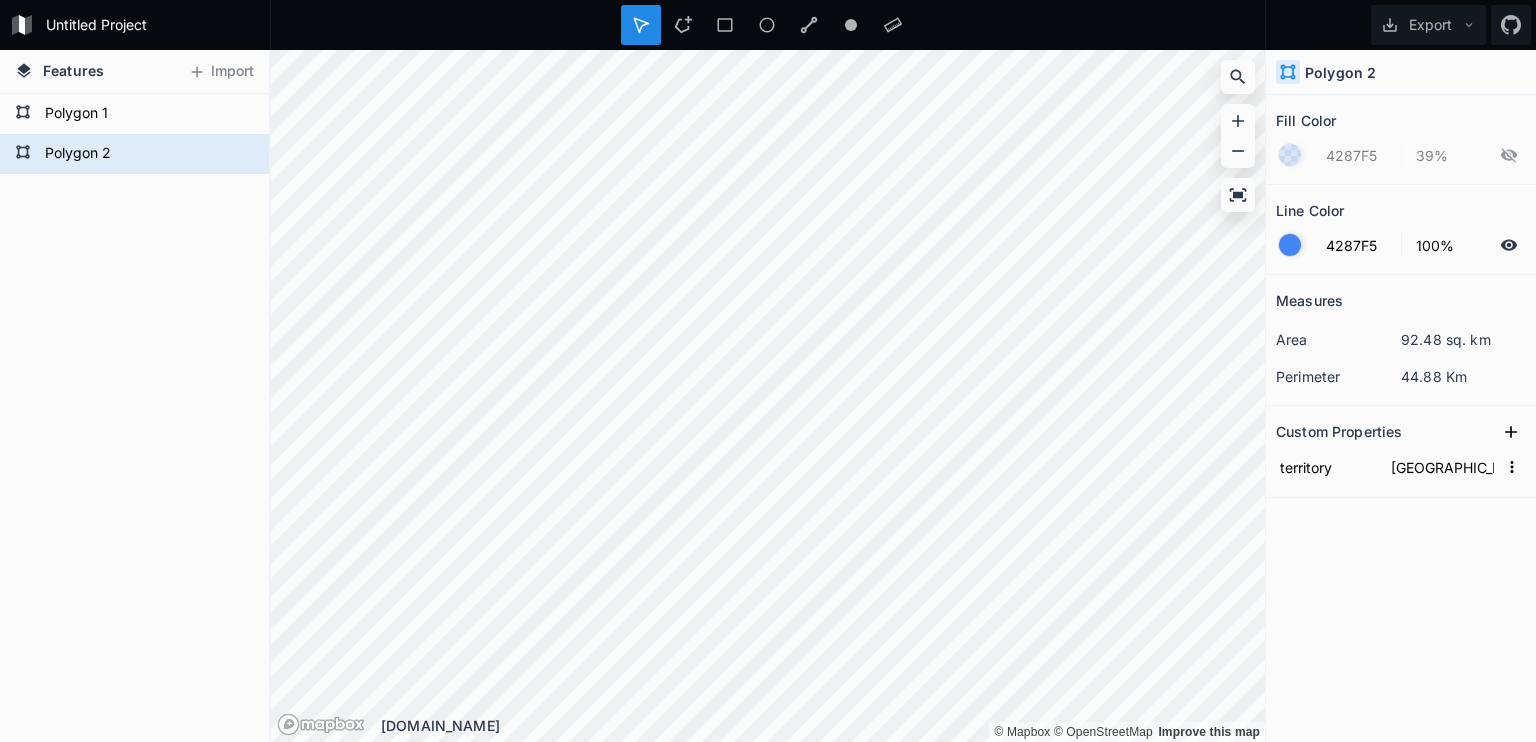 click at bounding box center [1290, 245] 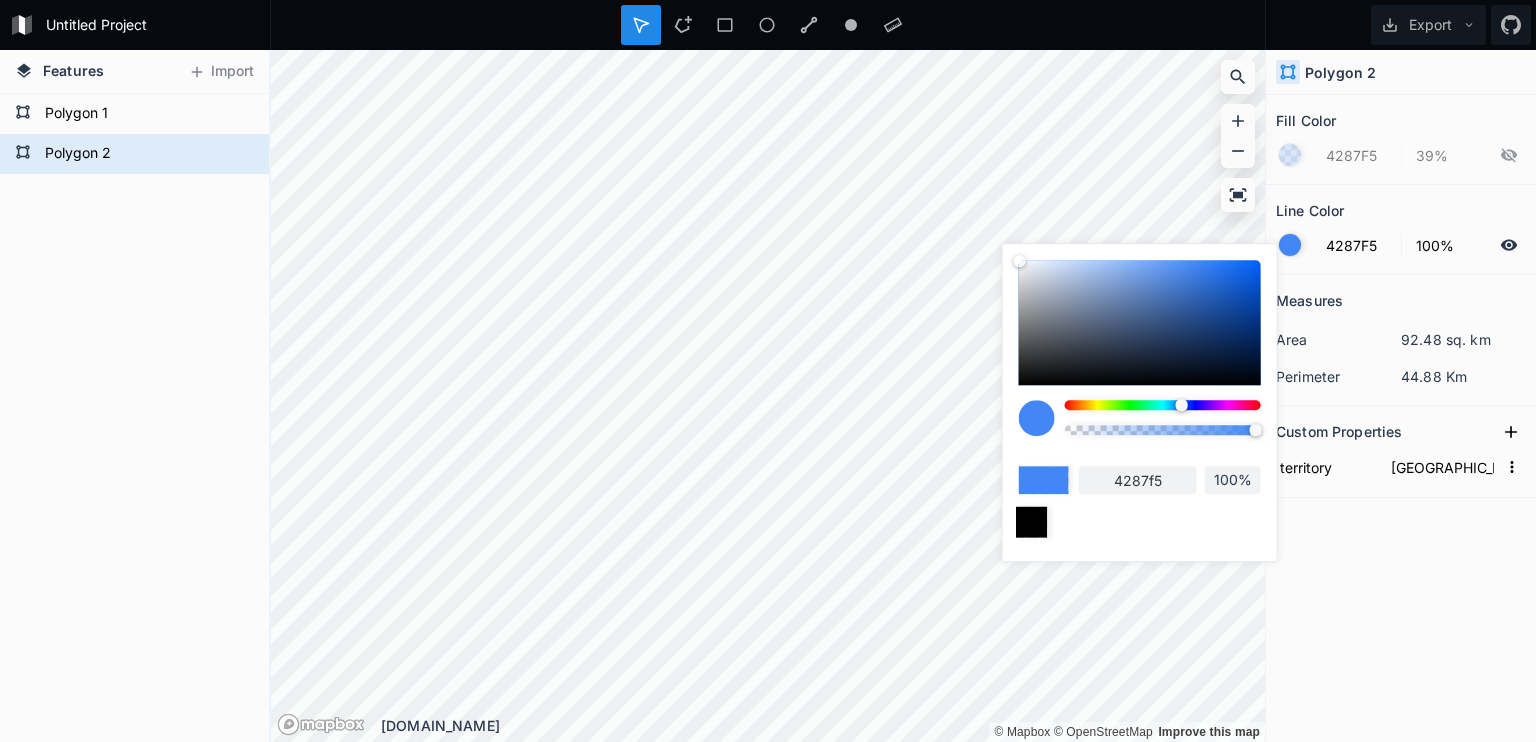 click at bounding box center (1031, 522) 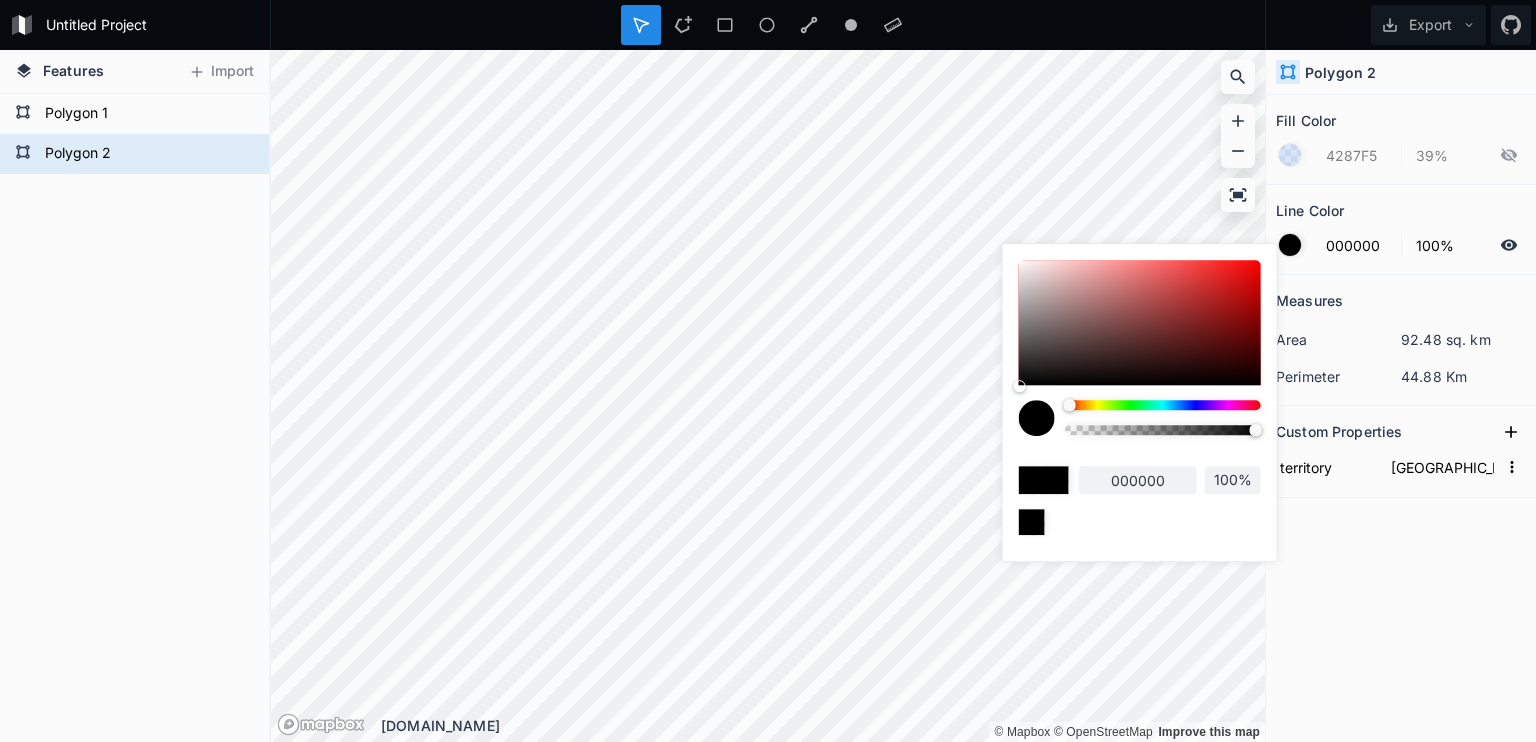 click on "Measures area 92.48 sq. km perimeter 44.88 Km Custom Properties territory [GEOGRAPHIC_DATA]" at bounding box center [1401, 458] 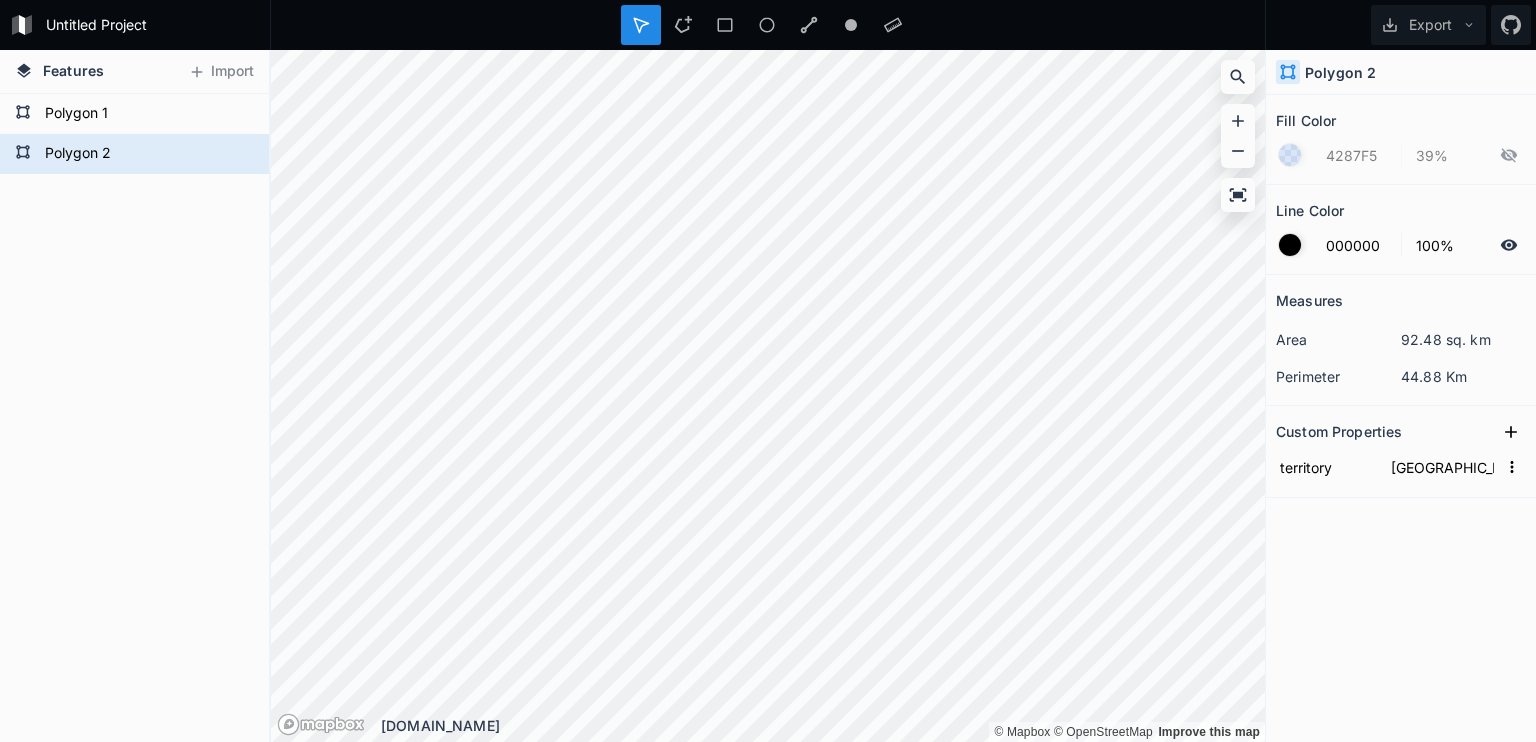 click on "Measures area 92.48 sq. km perimeter 44.88 Km Custom Properties territory [GEOGRAPHIC_DATA]" at bounding box center (1401, 458) 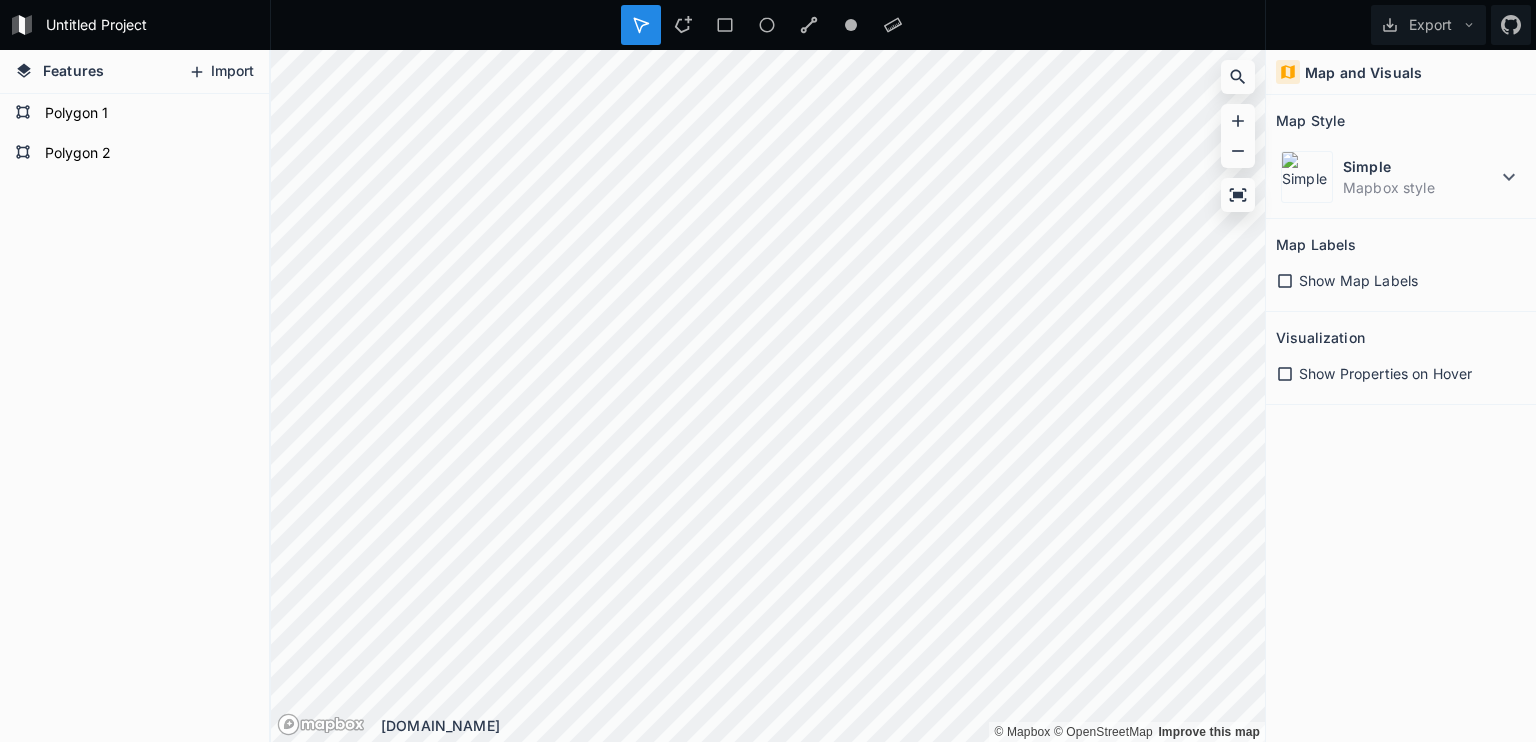 click on "Import" at bounding box center [221, 72] 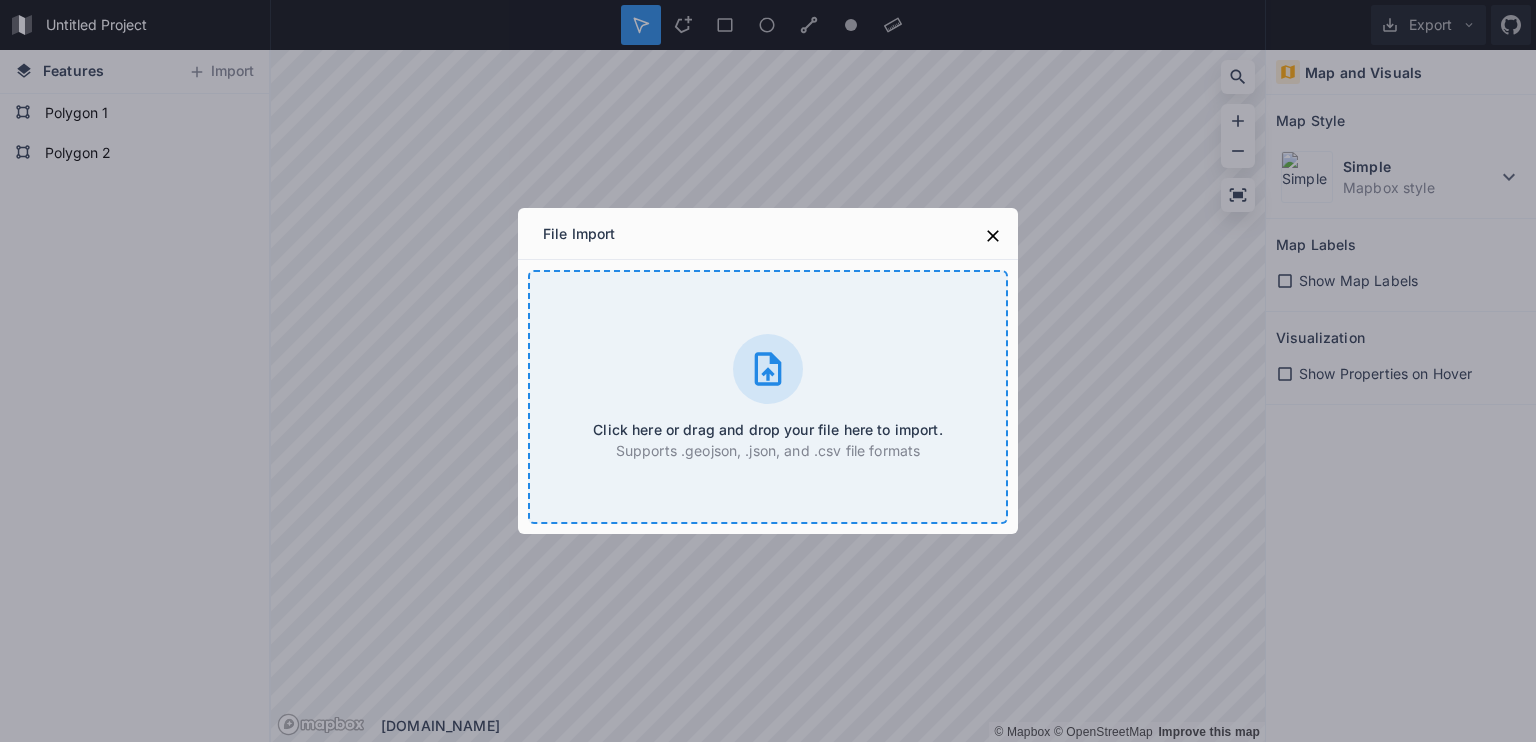 click on "Click here or drag and drop your file here to import. Supports .geojson, .json, and .csv file formats" at bounding box center (768, 397) 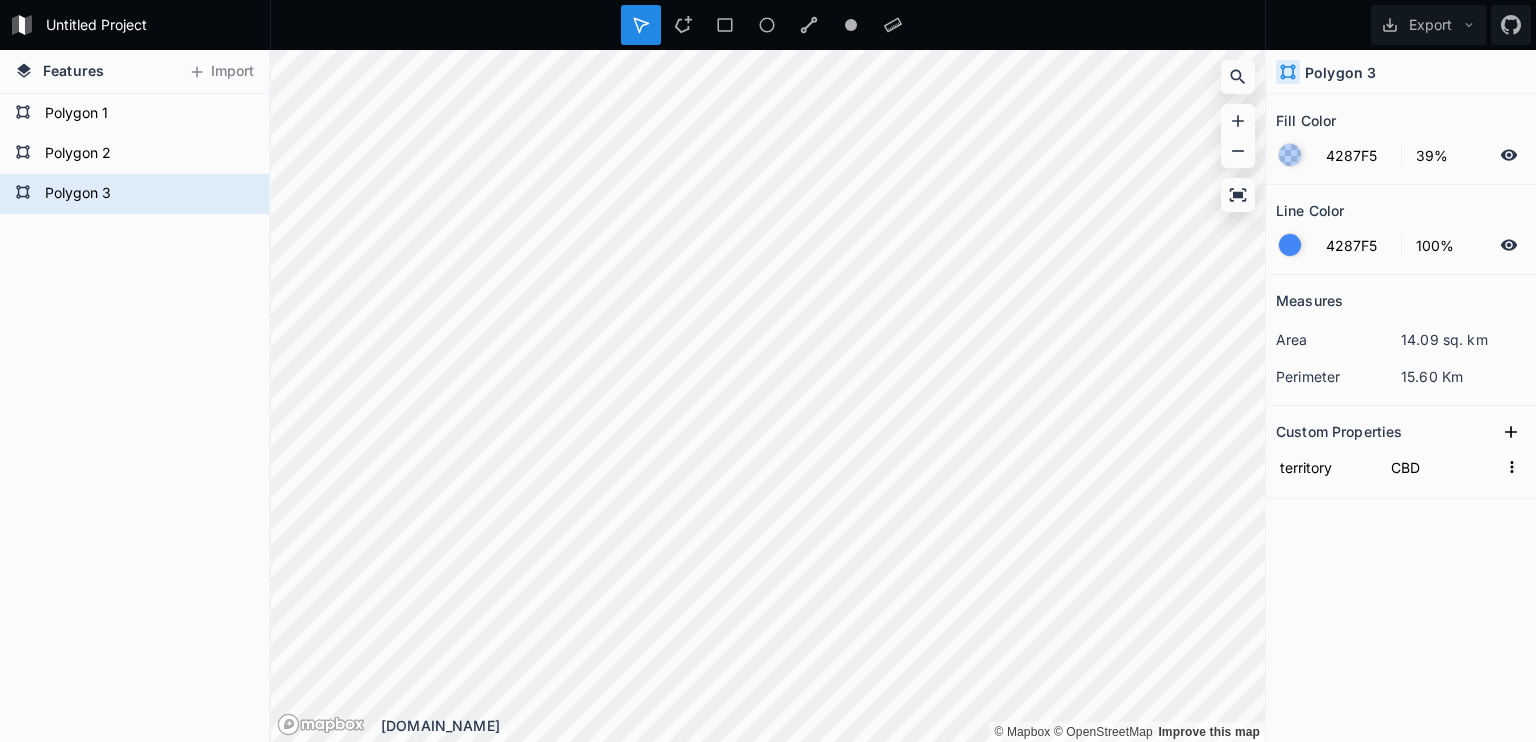 click 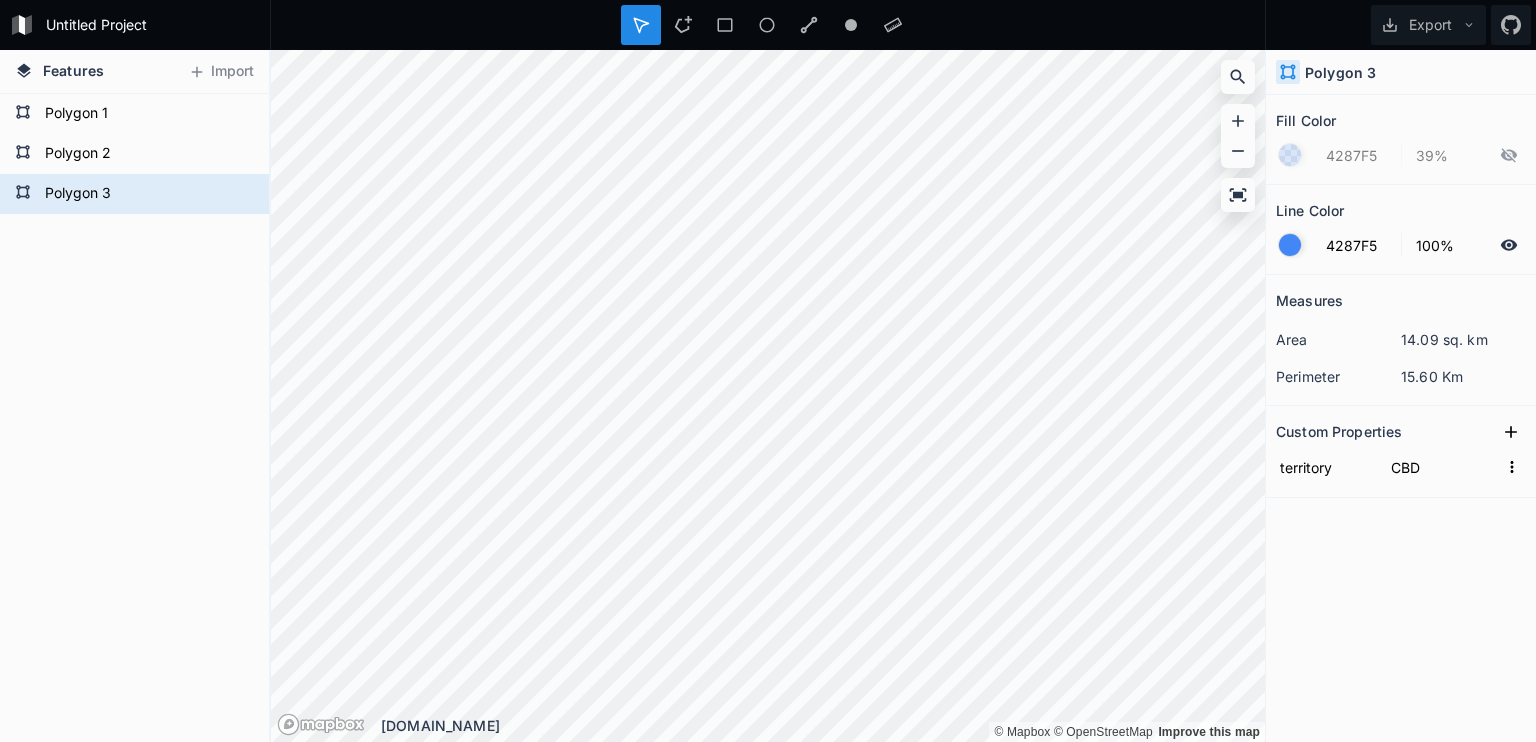 click at bounding box center (1290, 245) 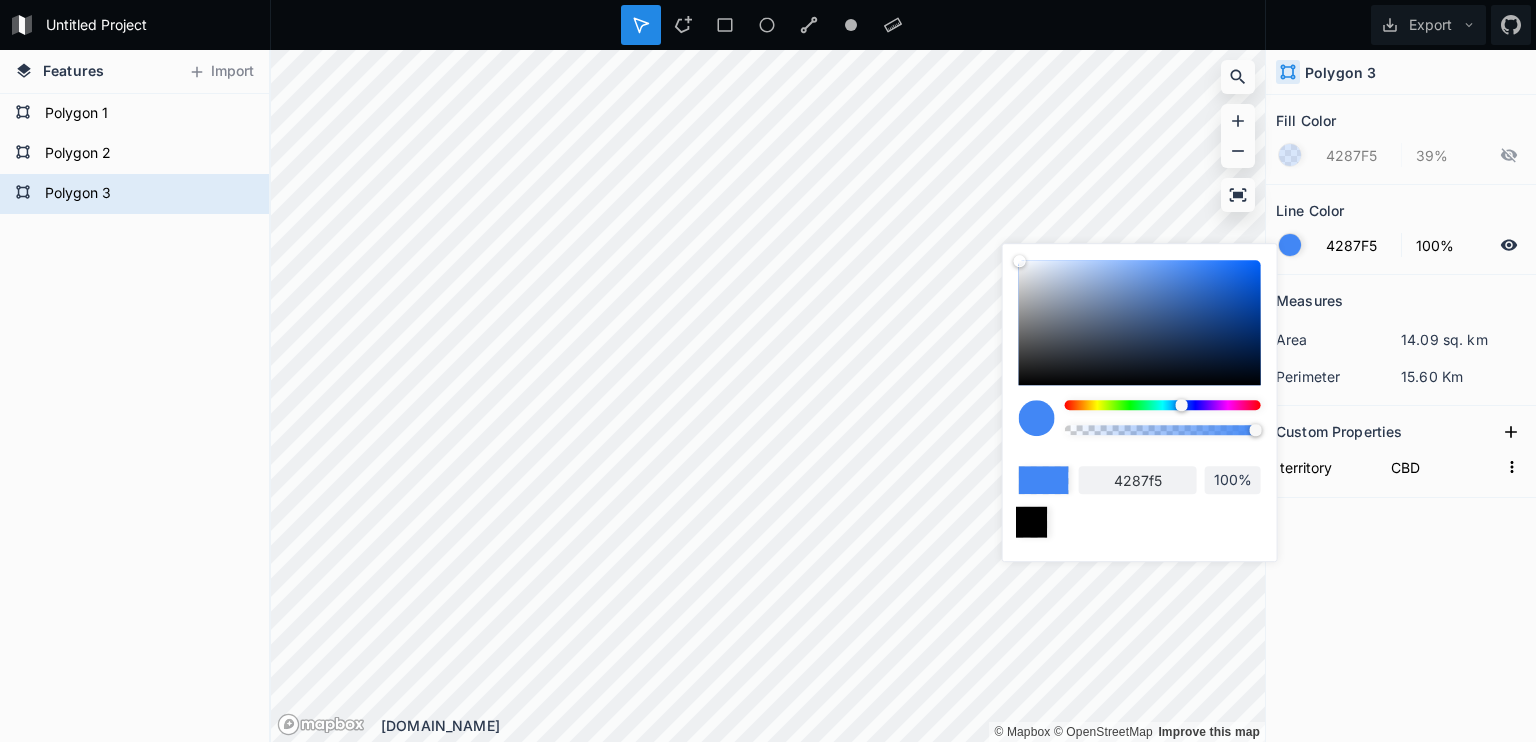 click at bounding box center [1031, 522] 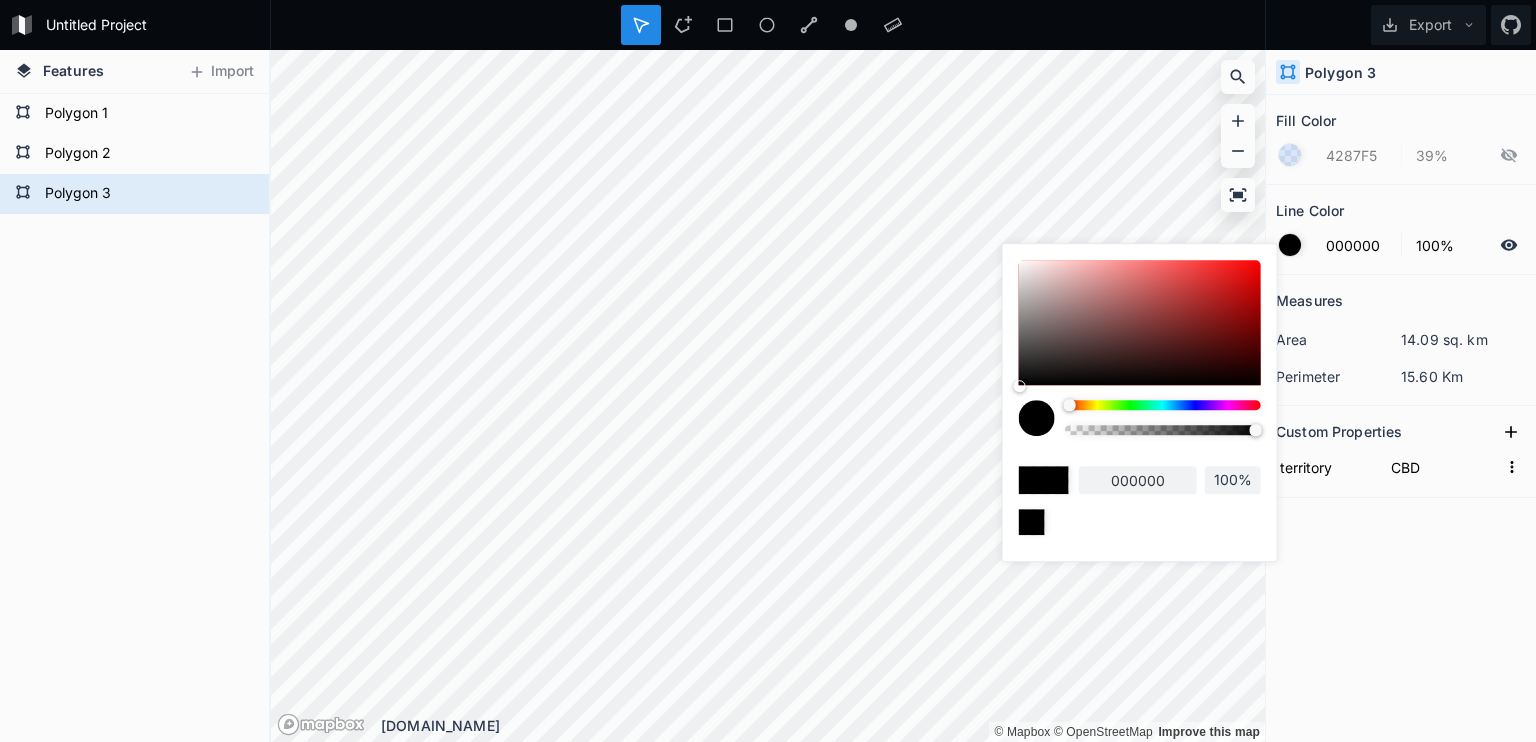 click on "Polygon 3 Polygon 2 Polygon 1" at bounding box center [134, 418] 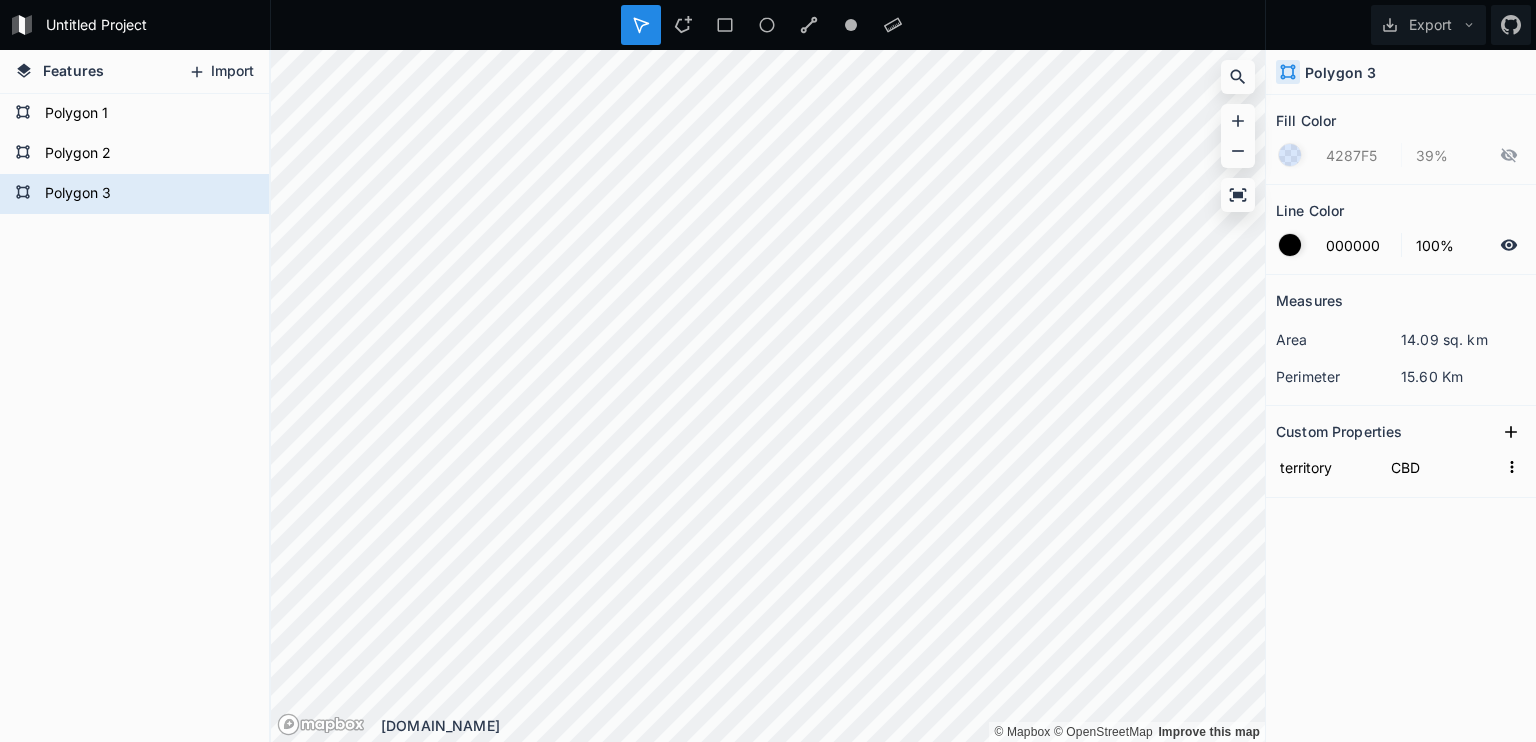 click on "Import" at bounding box center [221, 72] 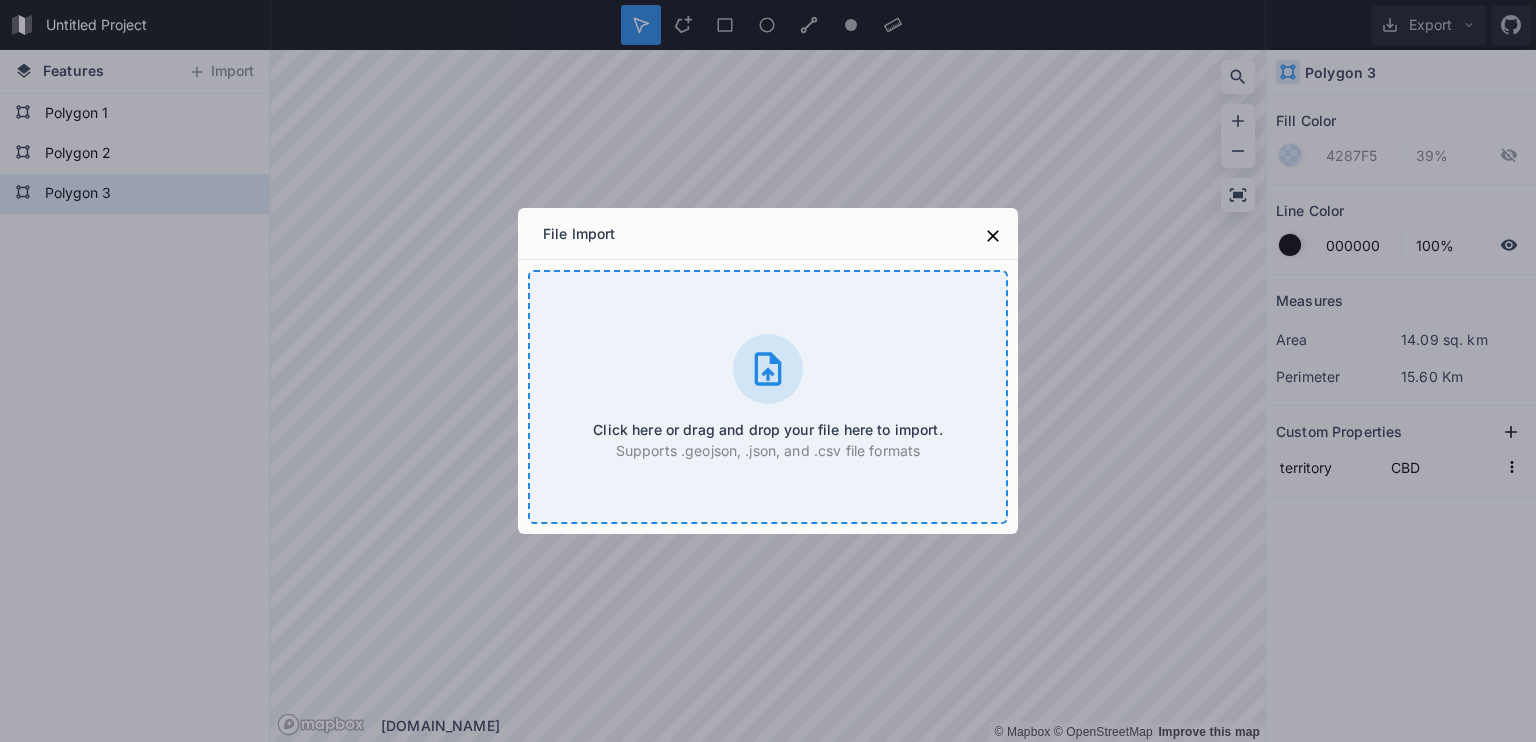 click on "Click here or drag and drop your file here to import." at bounding box center [767, 429] 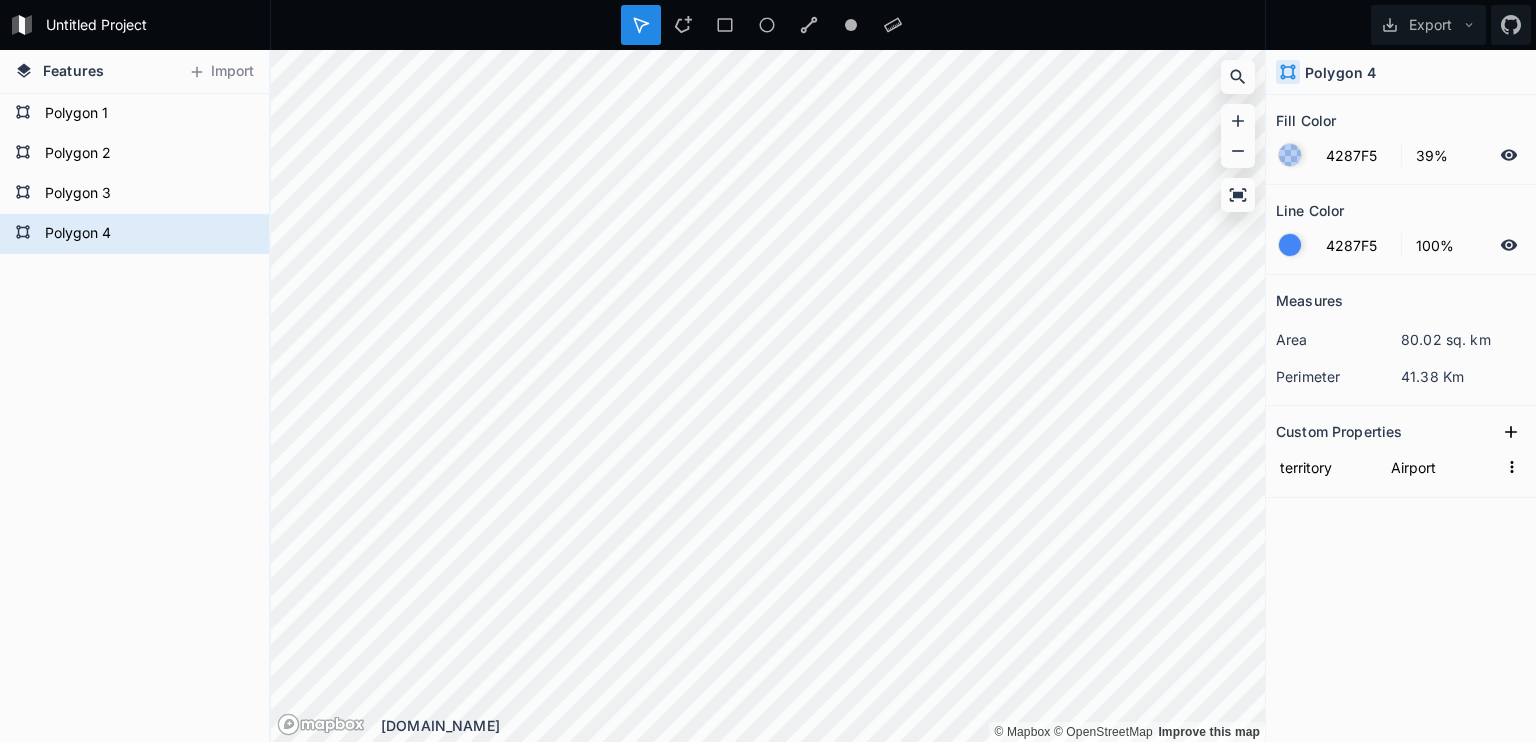 click on "4287F5 39%" 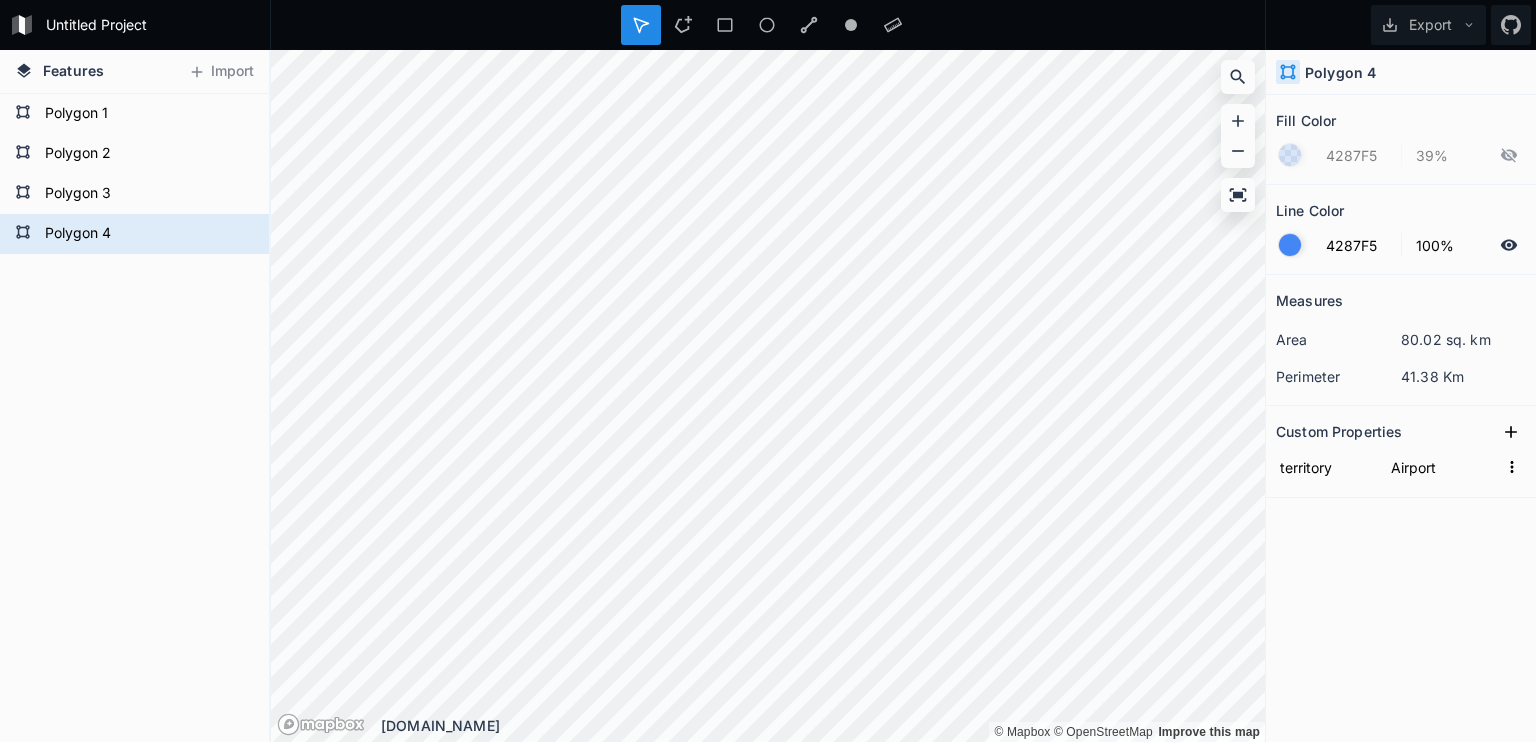 click at bounding box center (1290, 245) 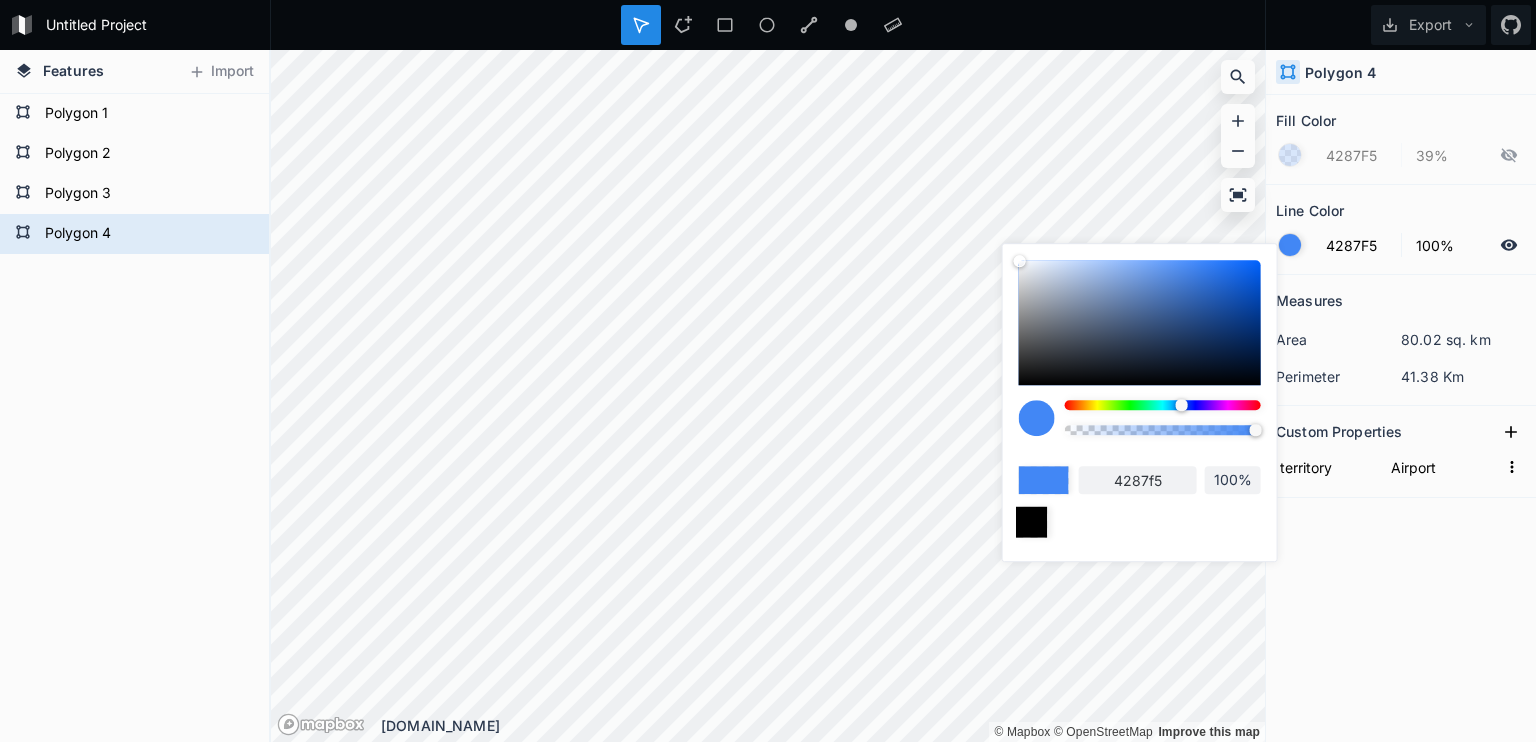 click at bounding box center (1031, 522) 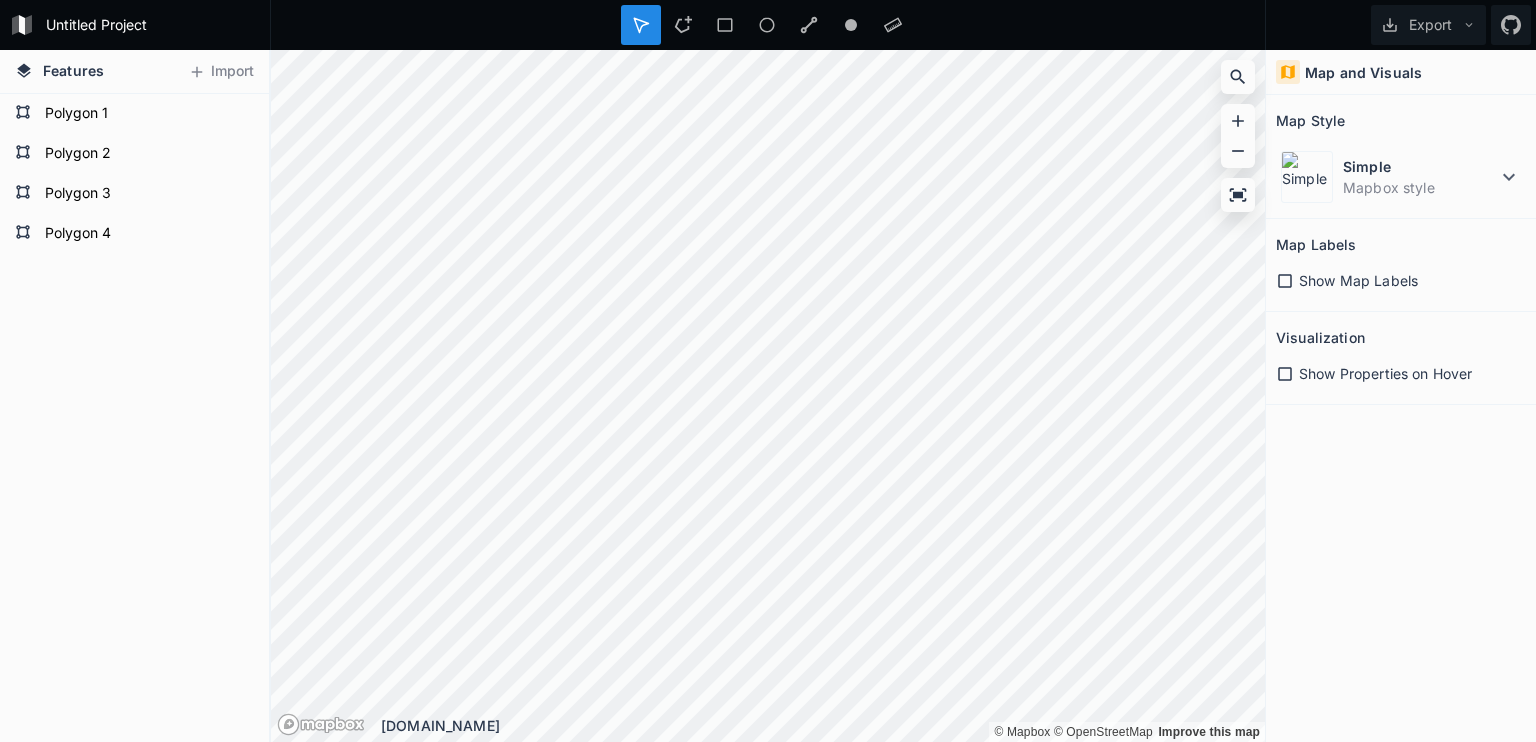 click on "Show Map Labels" at bounding box center (1358, 280) 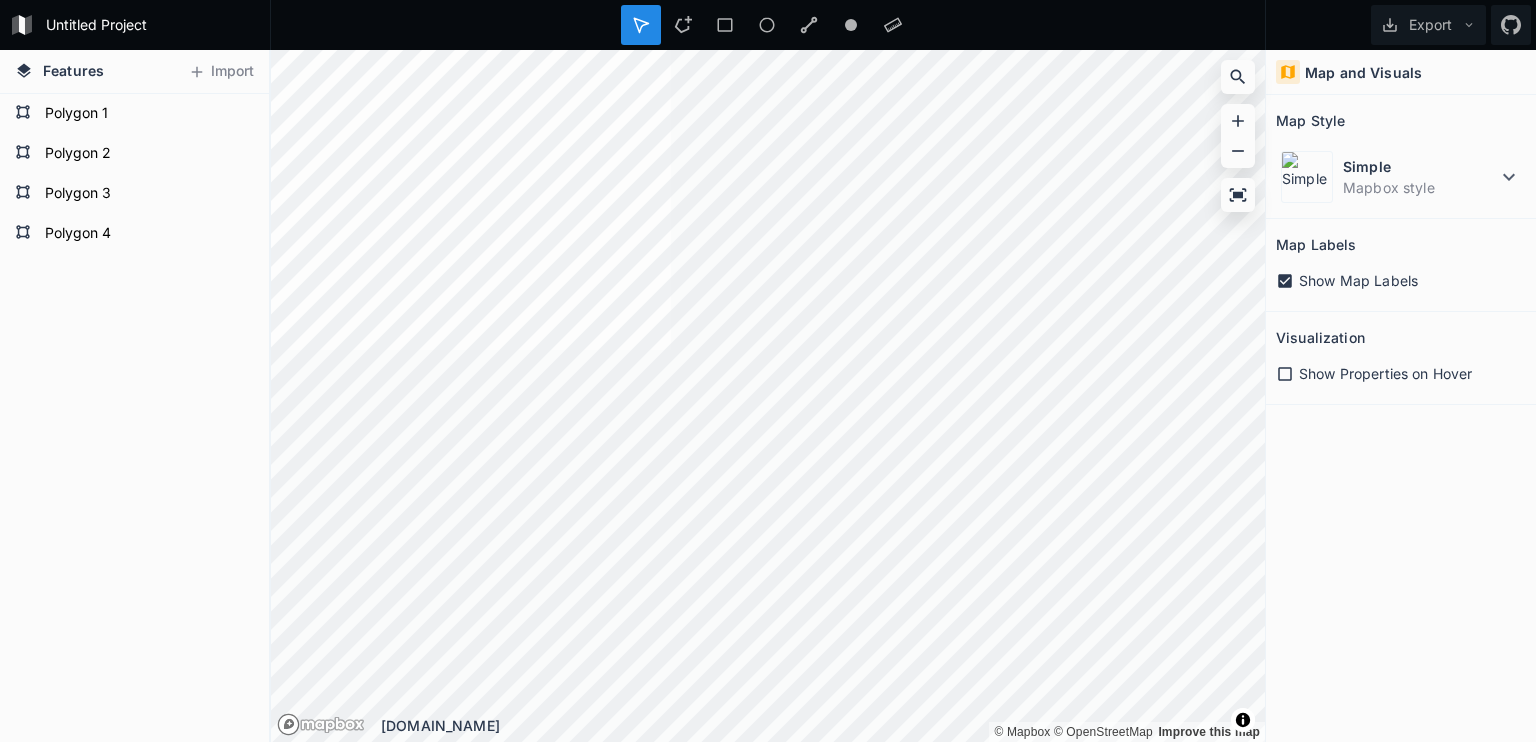 click on "Show Properties on Hover" at bounding box center [1385, 373] 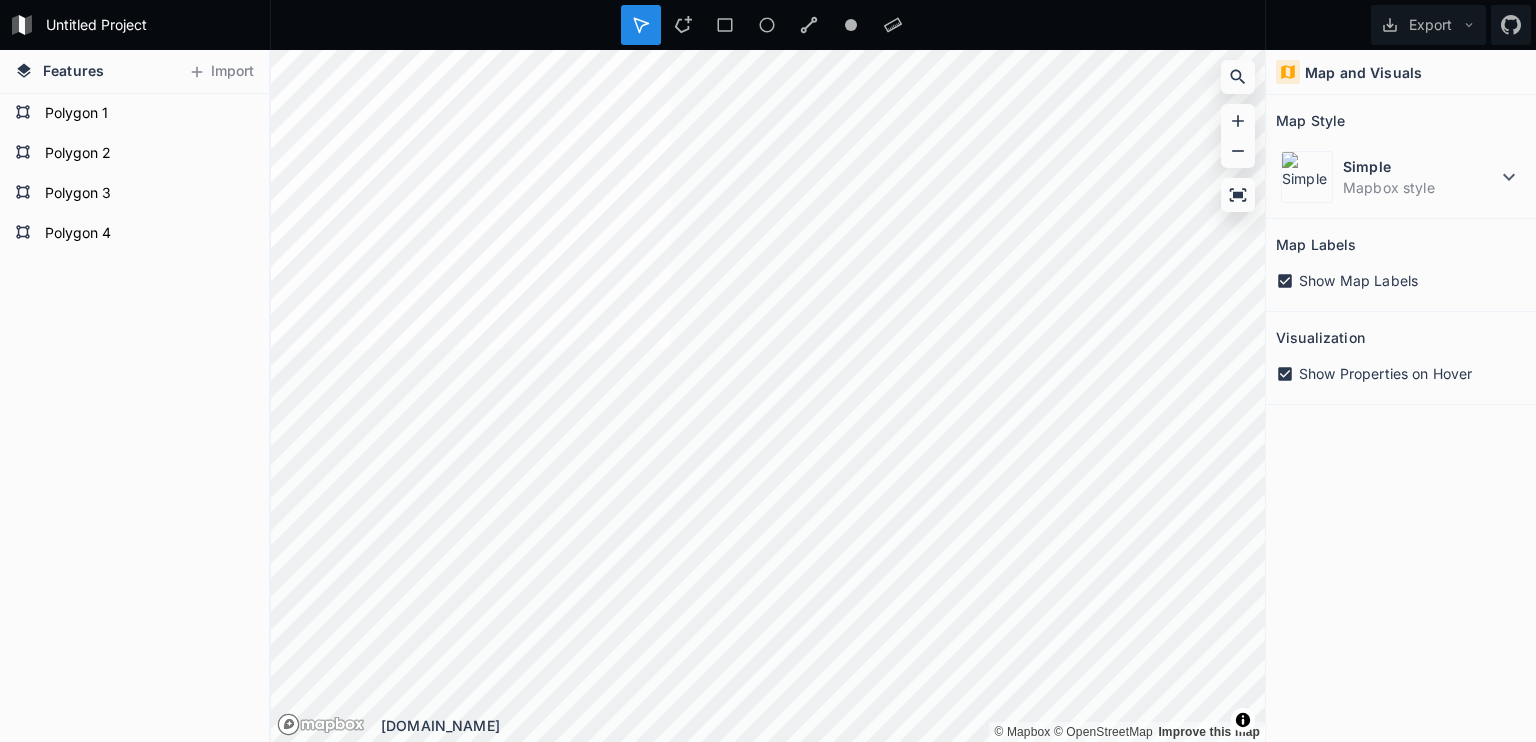 click 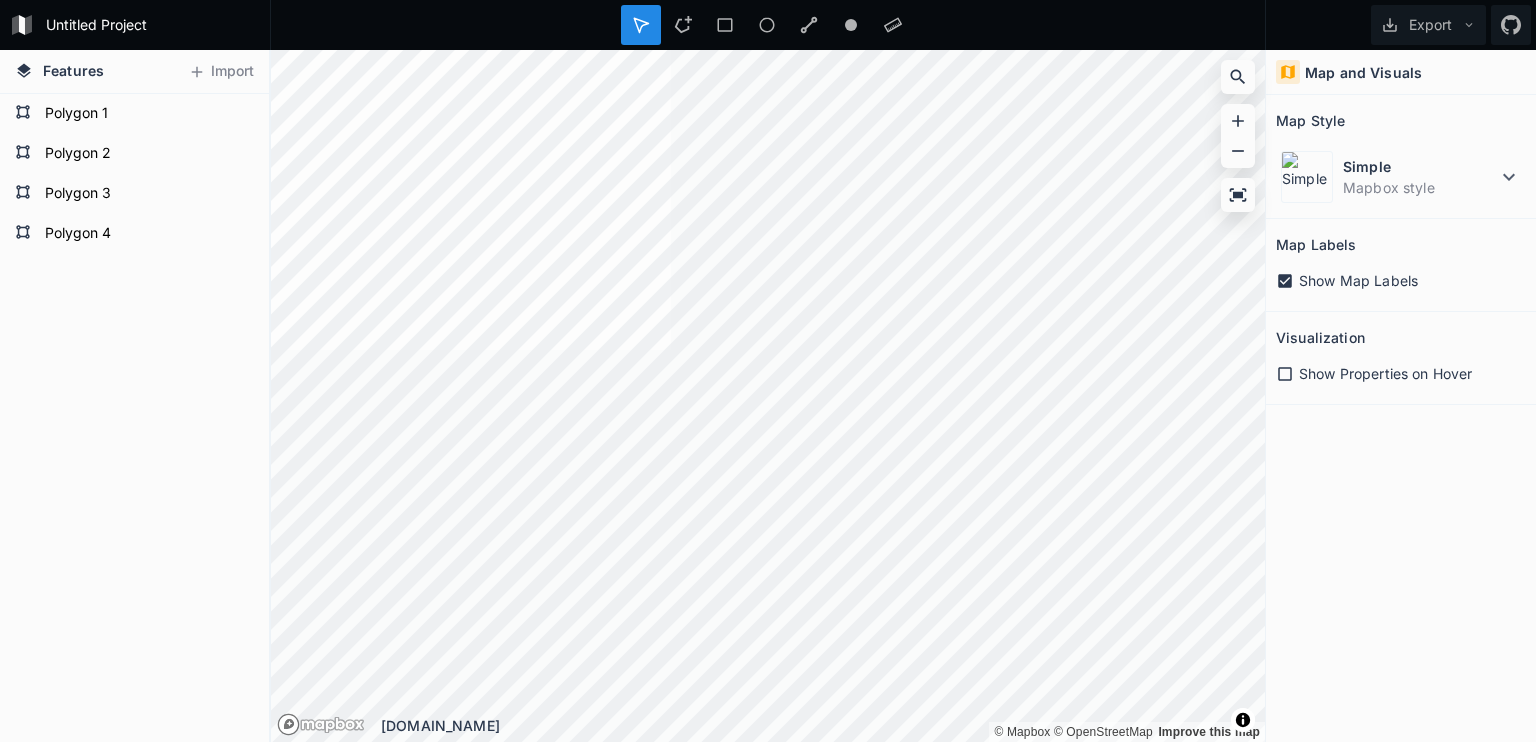 click 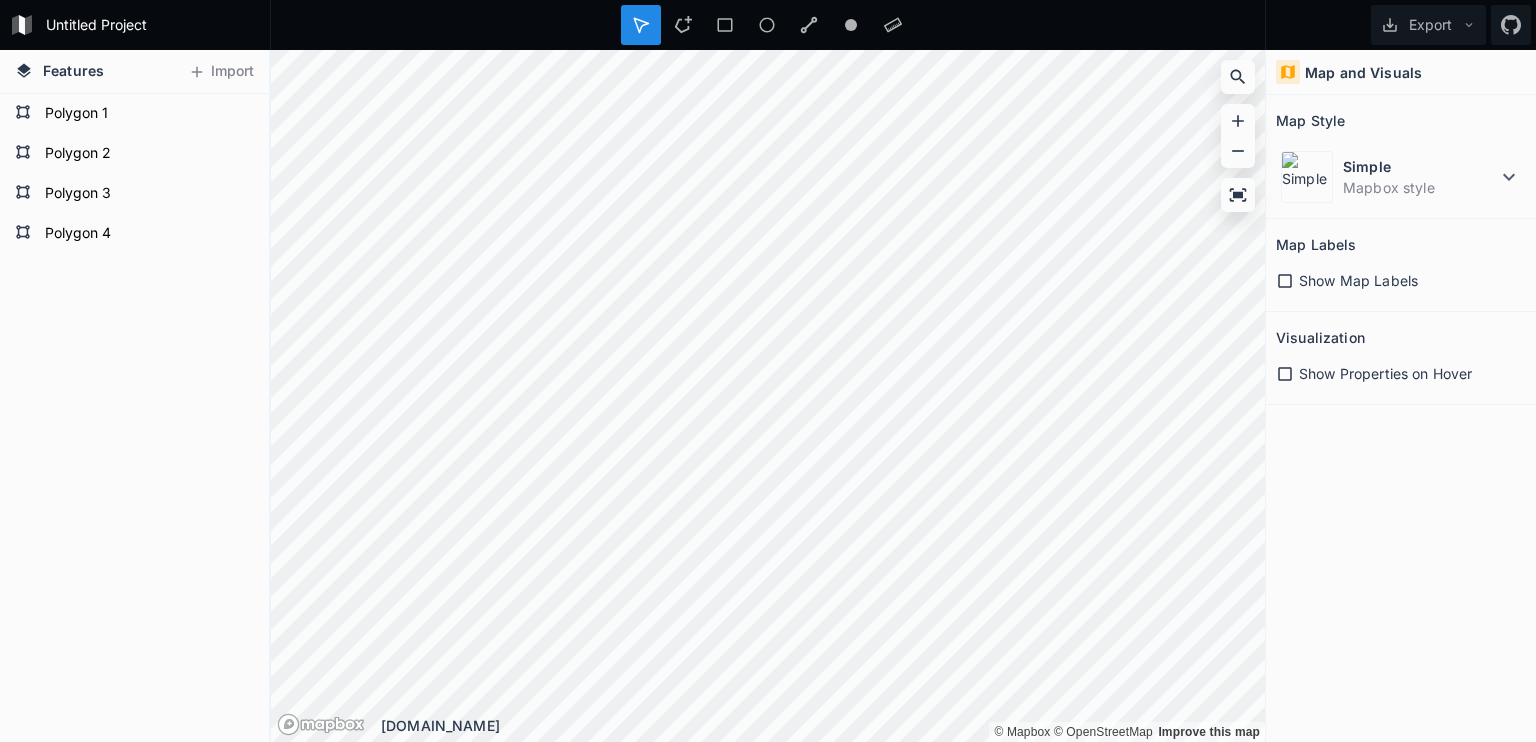 click 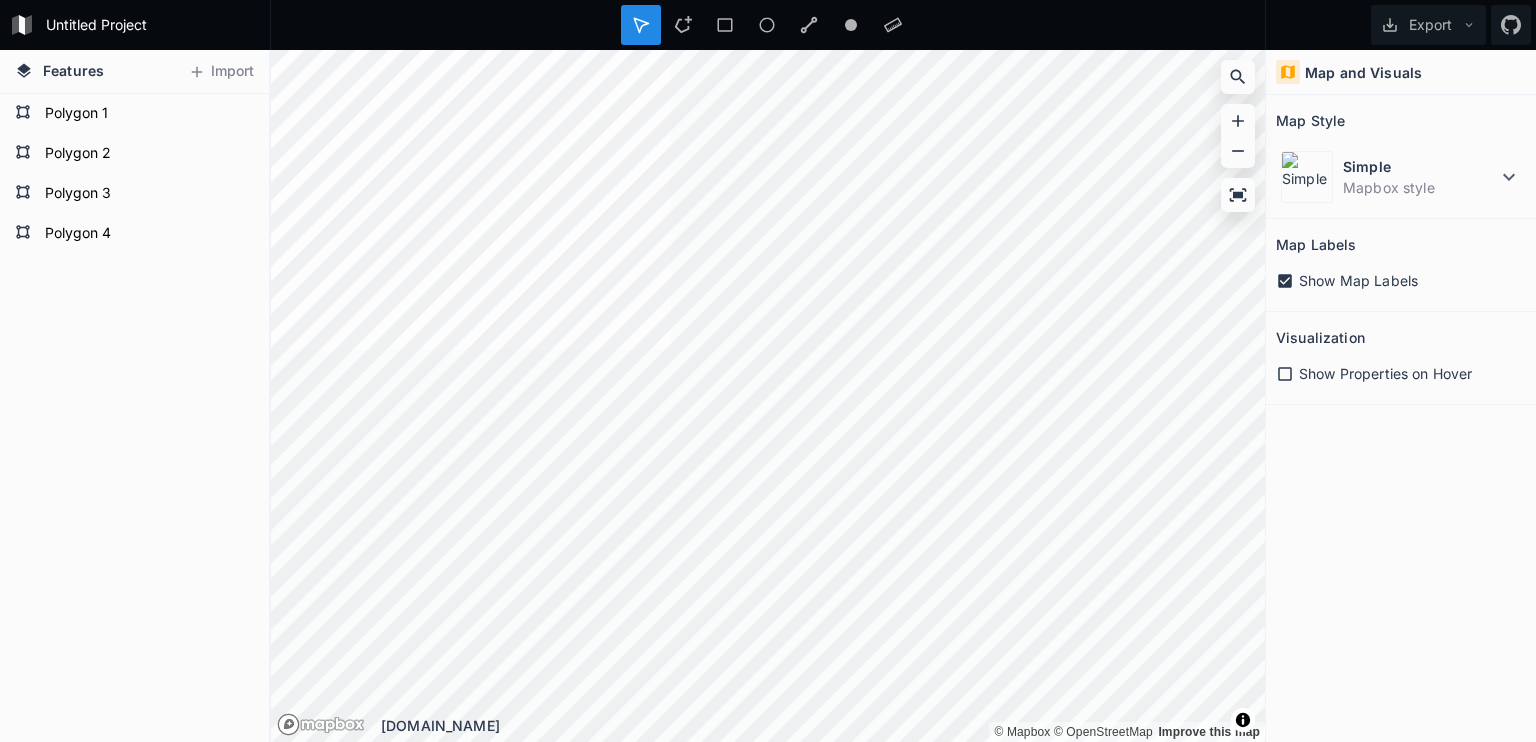 click 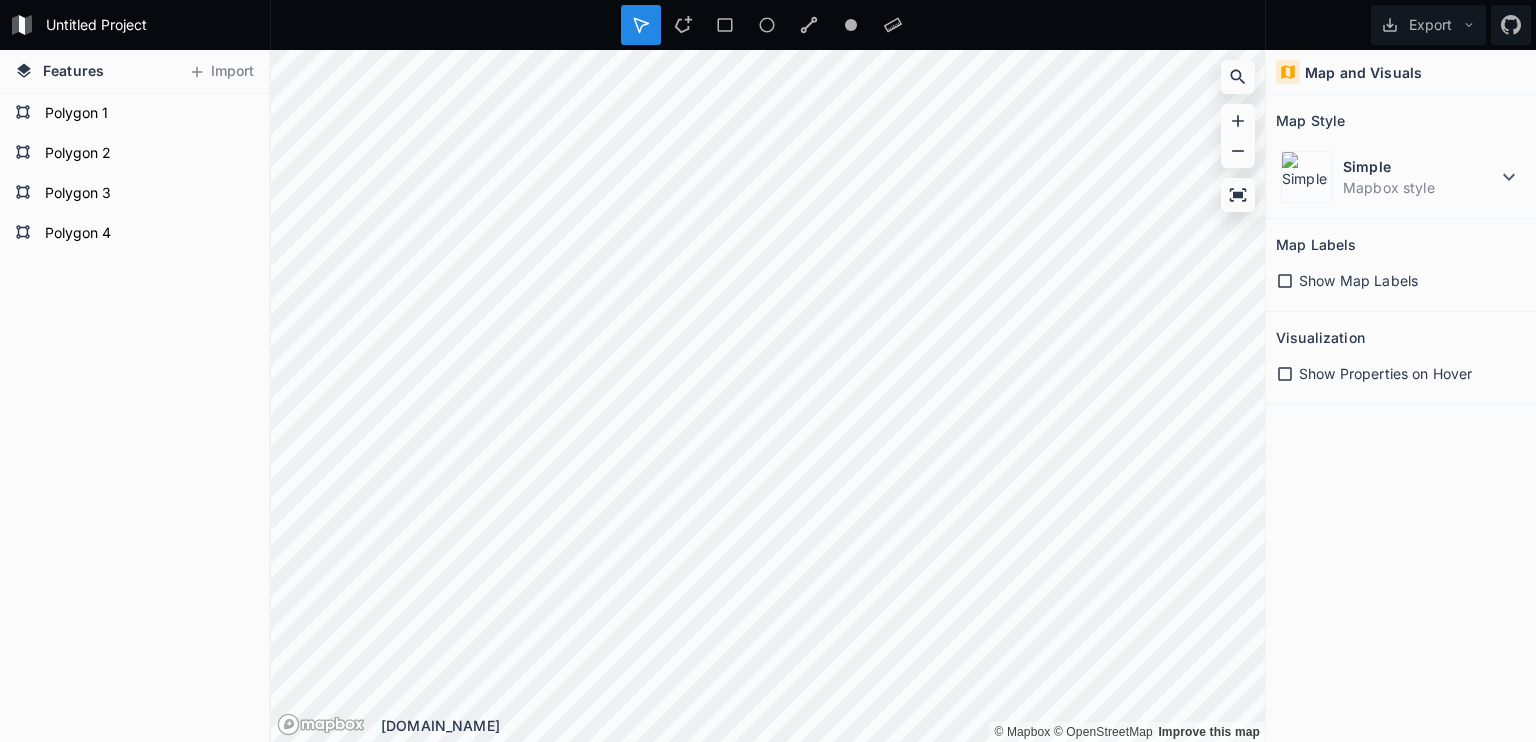 click 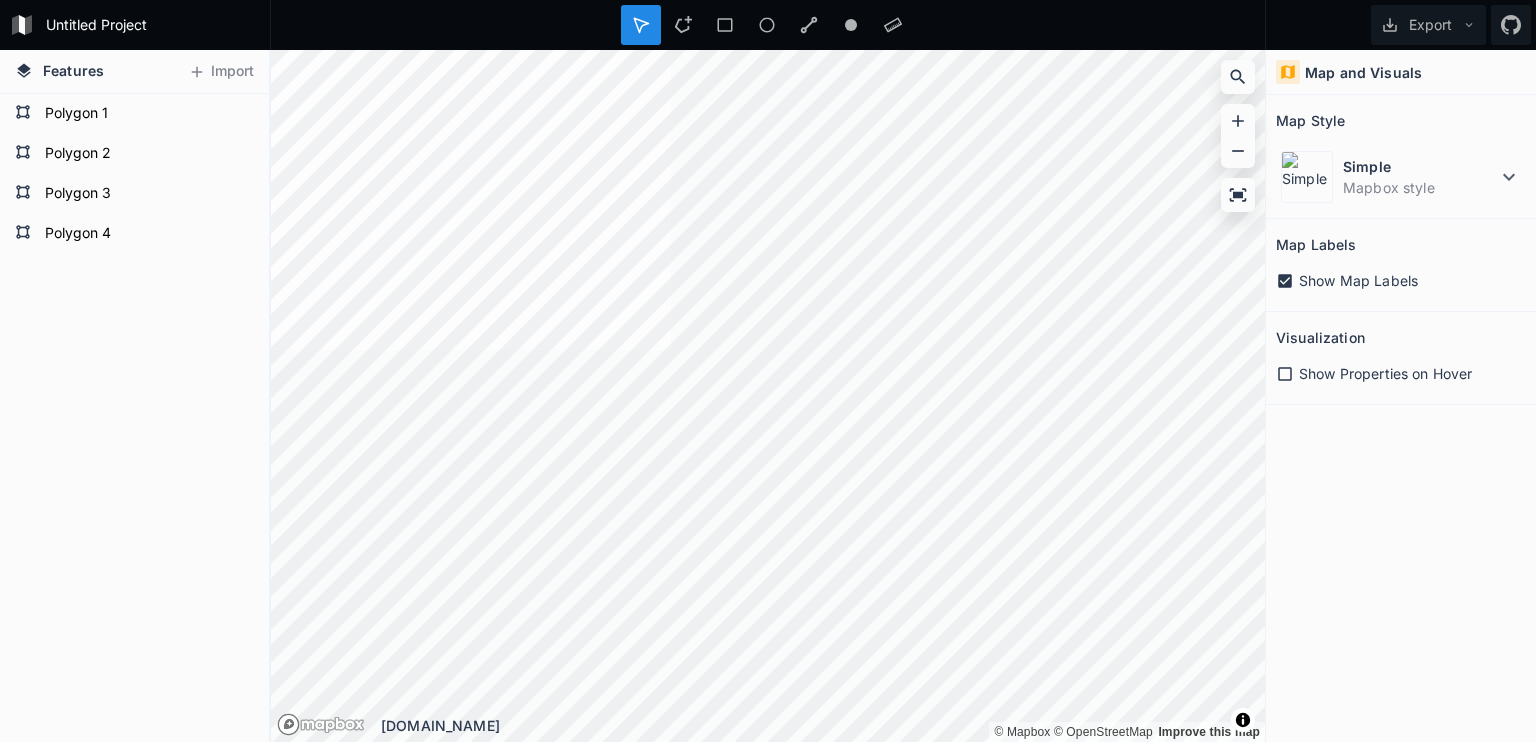 click 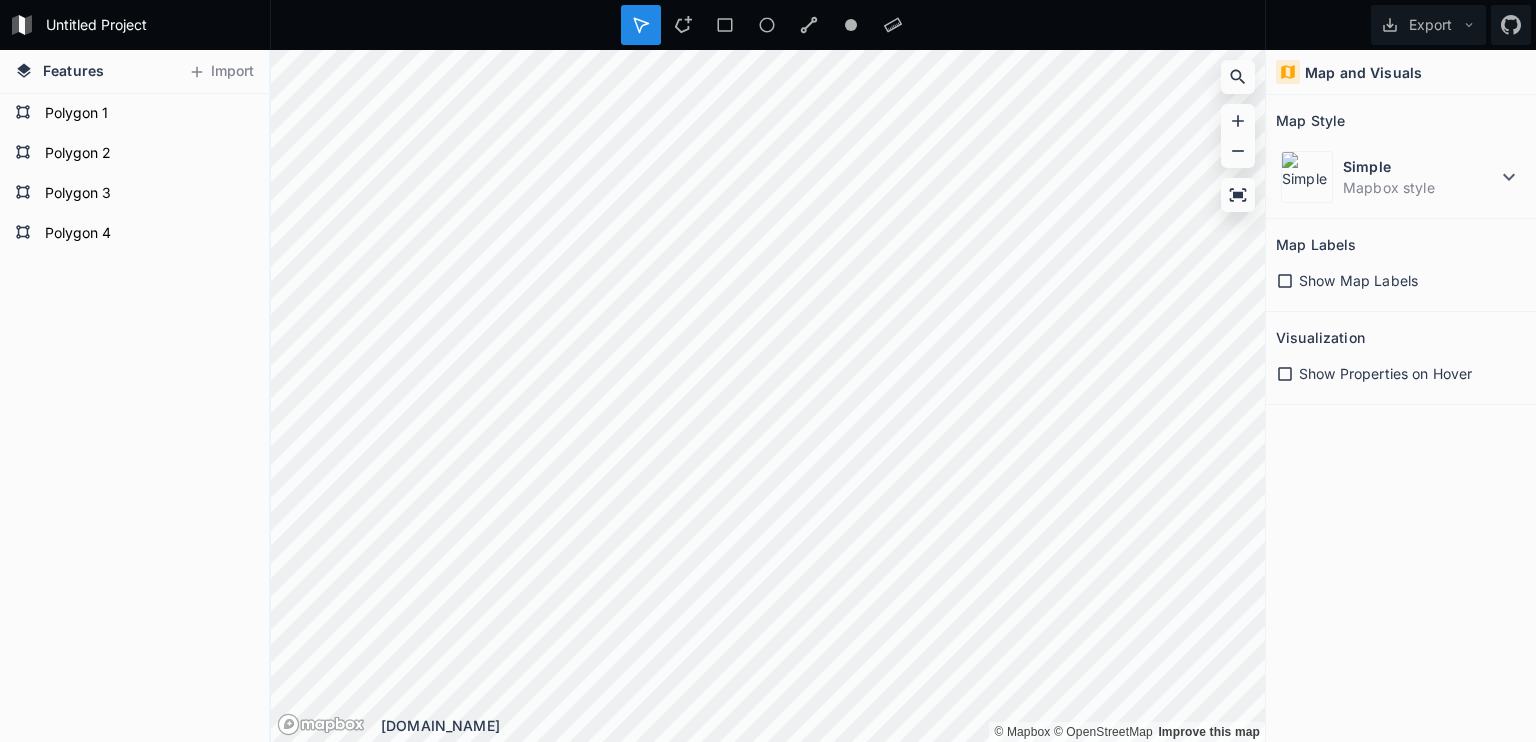 click 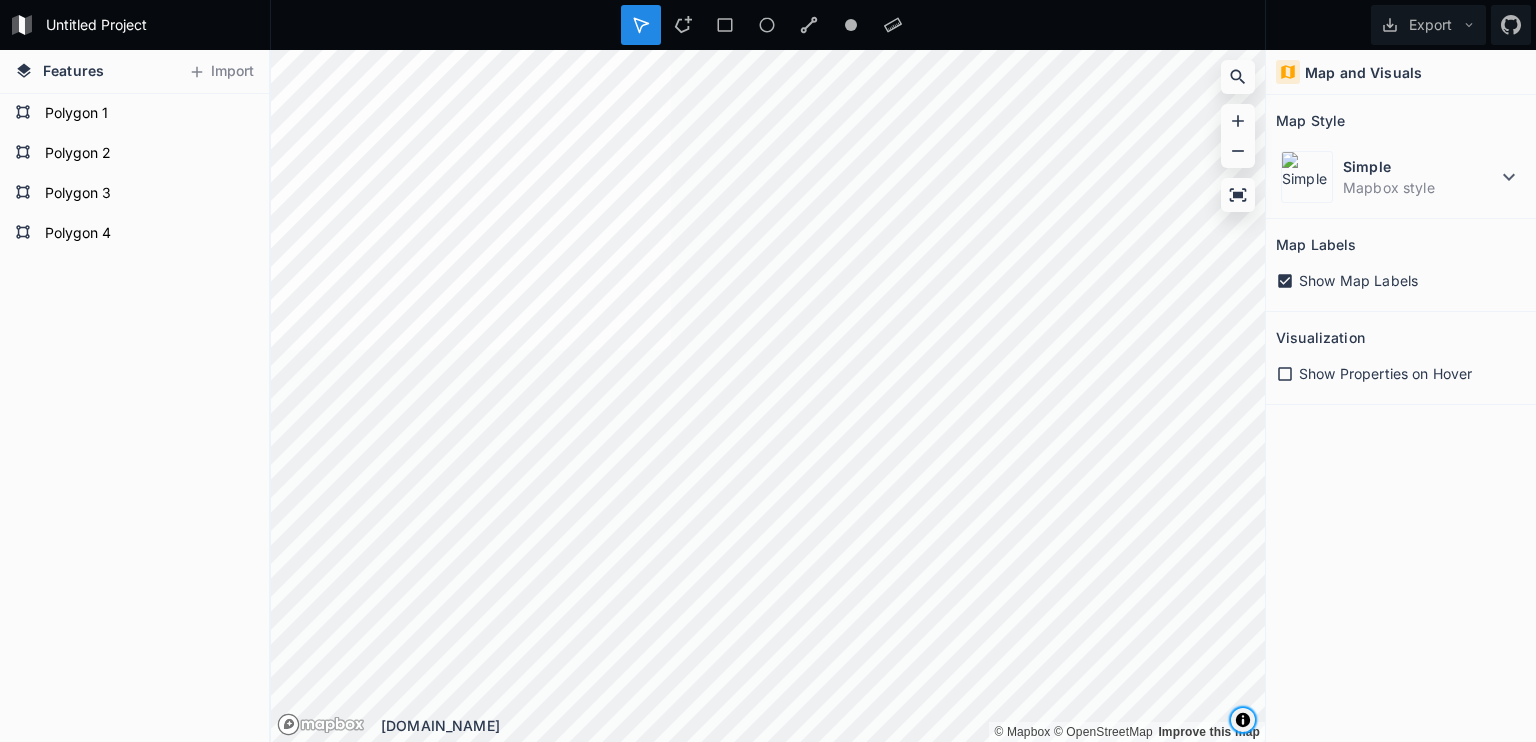 click at bounding box center [1243, 720] 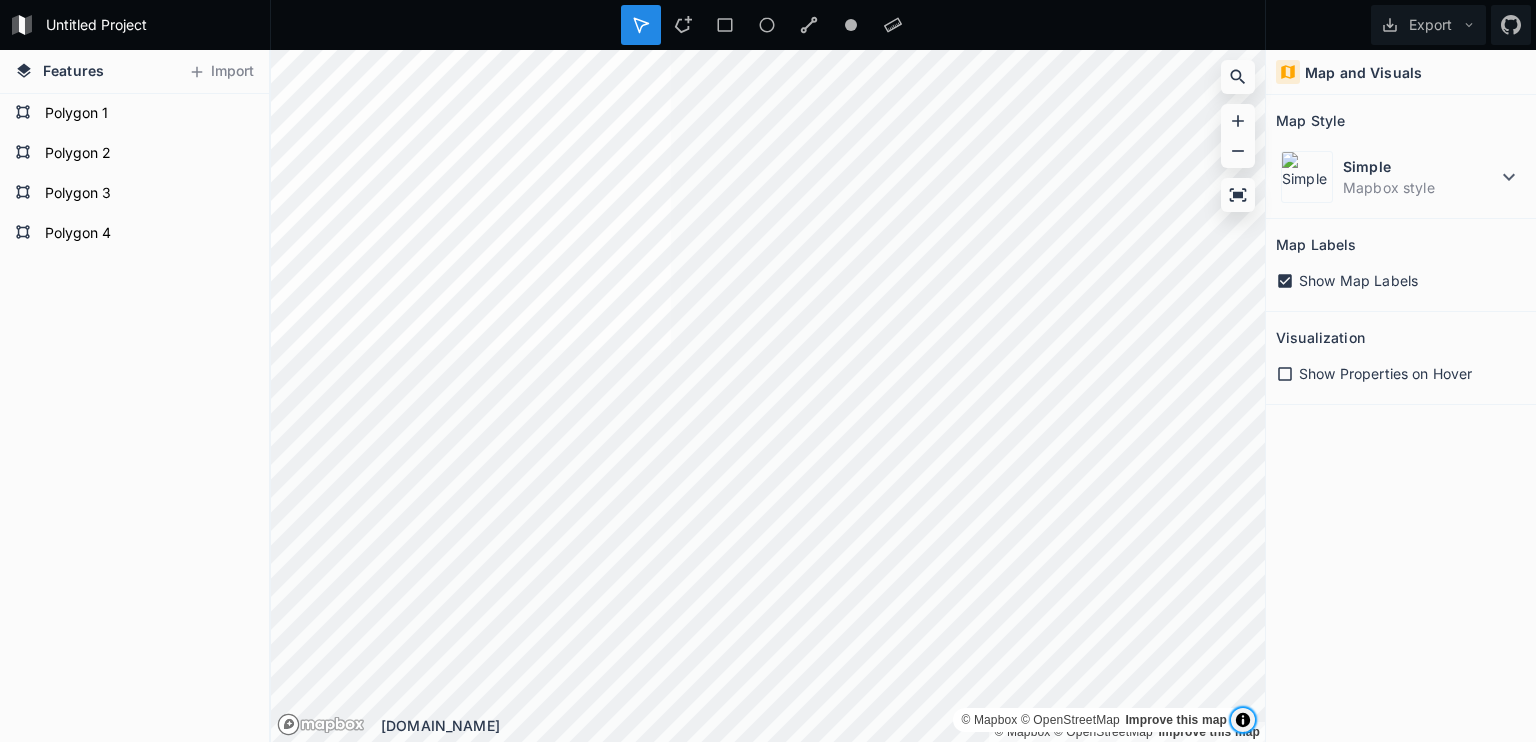 click at bounding box center [1243, 720] 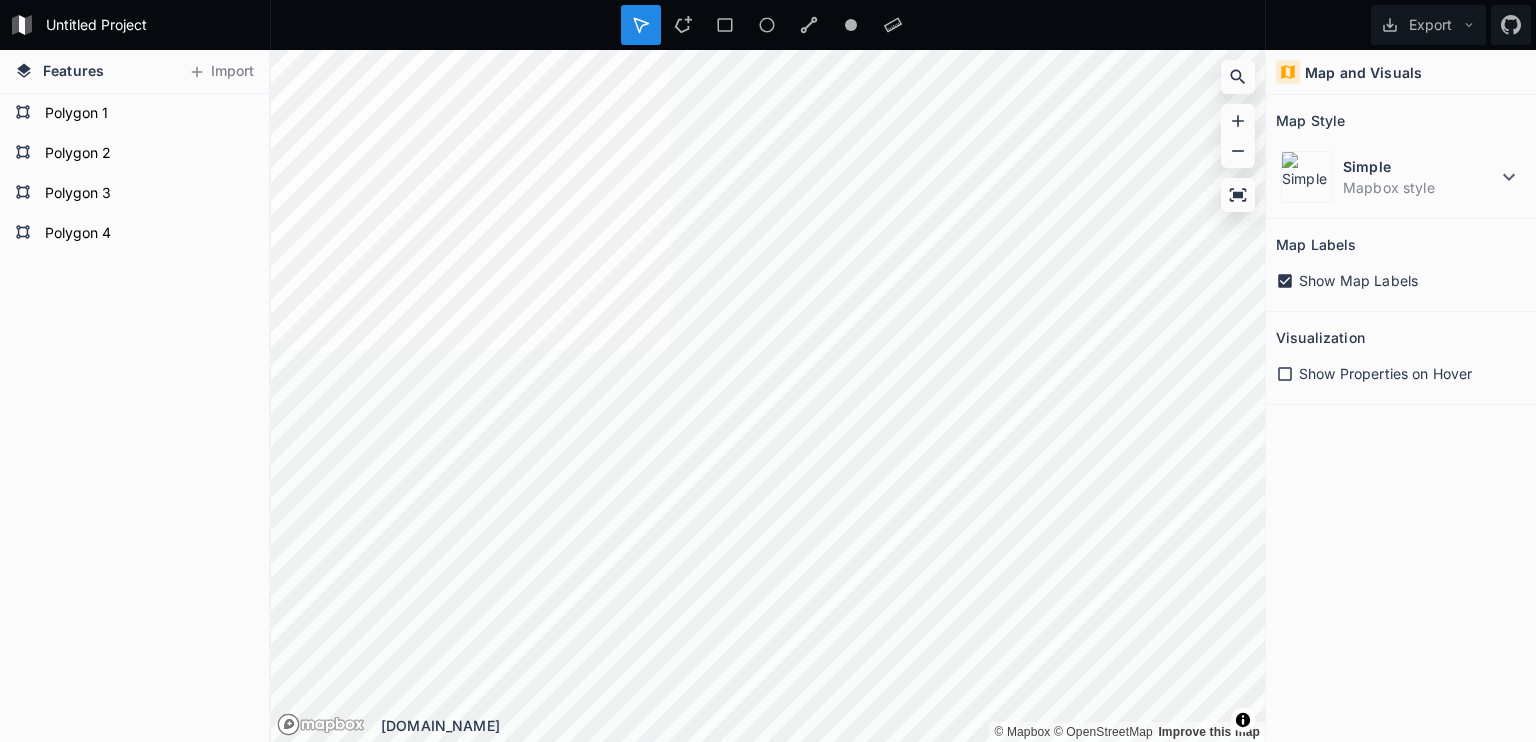 click on "Show Map Labels" at bounding box center (1358, 280) 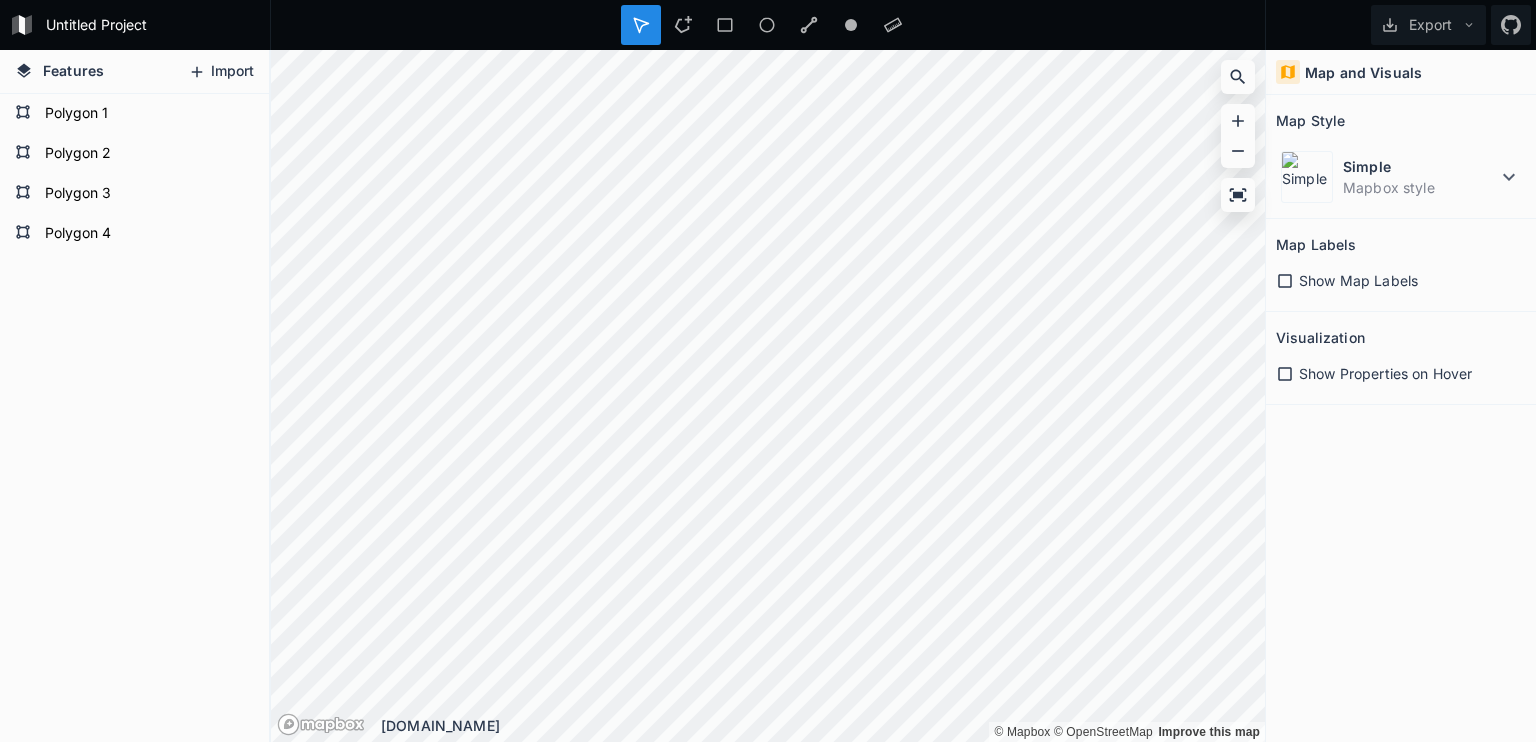 click on "Import" at bounding box center [221, 72] 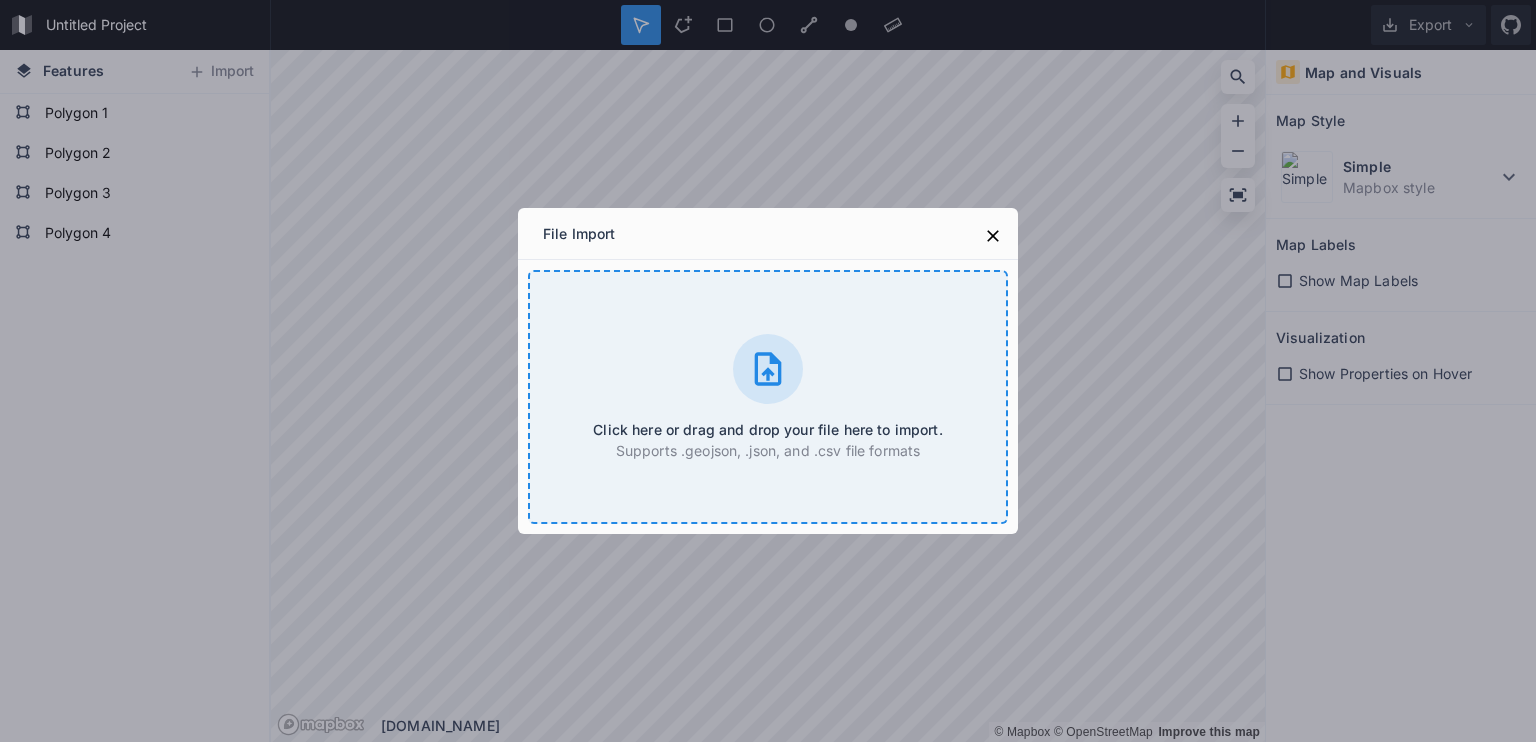 click on "Click here or drag and drop your file here to import. Supports .geojson, .json, and .csv file formats" at bounding box center [768, 397] 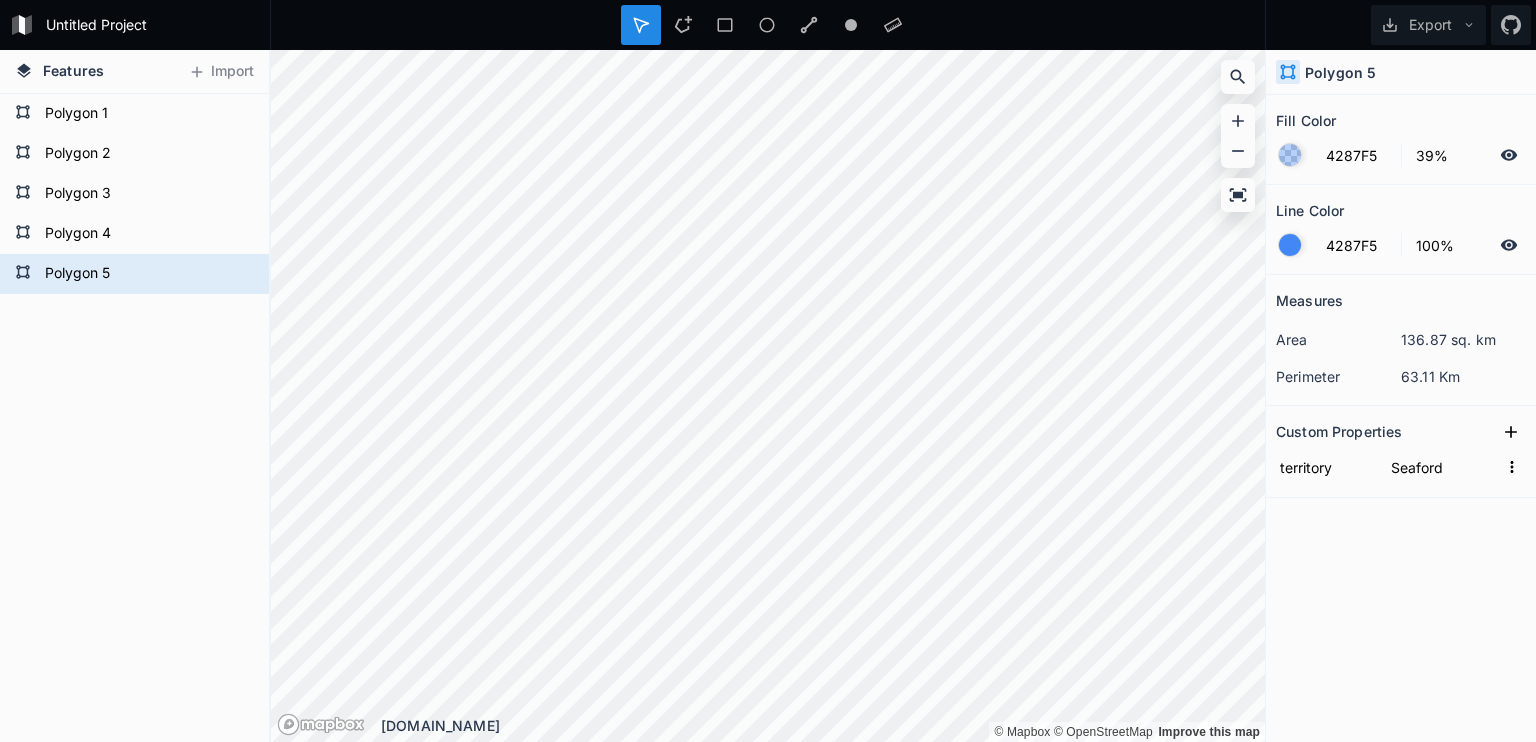 click 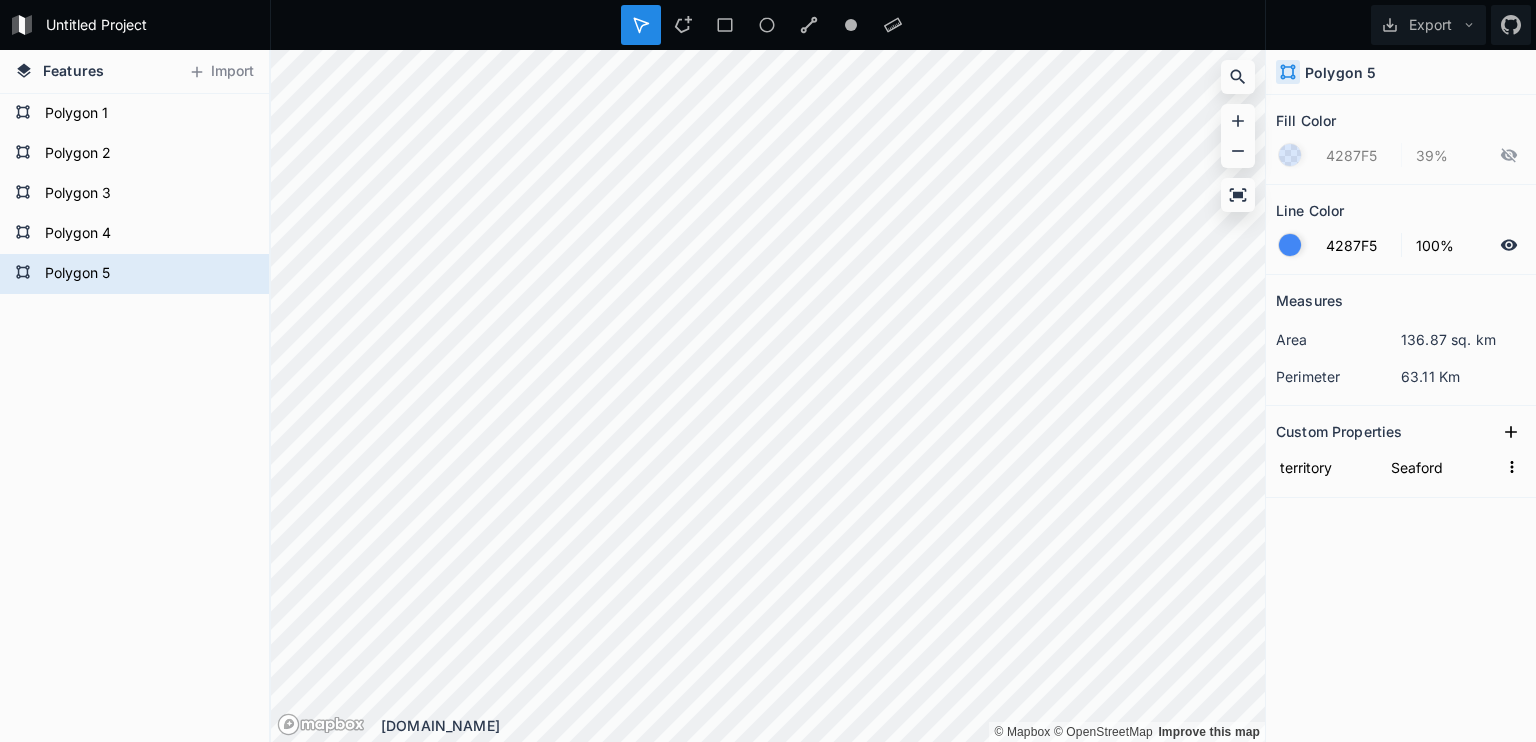 click at bounding box center (1290, 245) 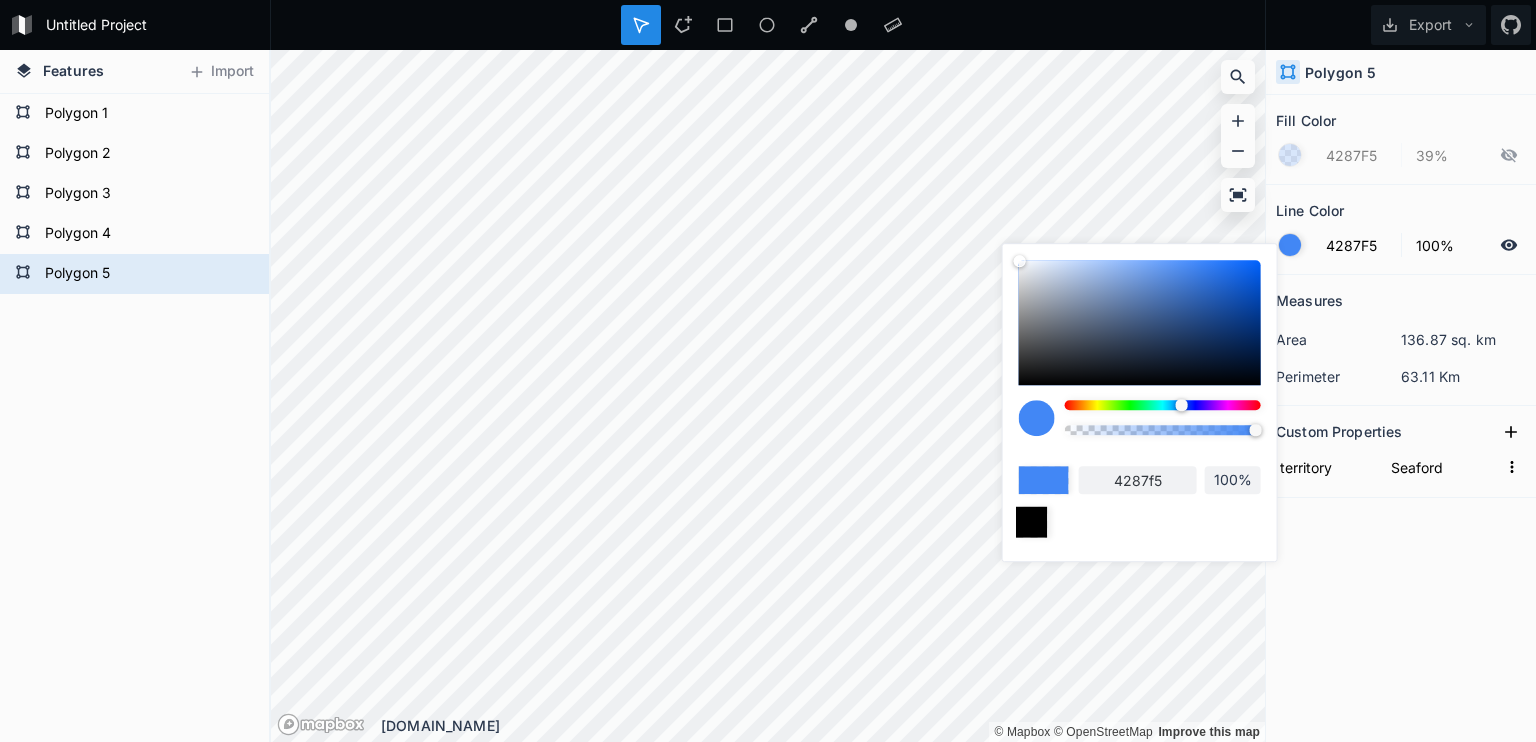 click at bounding box center [1031, 522] 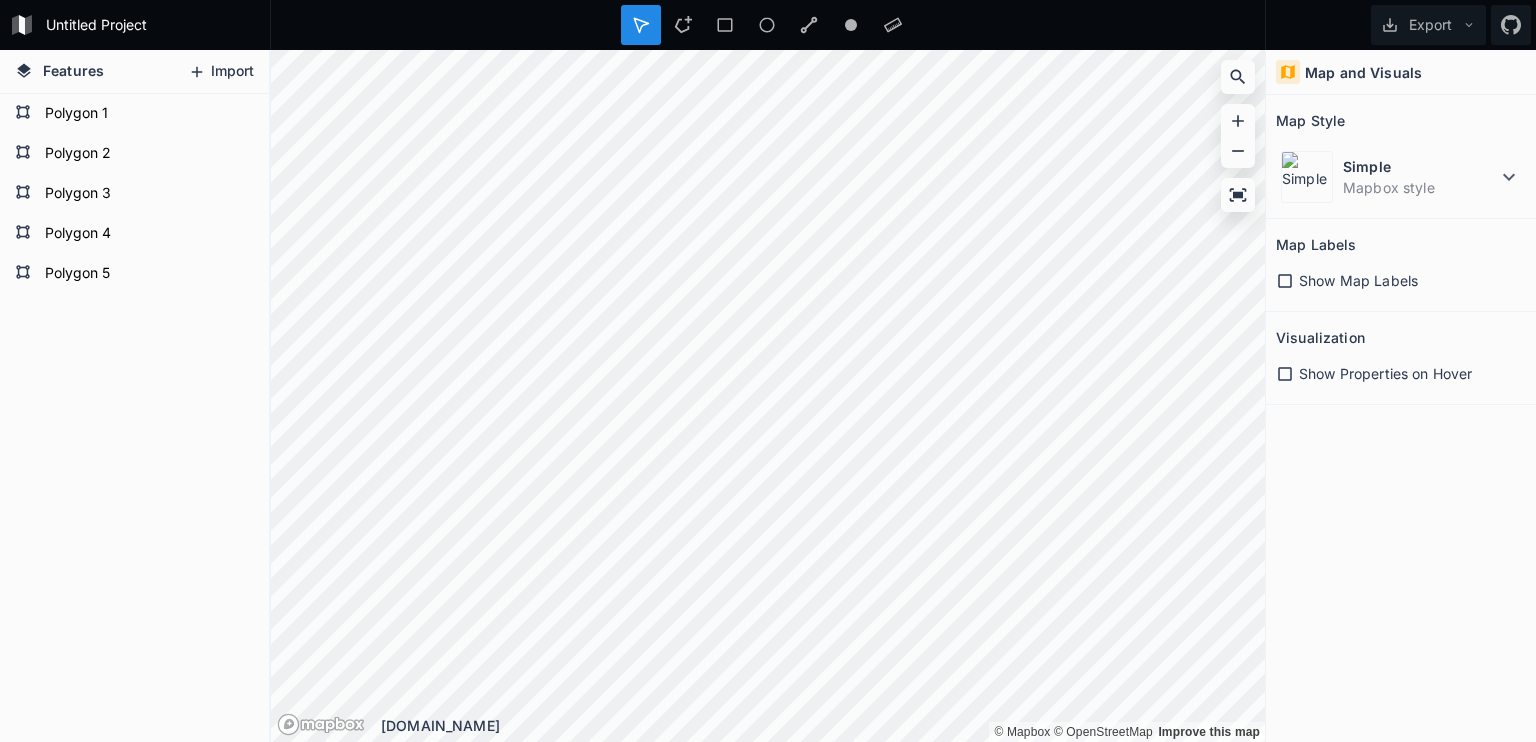 click on "Import" at bounding box center [221, 72] 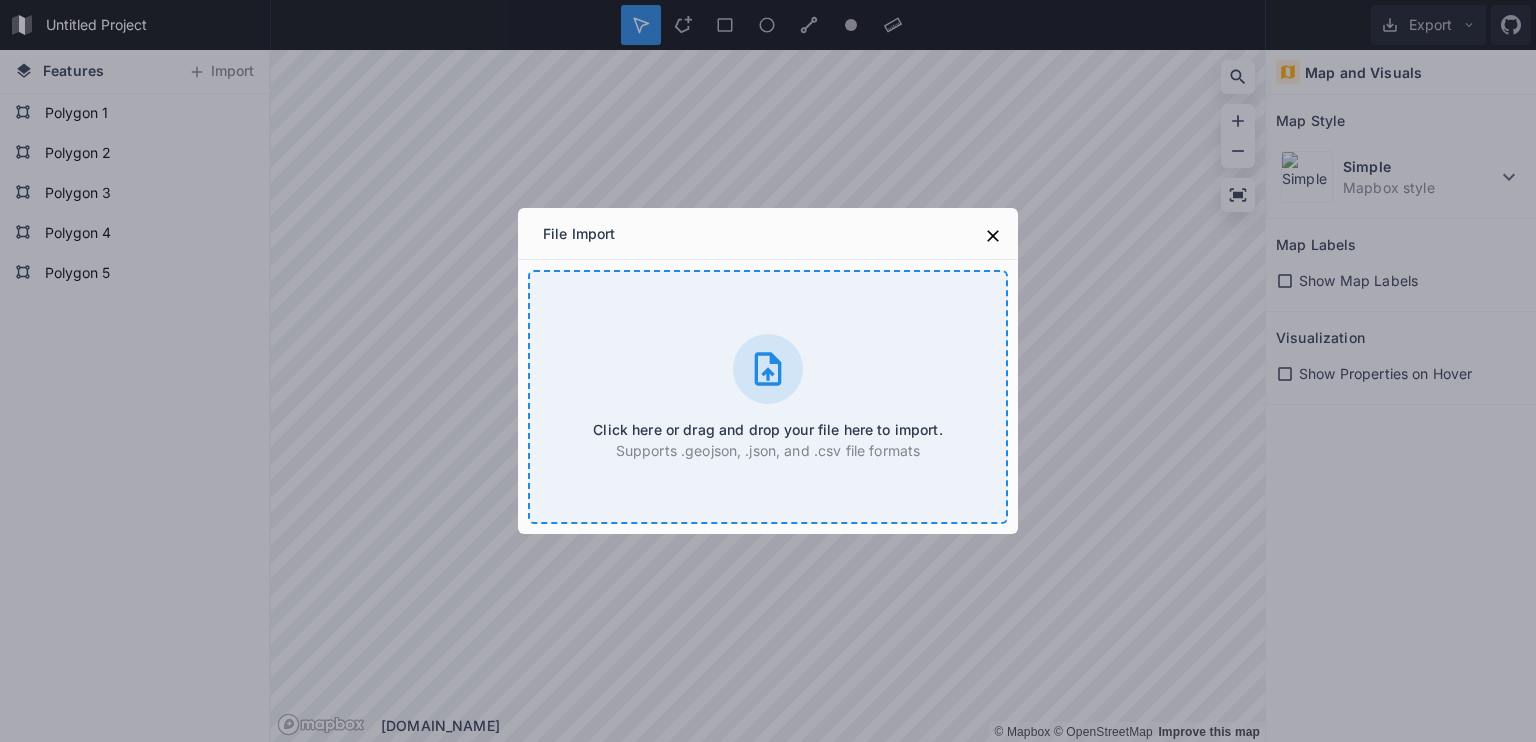 click on "Click here or drag and drop your file here to import. Supports .geojson, .json, and .csv file formats" at bounding box center (768, 397) 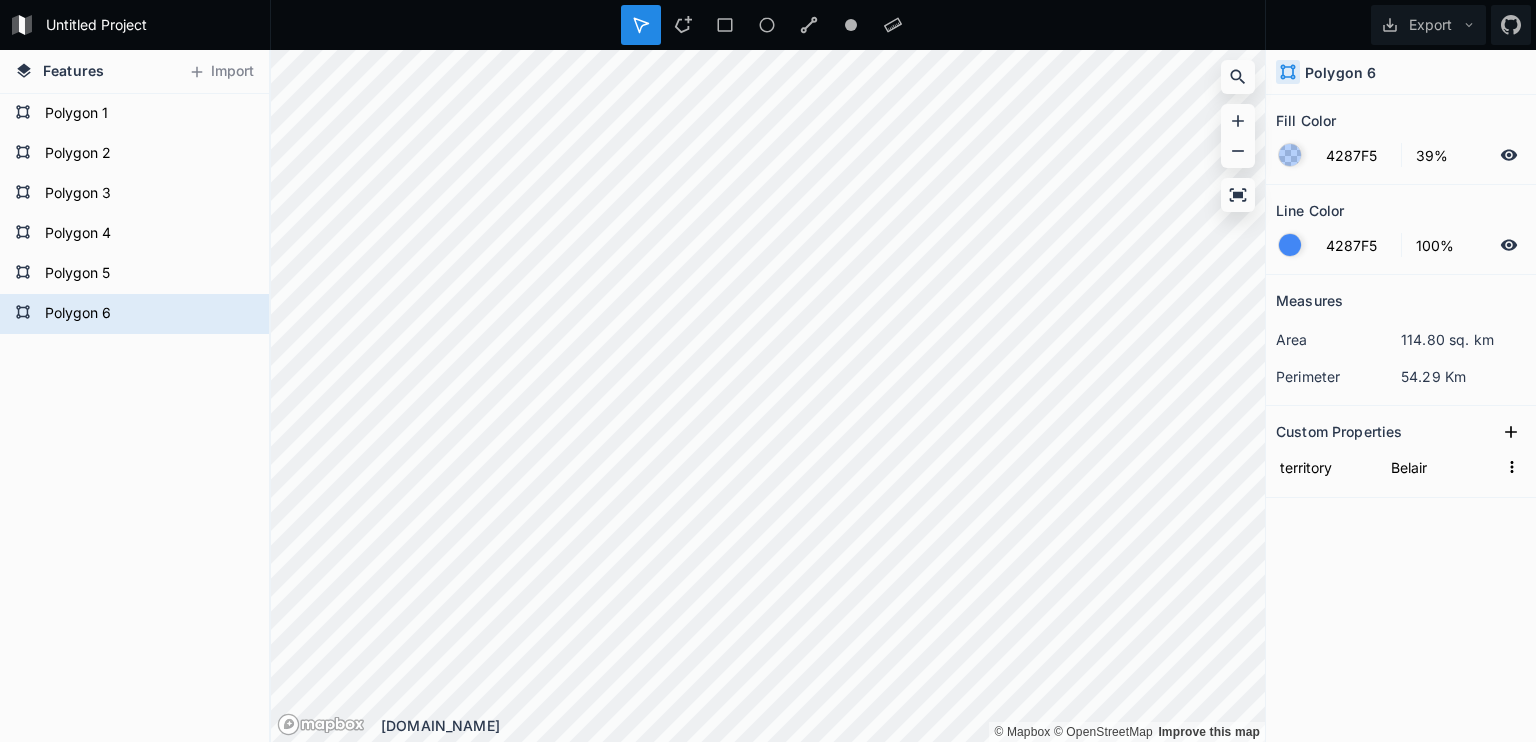 click 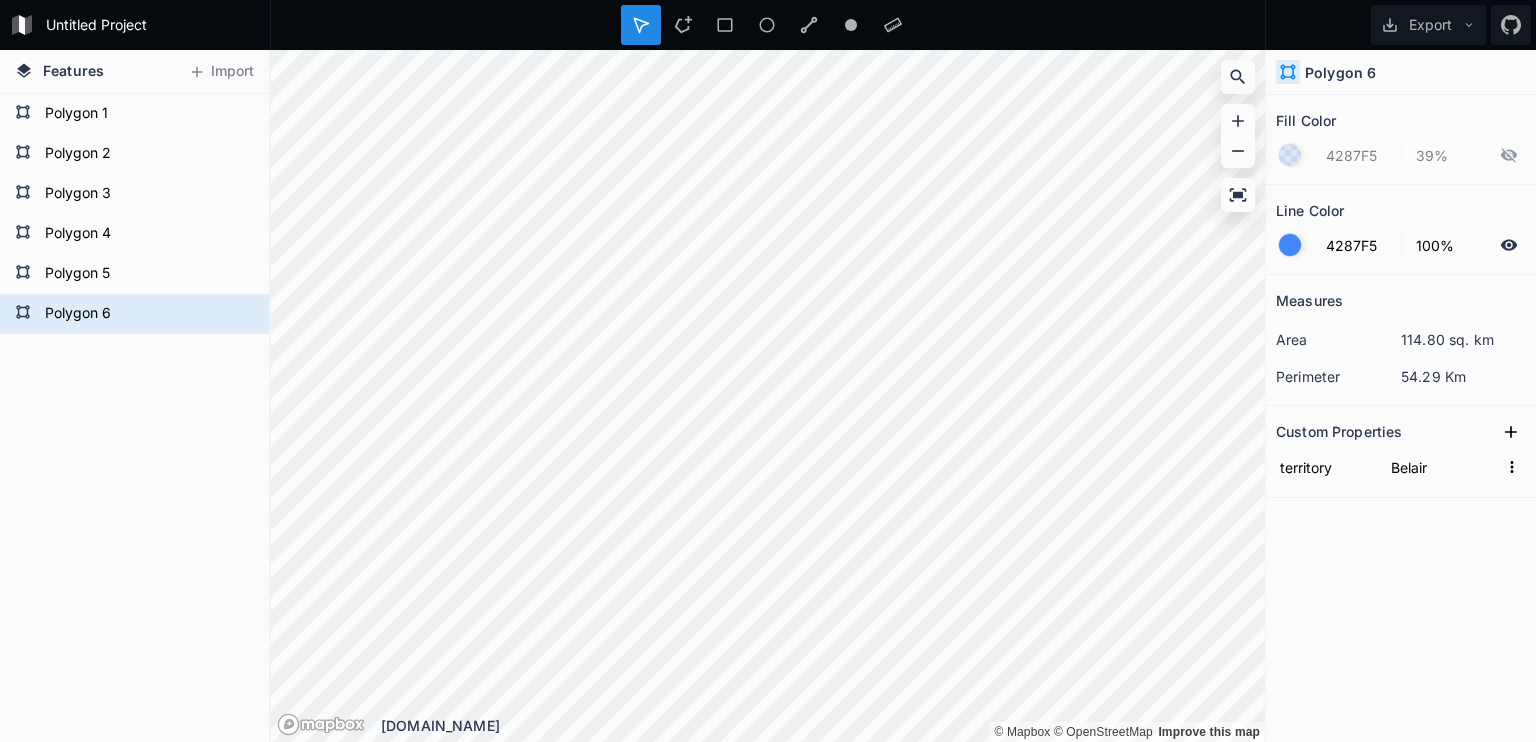 click at bounding box center (1290, 245) 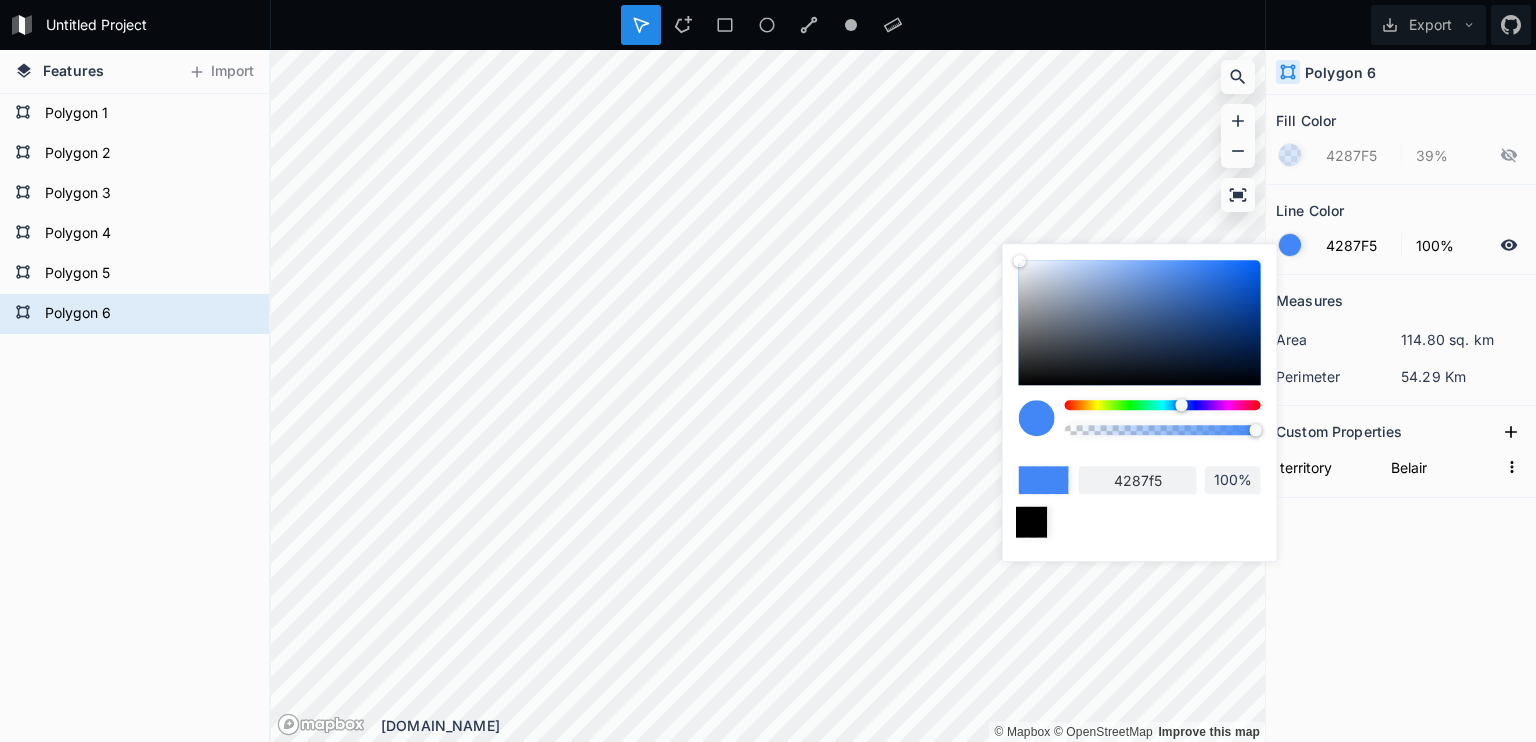 click at bounding box center (1031, 522) 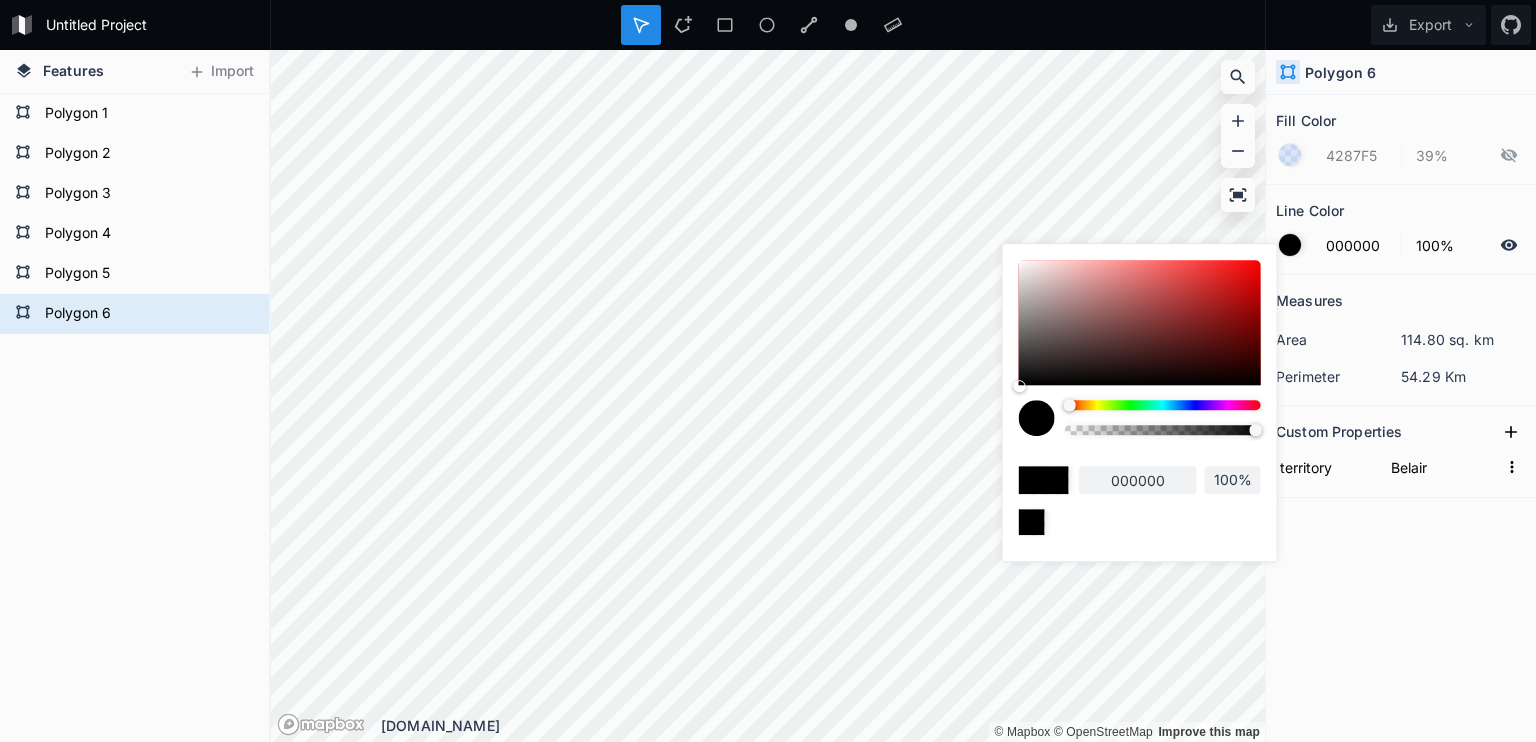 click on "Measures area 114.80 sq. km perimeter 54.29 Km Custom Properties territory [GEOGRAPHIC_DATA]" at bounding box center (1401, 458) 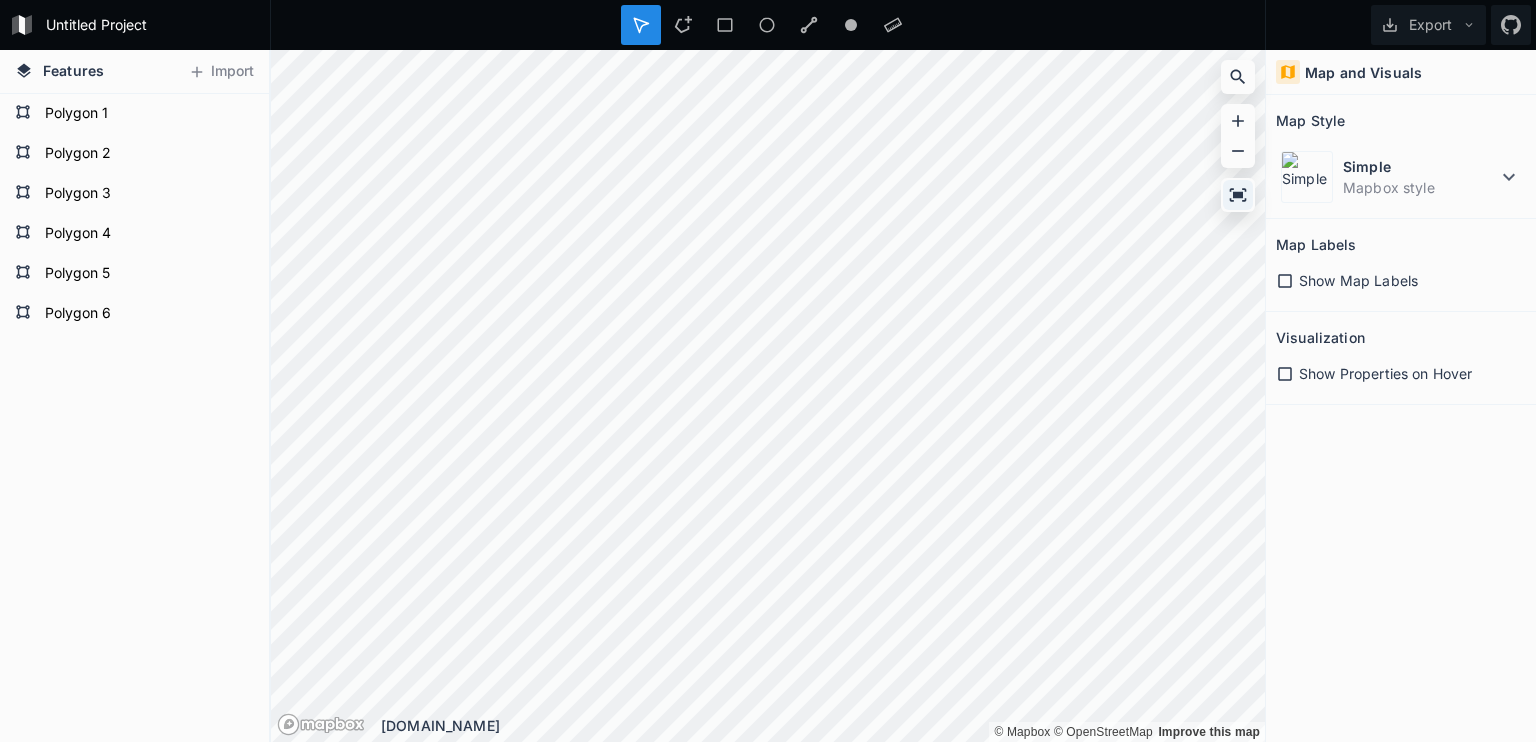 click 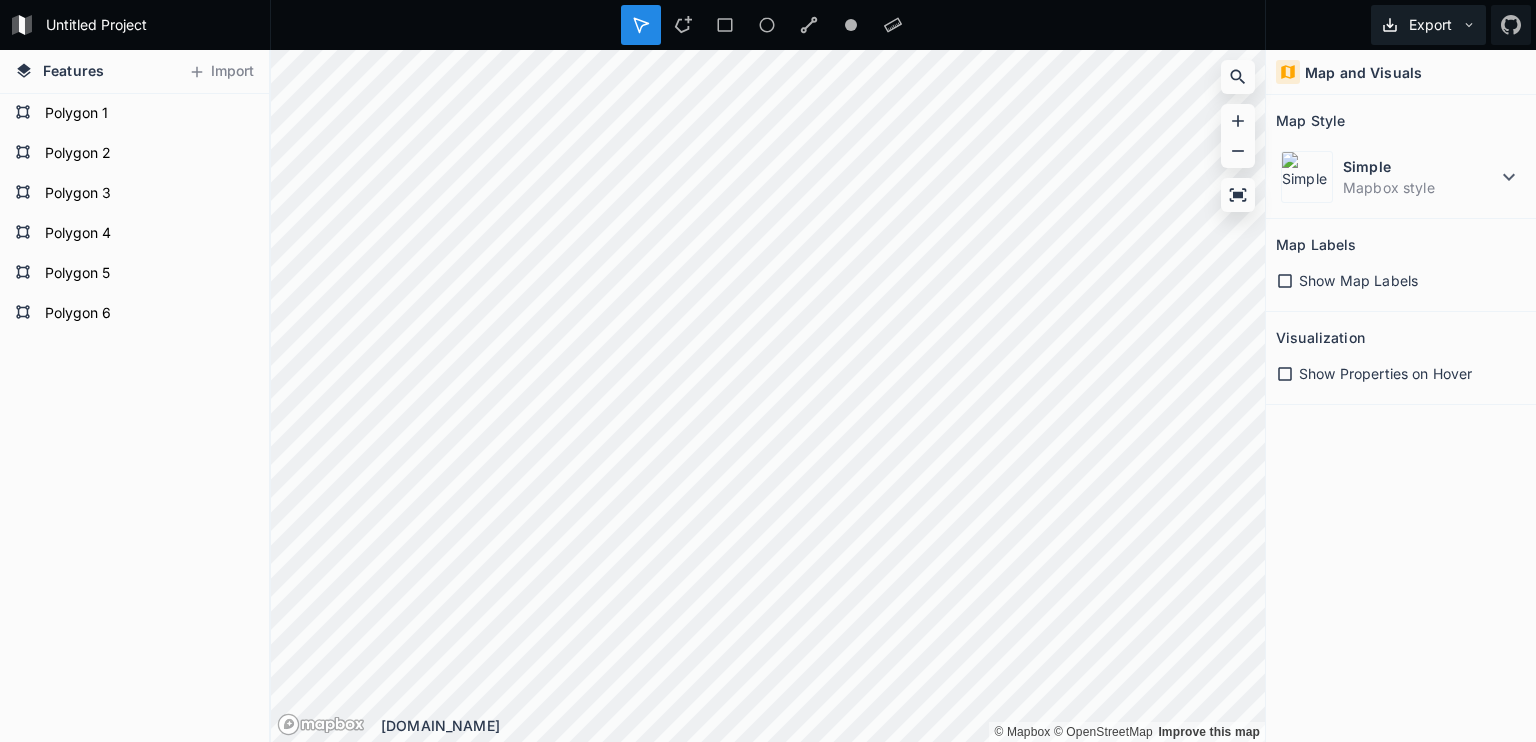 click on "Export" at bounding box center [1428, 25] 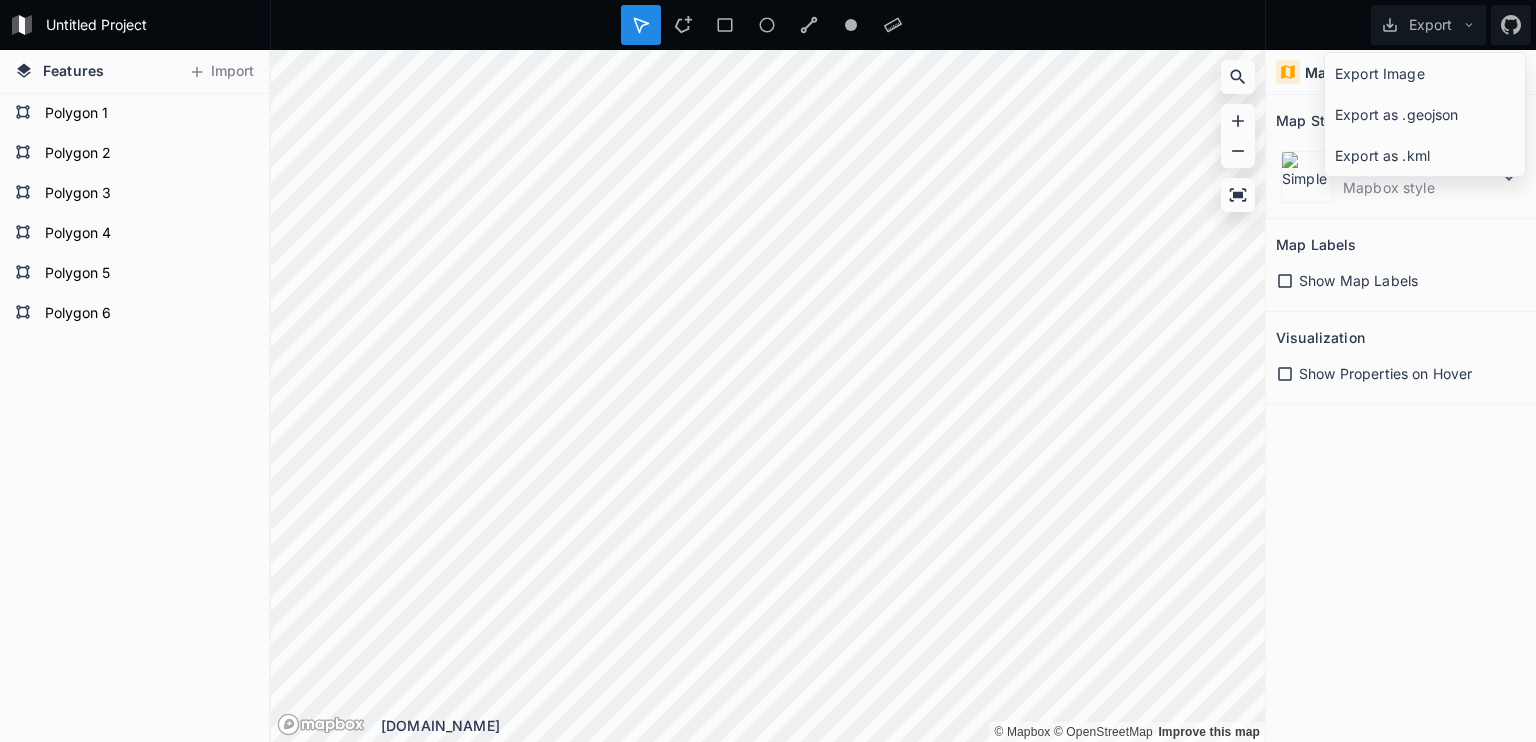 click on "Export Image" 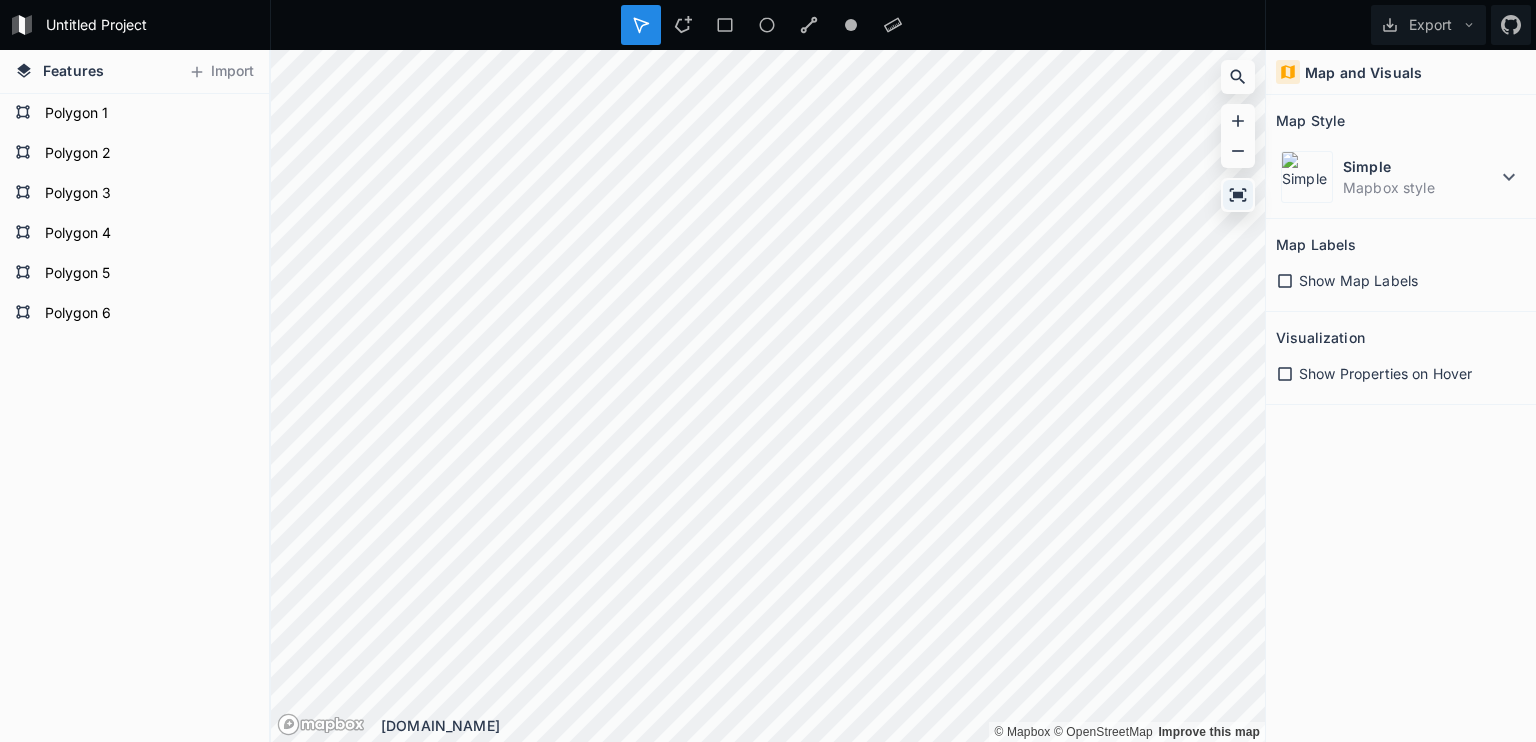 click 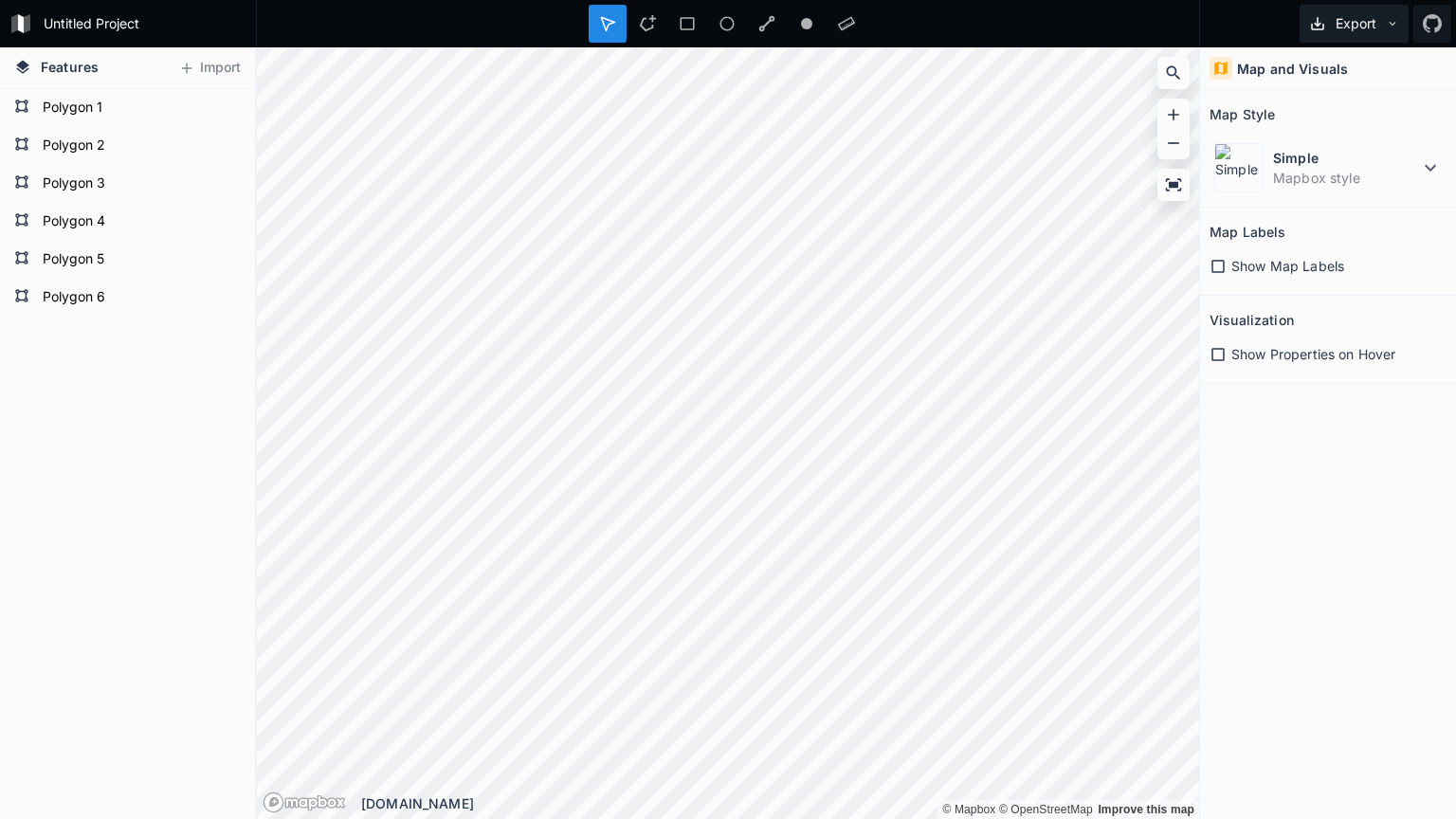 click on "Export" at bounding box center (1354, 24) 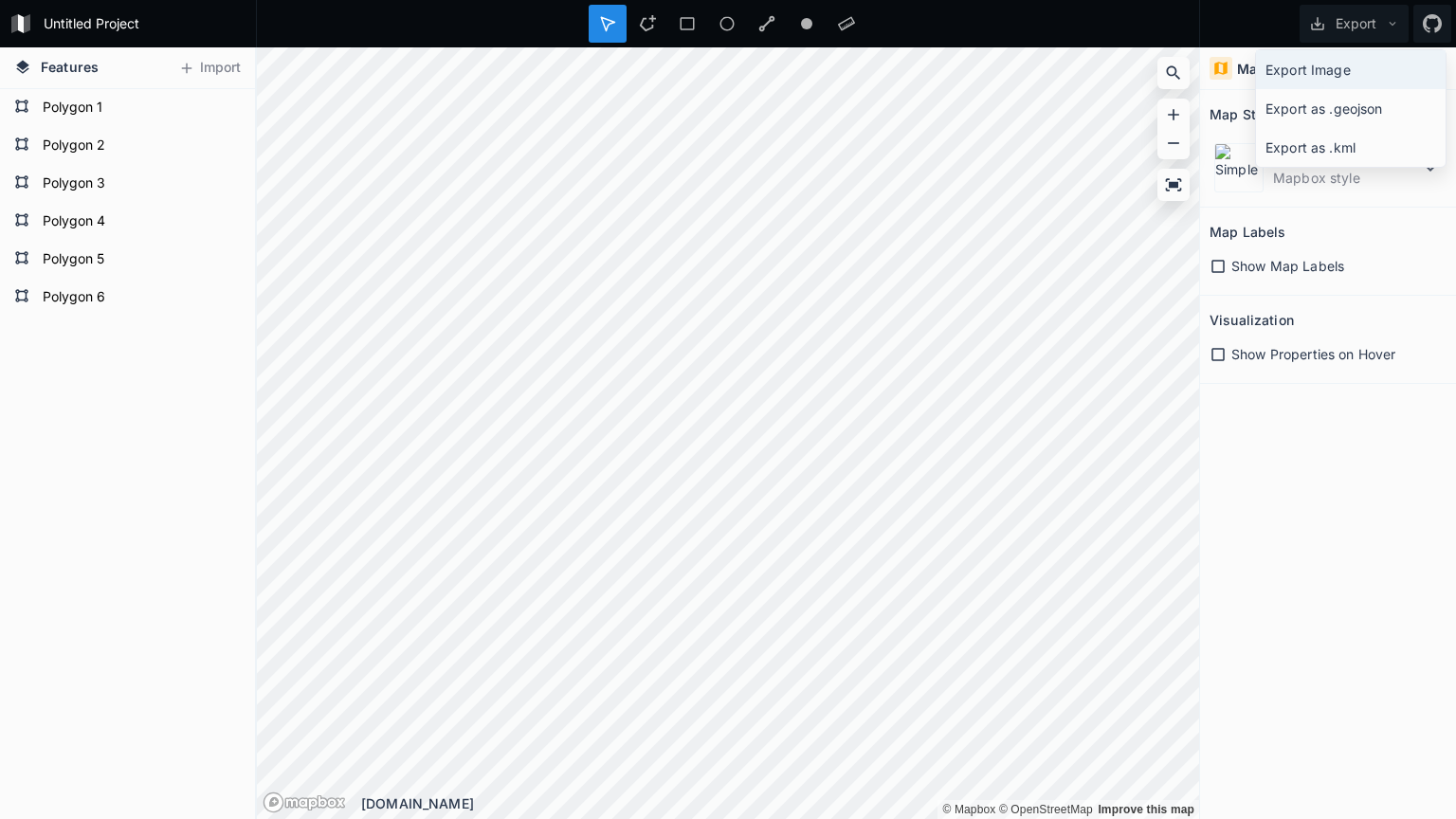 click on "Export Image" 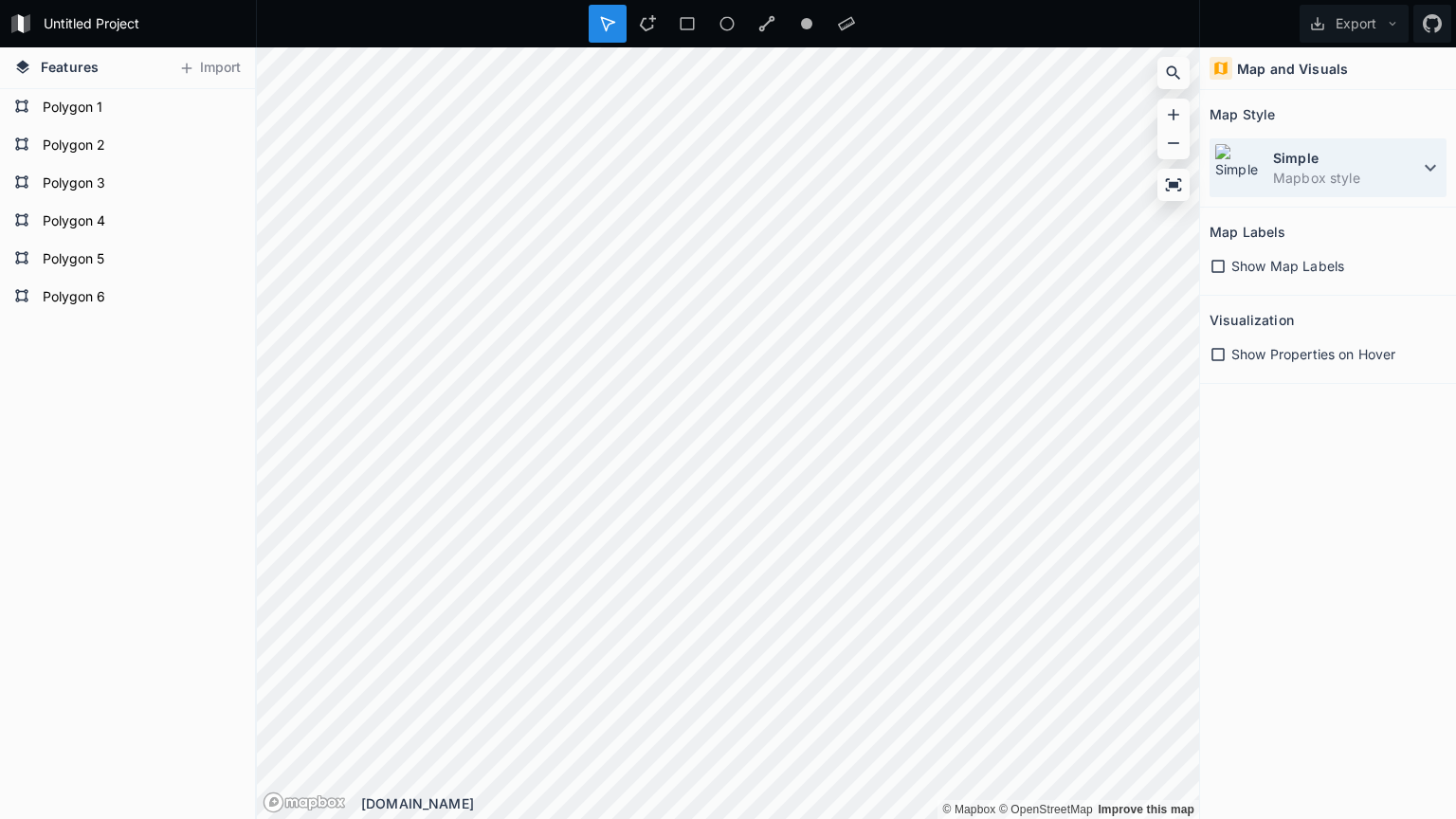 click on "Mapbox style" at bounding box center [1346, 177] 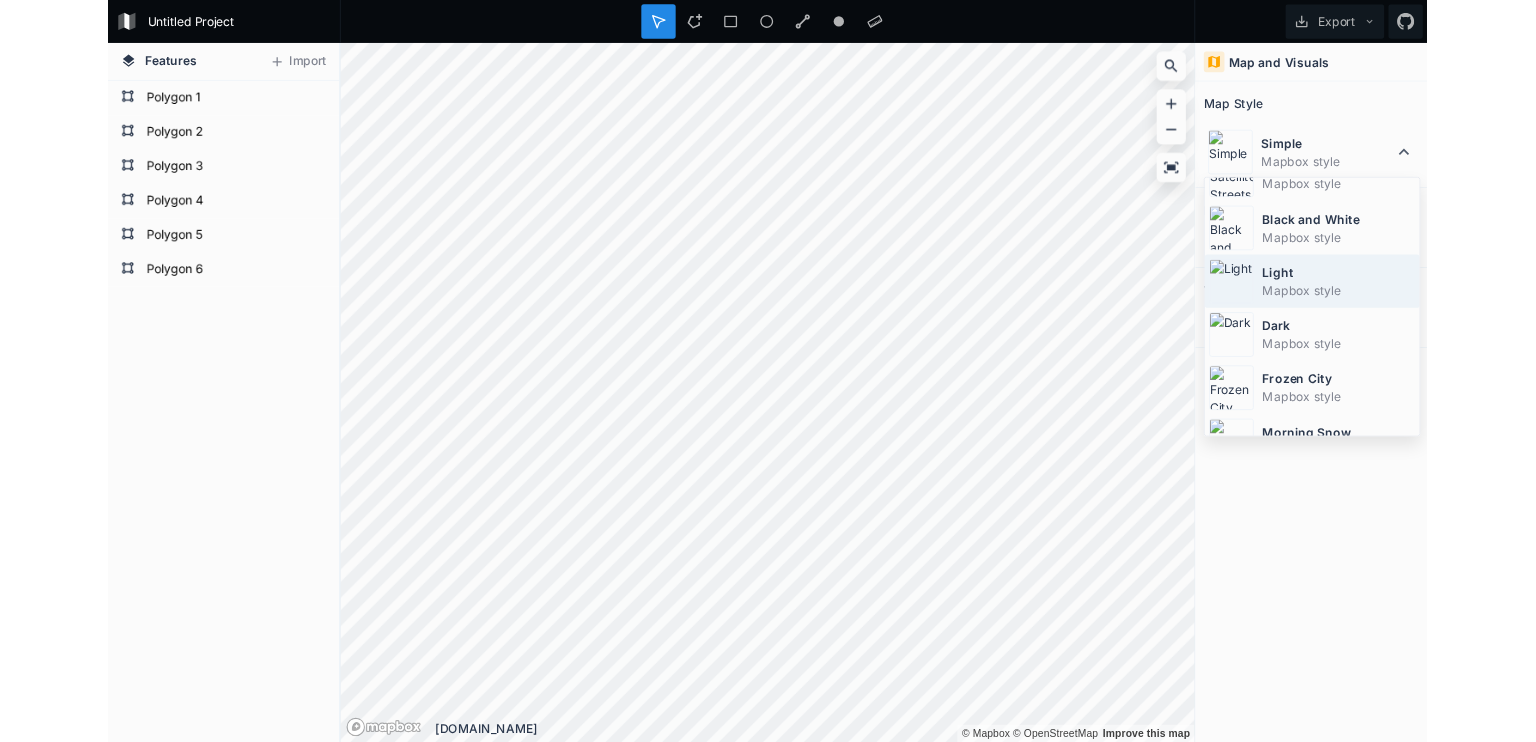 scroll, scrollTop: 100, scrollLeft: 0, axis: vertical 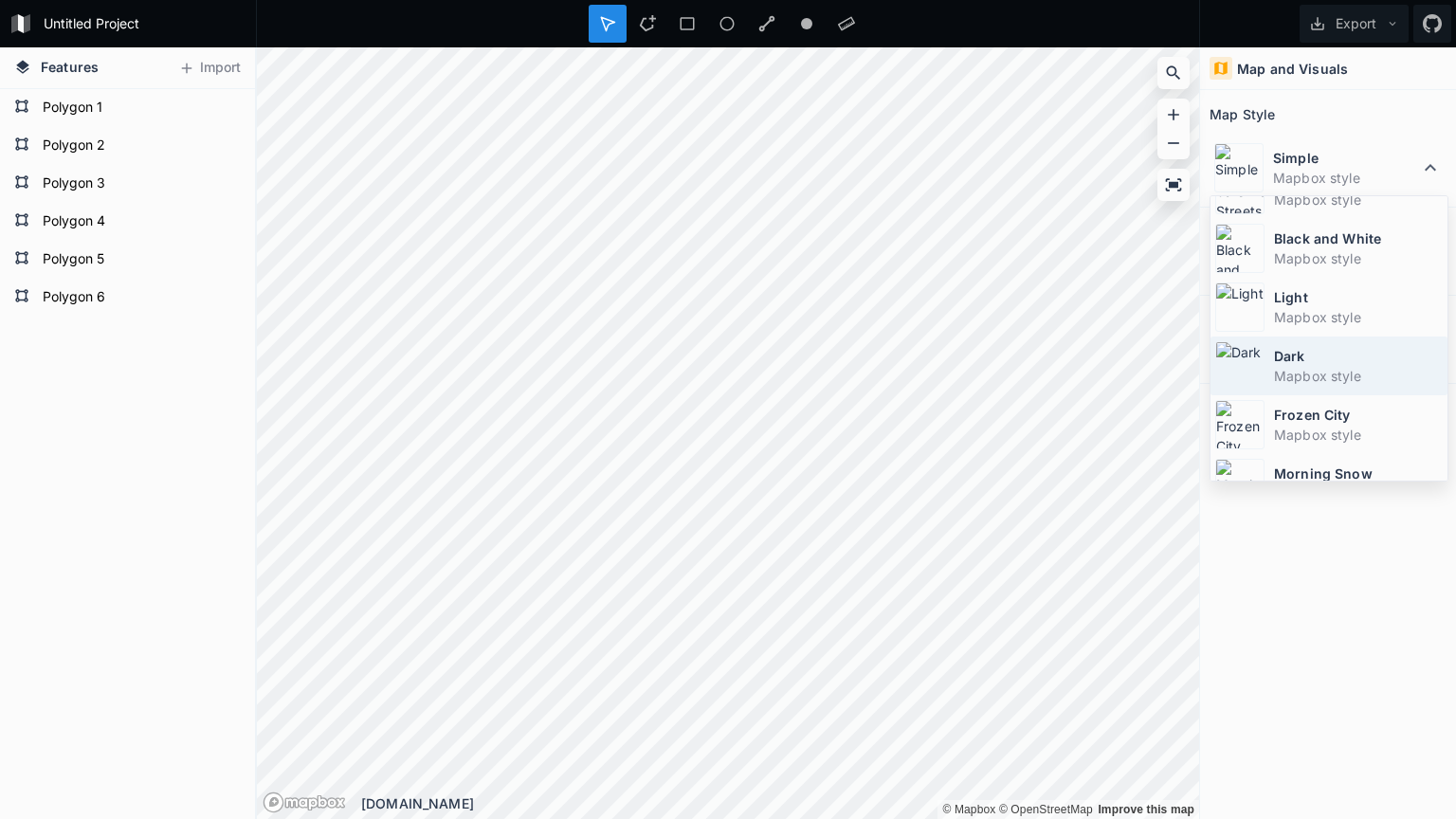 click on "Dark" at bounding box center [1358, 355] 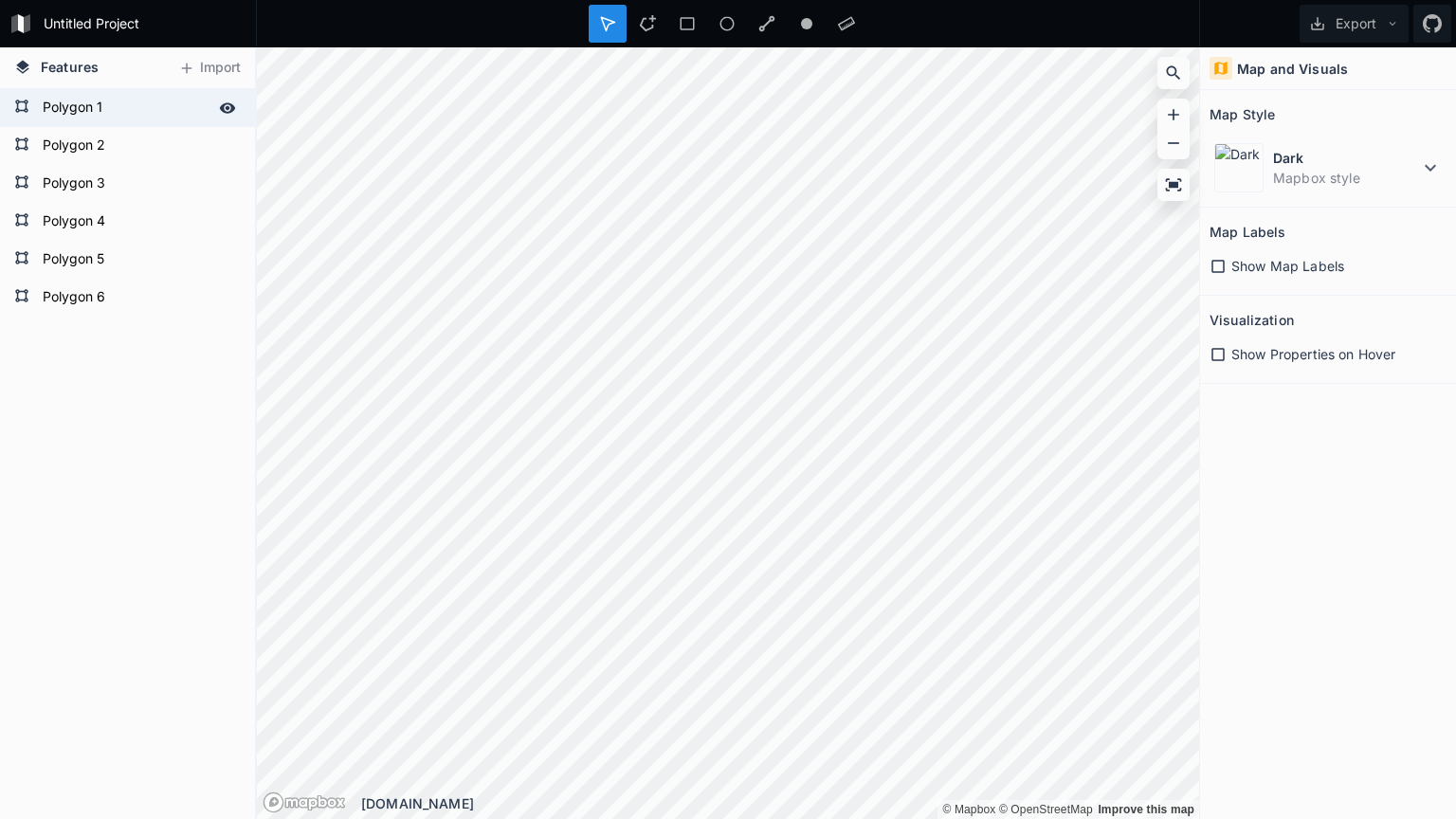 click on "Polygon 1" at bounding box center [125, 108] 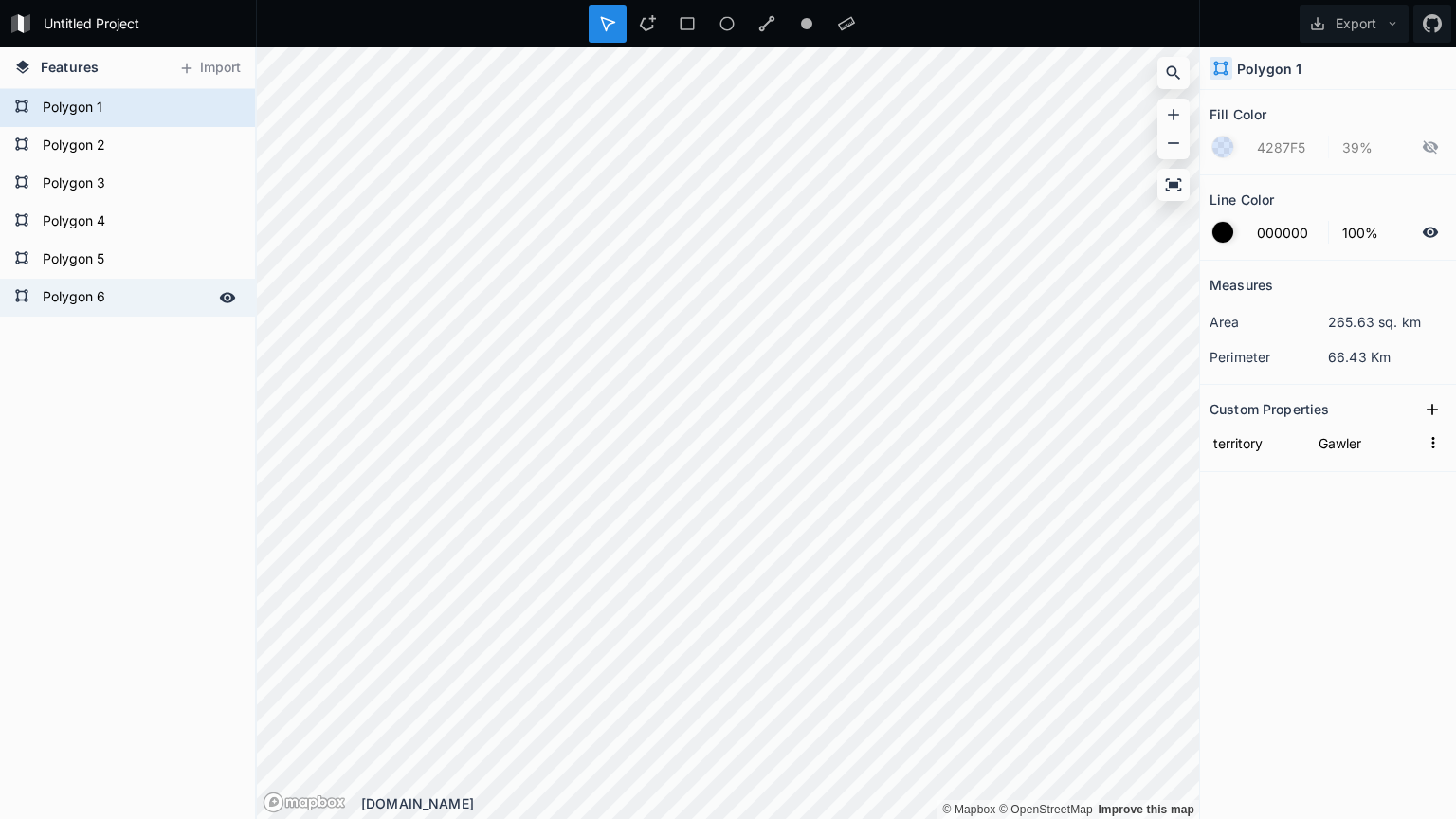 click on "Polygon 6" at bounding box center [125, 298] 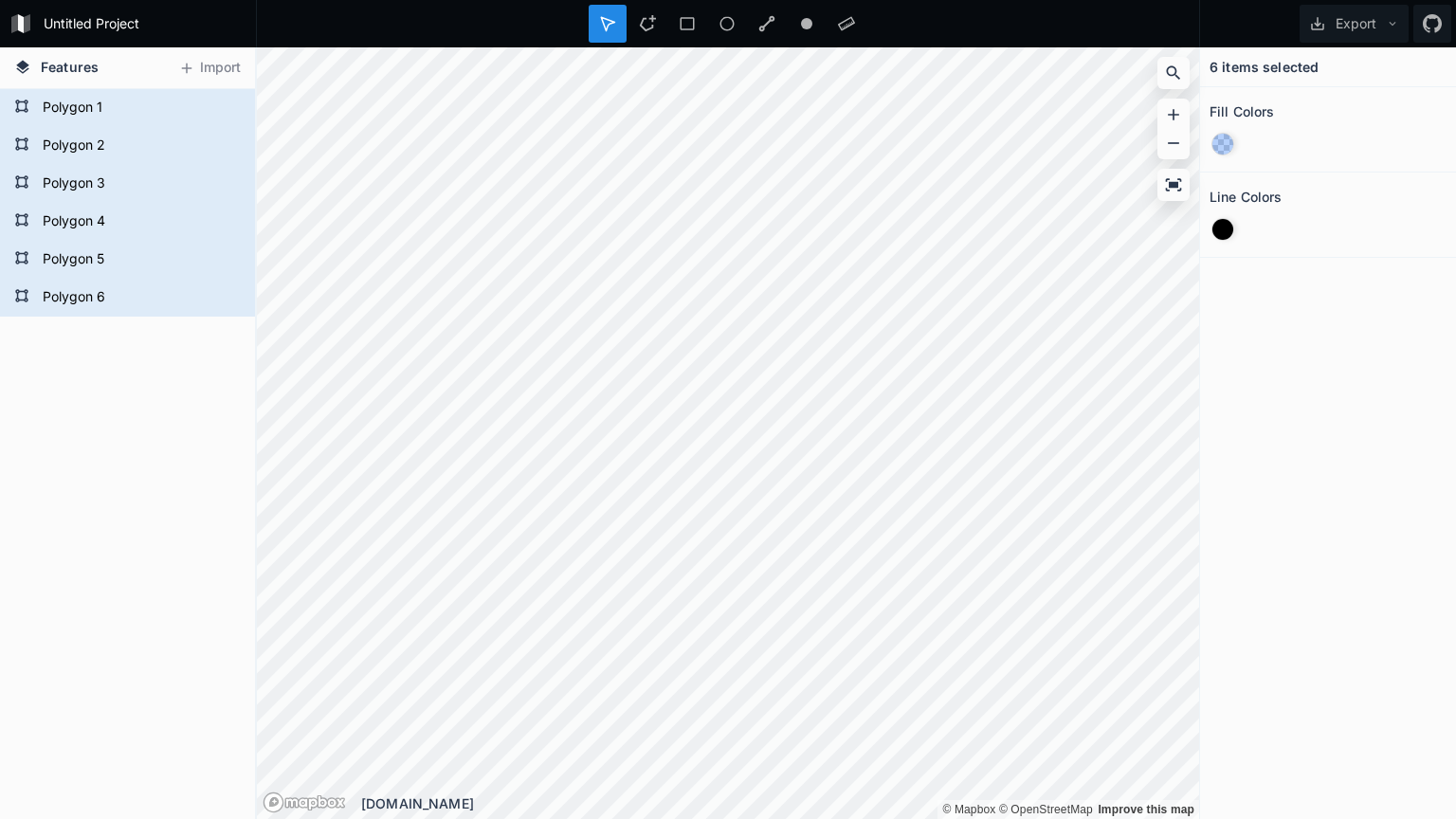 click at bounding box center [1223, 229] 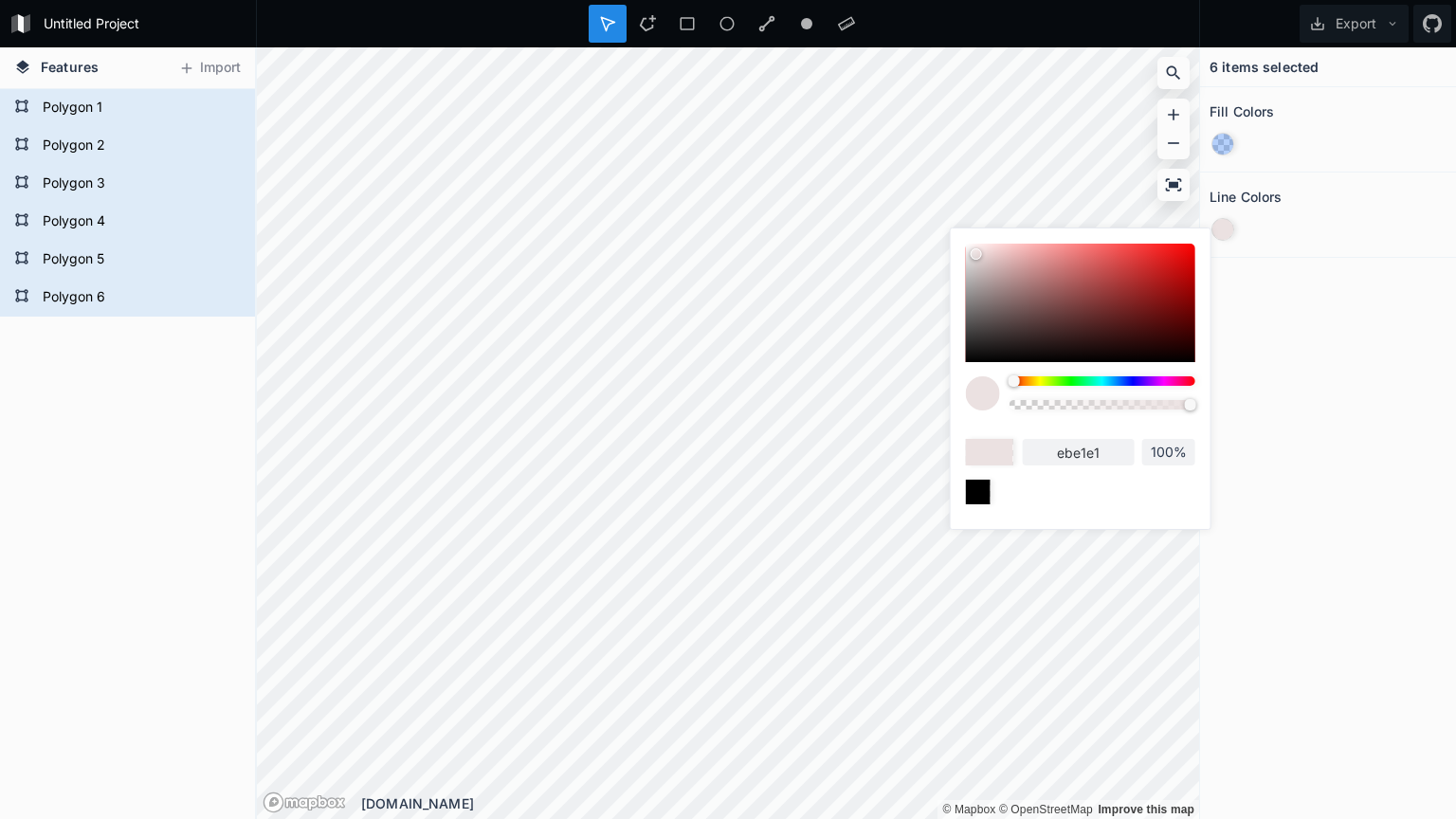 type on "ffffff" 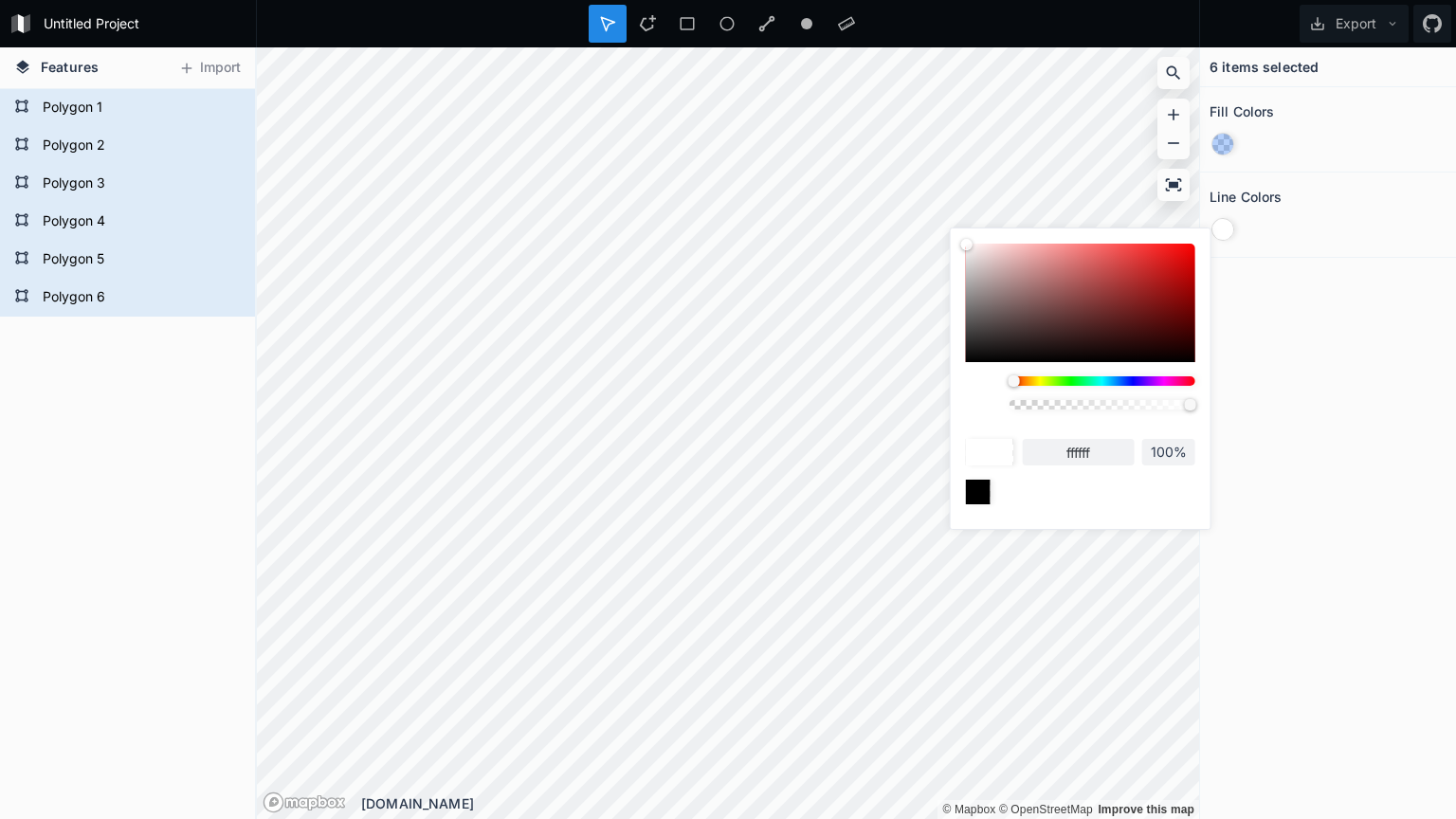 click on "Untitled Project  Export  Features  Import  Polygon 6 Polygon 5 Polygon 4 Polygon 3 Polygon 2 Polygon 1 © Mapbox   © OpenStreetMap   Improve this map © Mapbox   © OpenStreetMap   Improve this map [DOMAIN_NAME] 6 items selected Fill Colors Line Colors ffffff 100%" at bounding box center (728, 410) 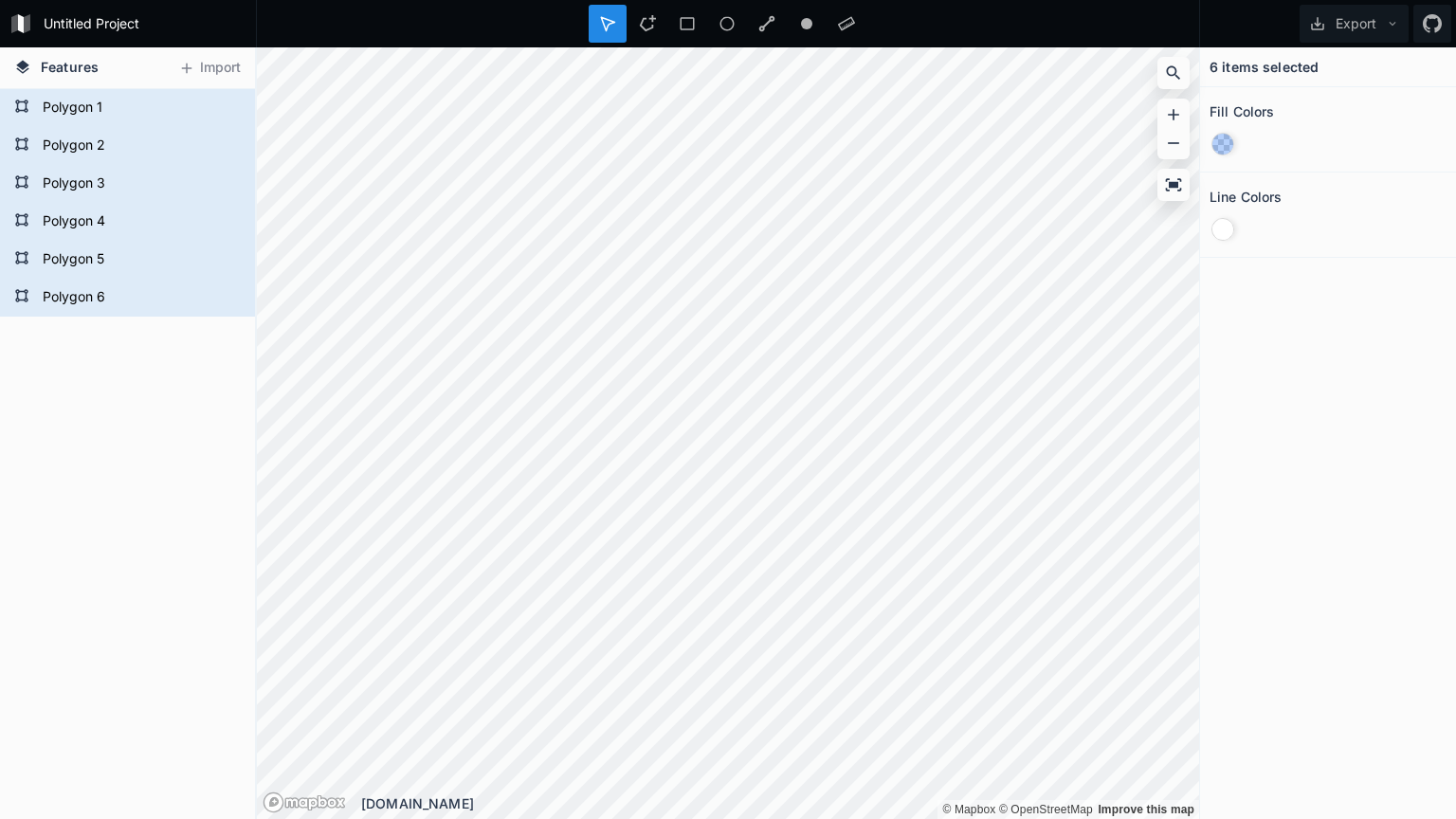 click on "6 items selected Fill Colors Line Colors" at bounding box center (1328, 433) 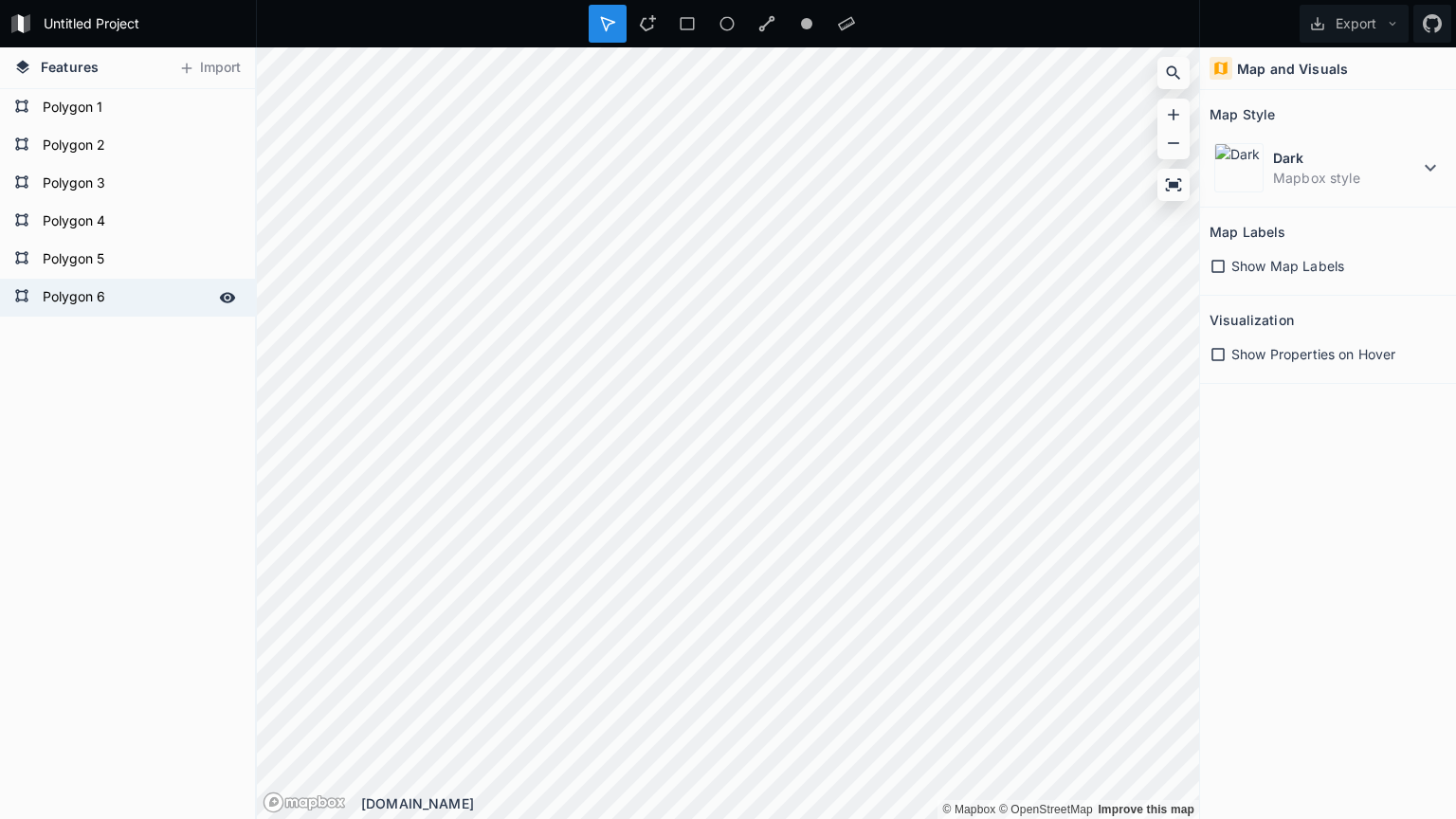 click on "Polygon 6" at bounding box center (125, 298) 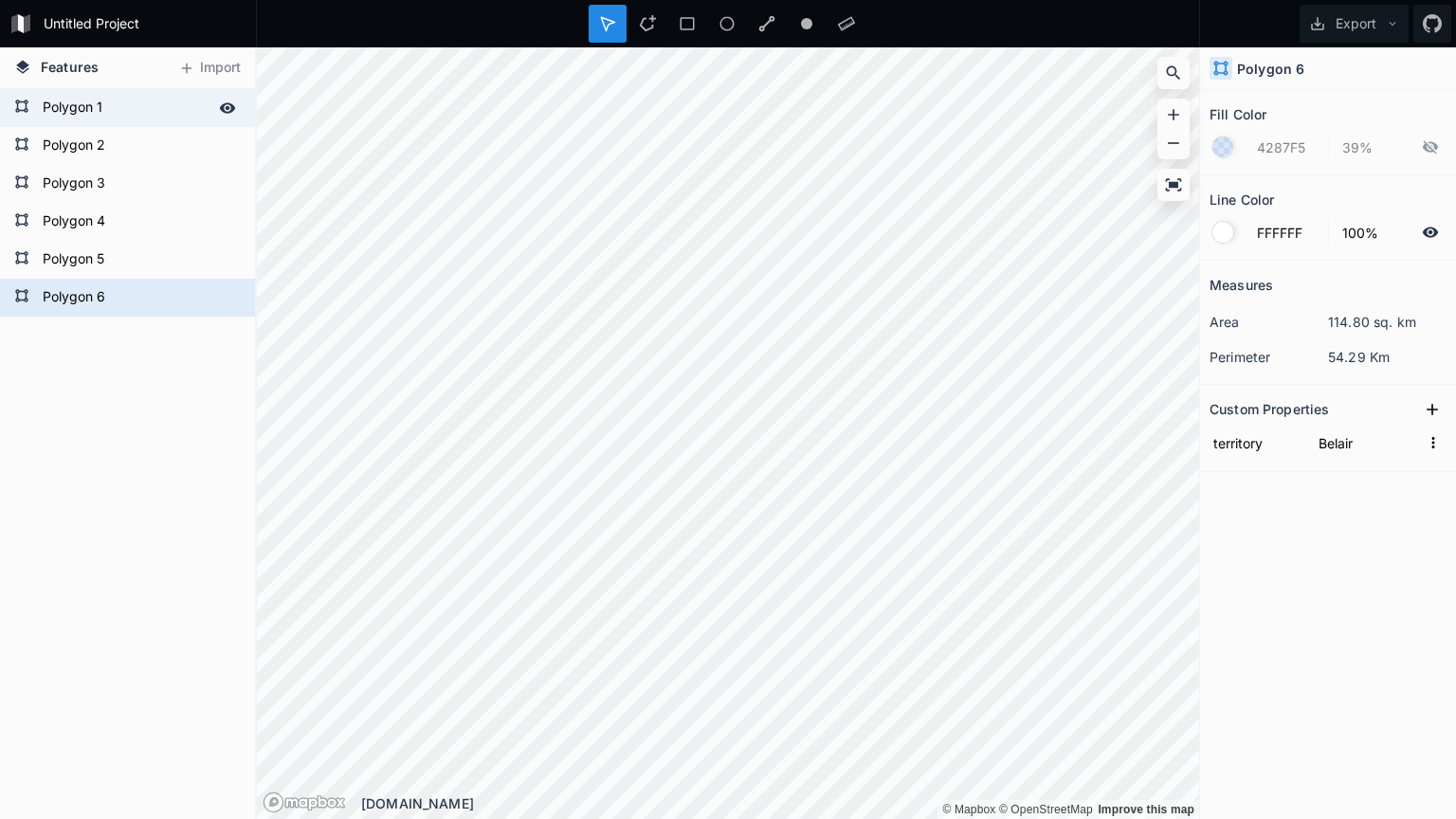 click on "Polygon 1" at bounding box center [125, 108] 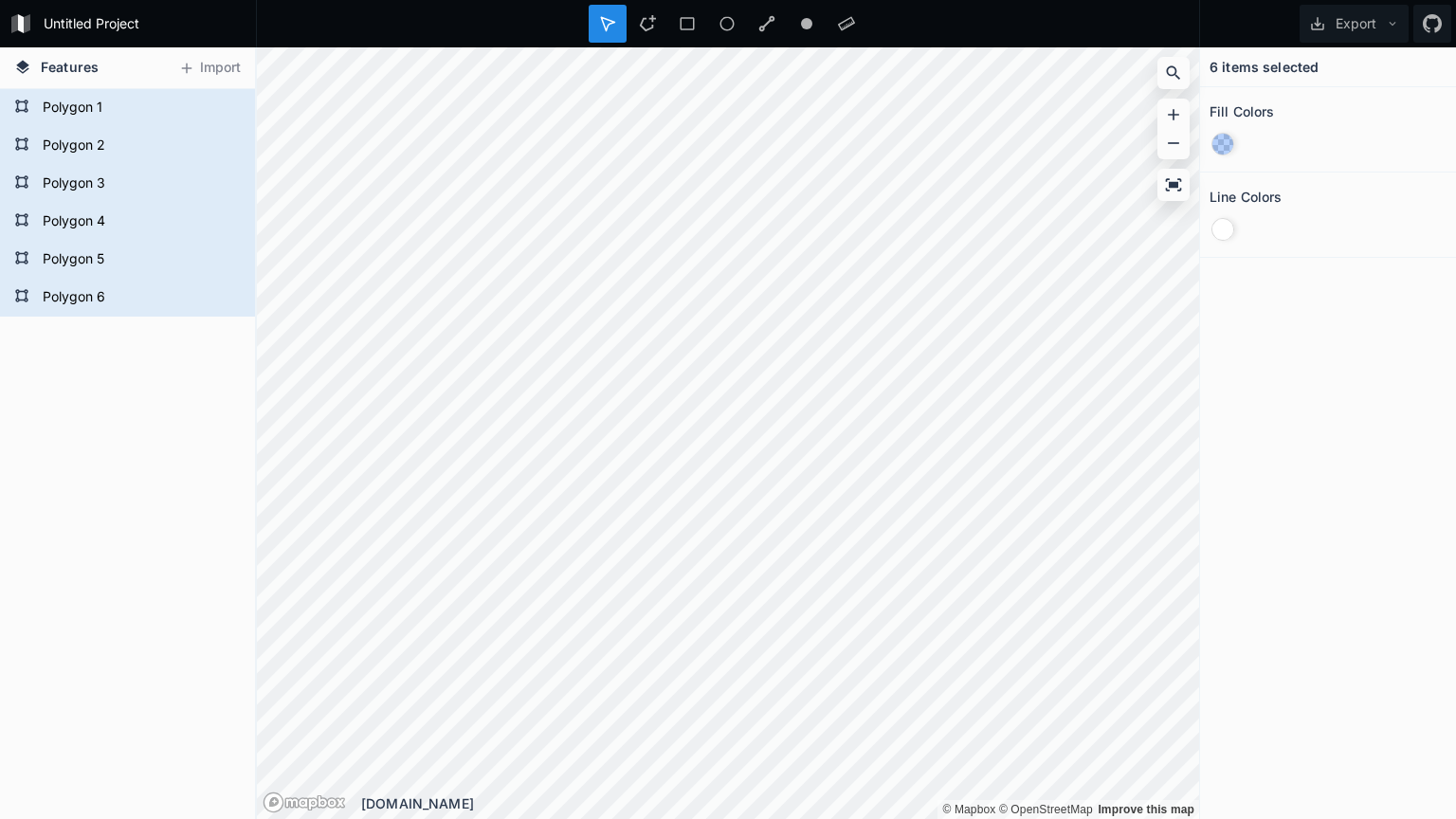 click at bounding box center (1223, 229) 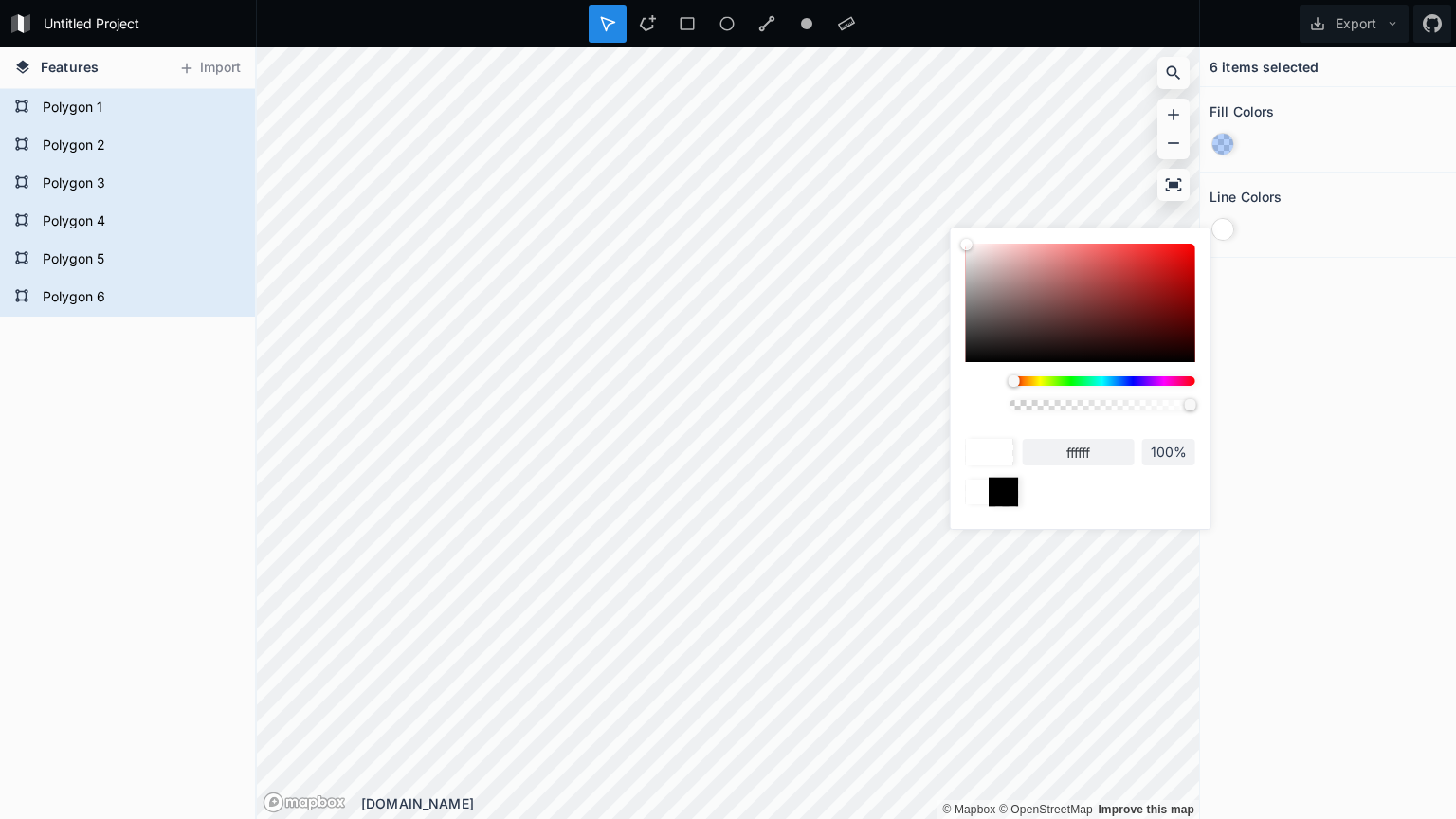 click at bounding box center [1003, 491] 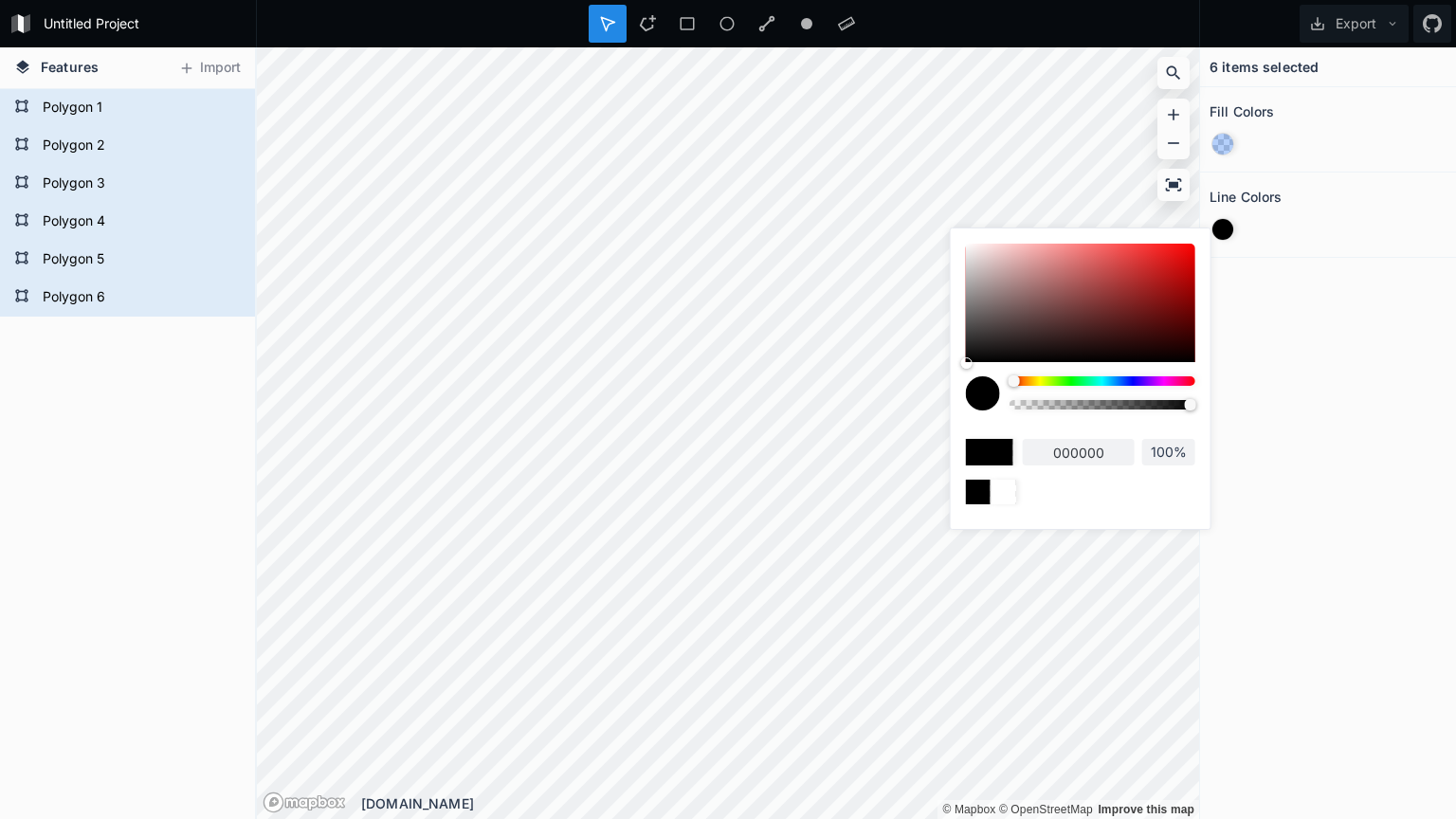 click on "6 items selected Fill Colors Line Colors" at bounding box center [1328, 433] 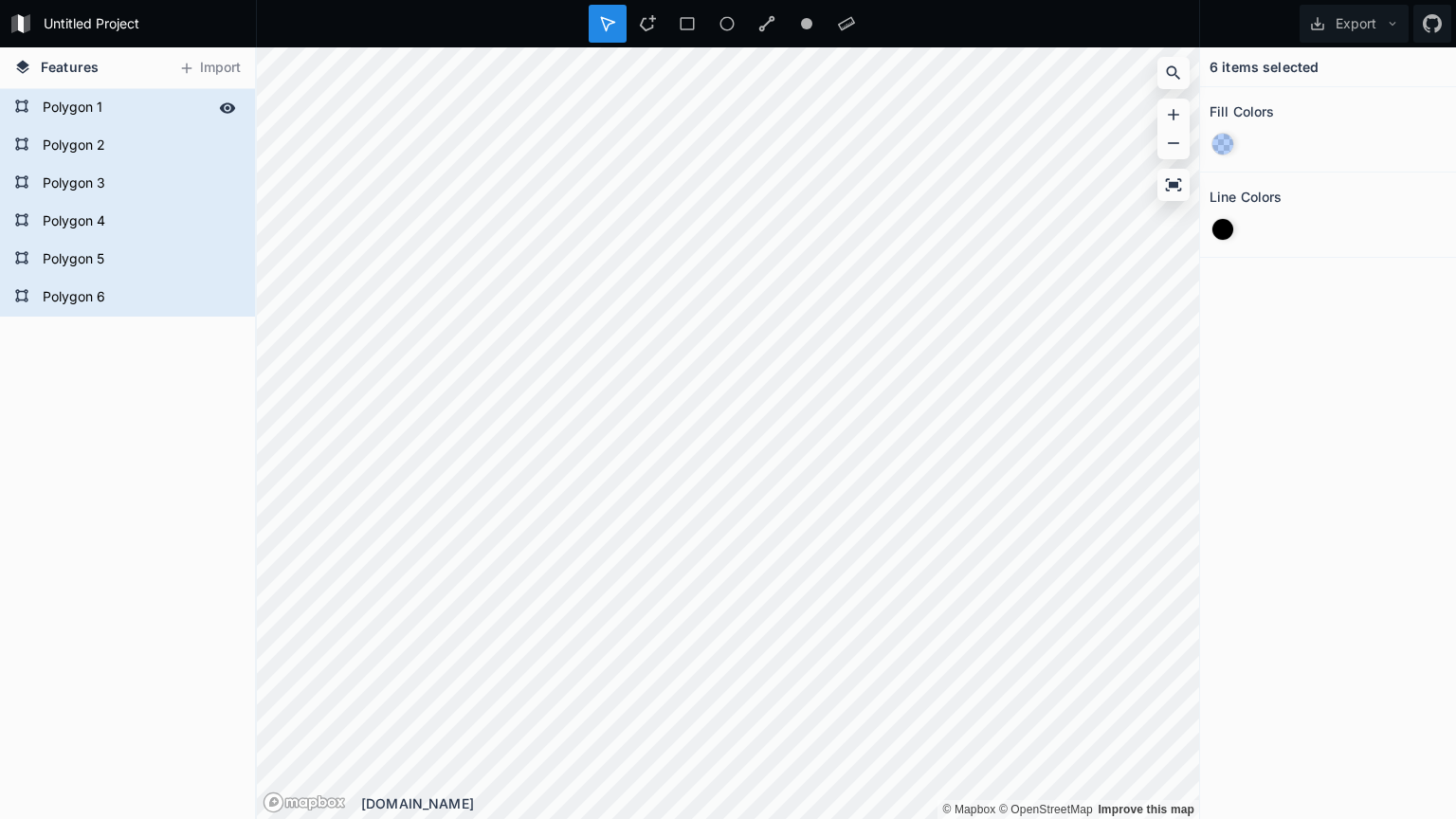 click on "Polygon 1" 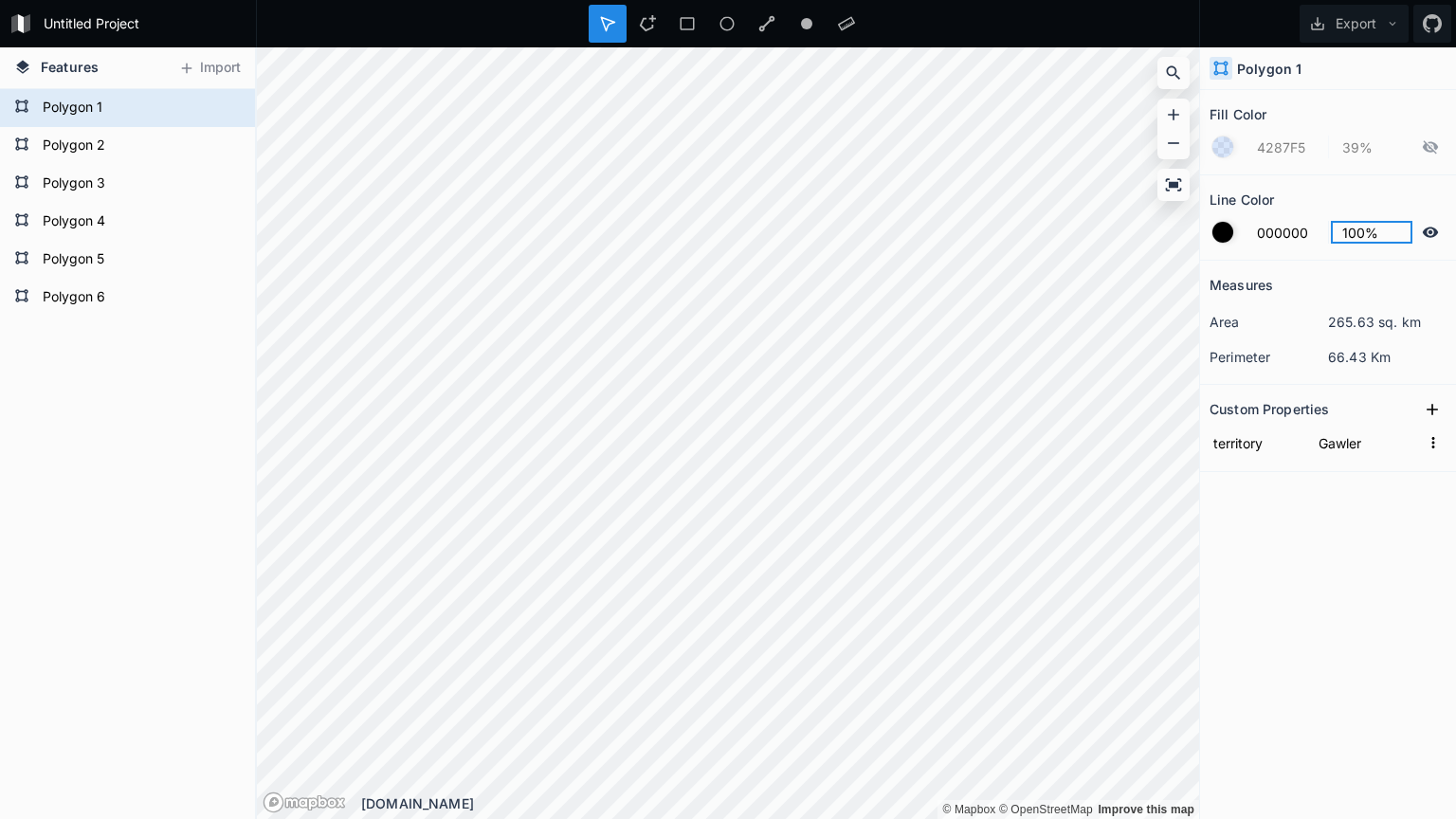 click on "100%" 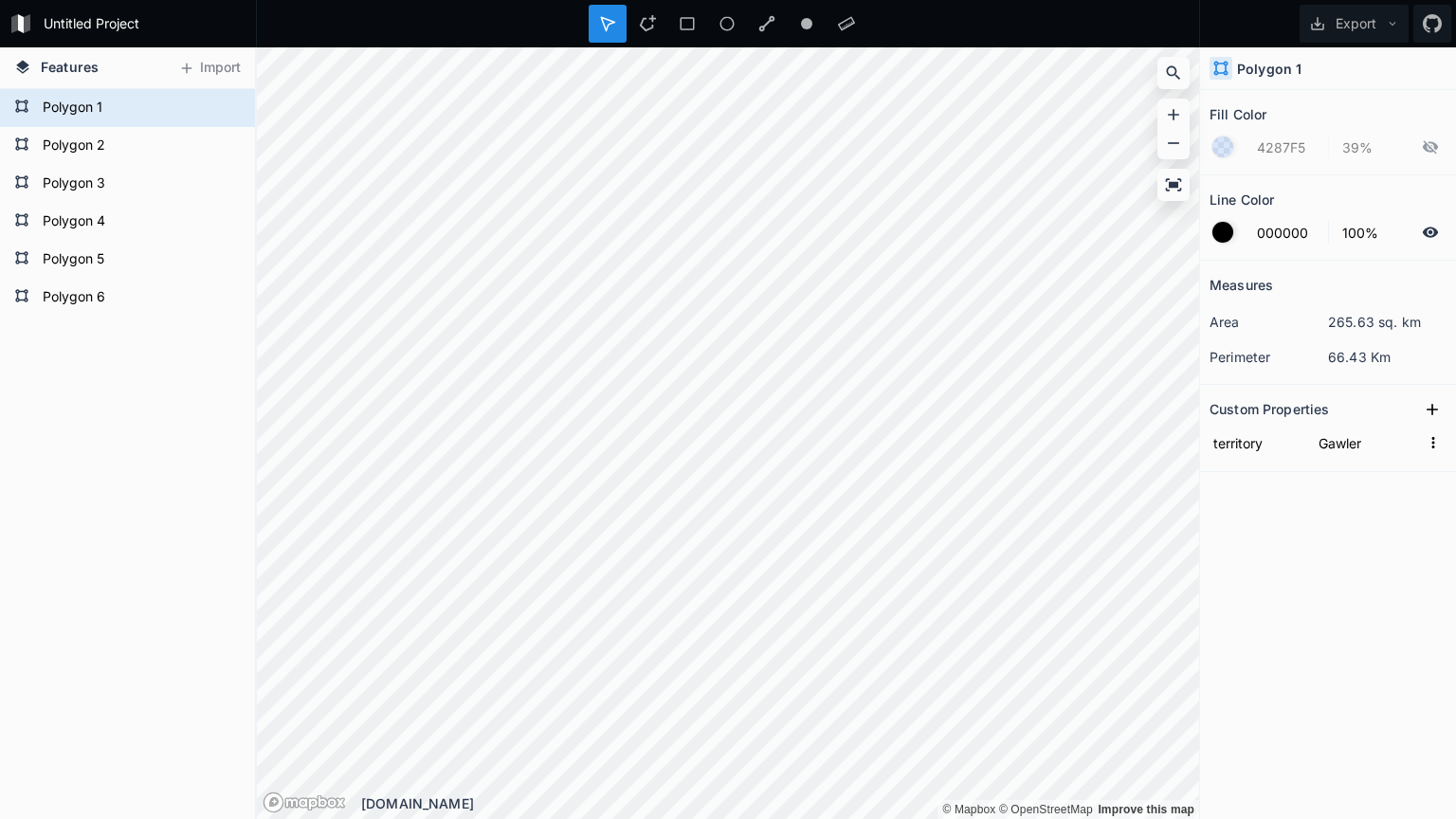 click on "Measures area 265.63 sq. km perimeter 66.43 Km Custom Properties territory Gawler" at bounding box center (1328, 492) 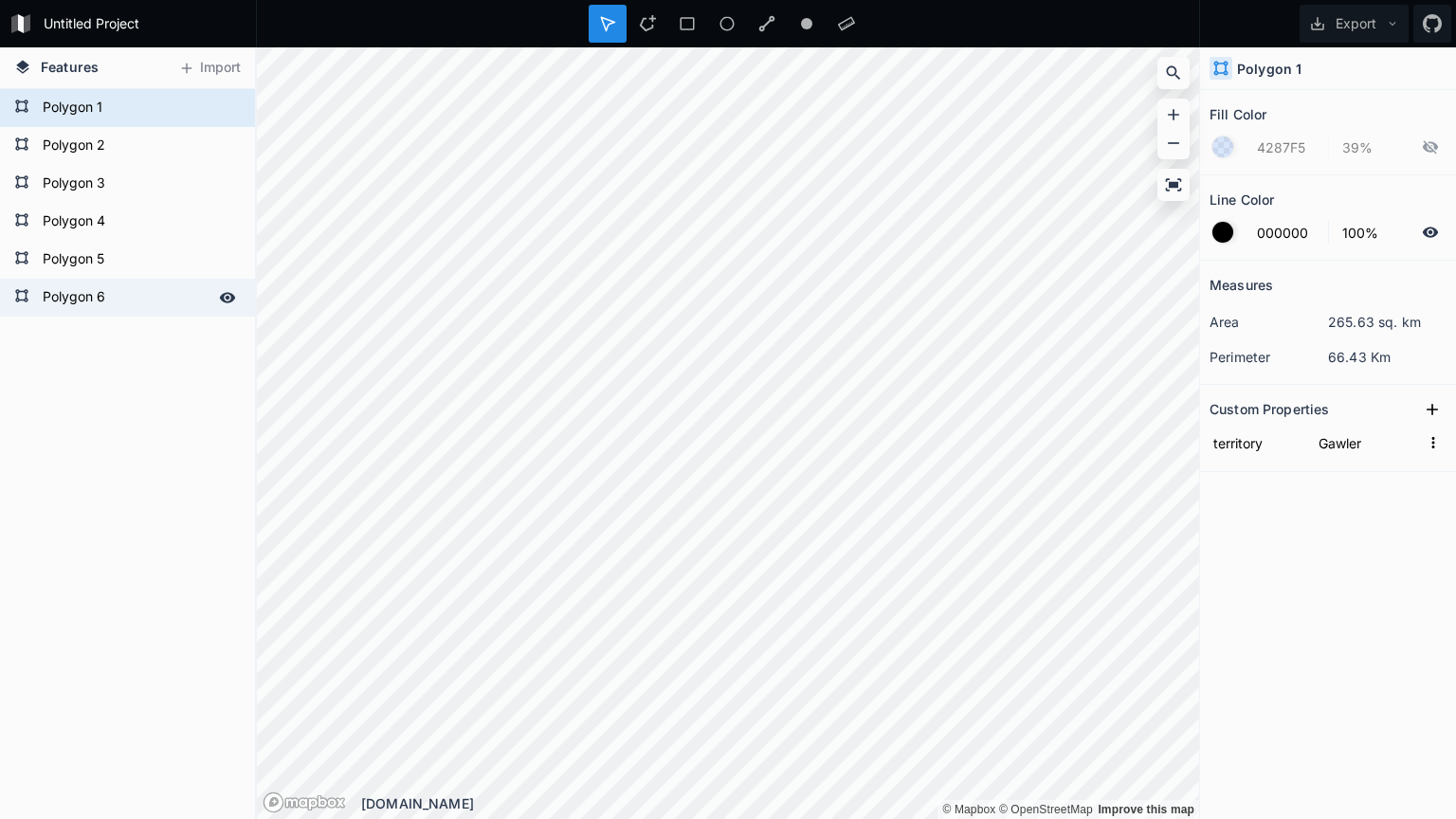 click on "Polygon 6" 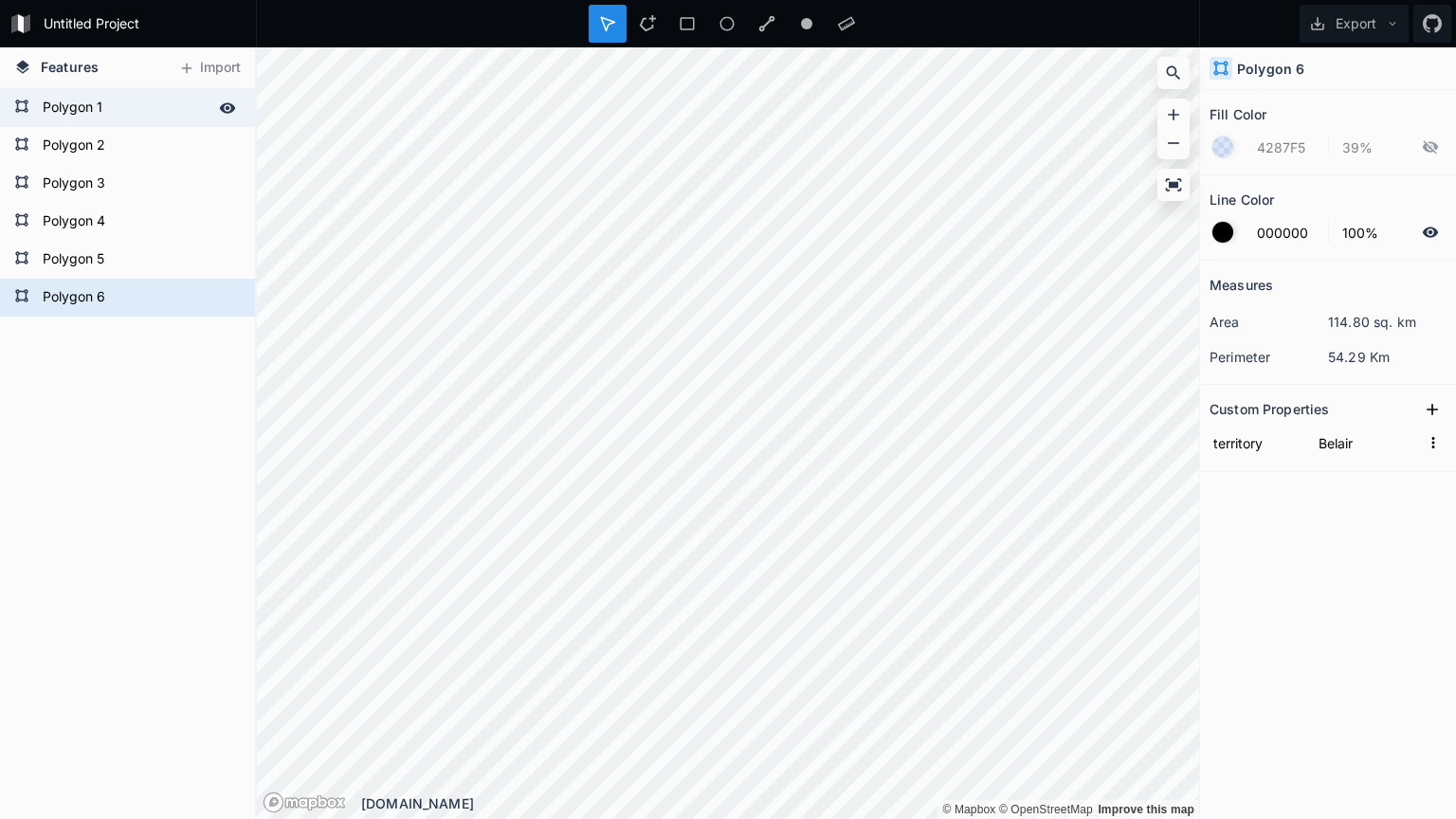 click on "Polygon 1" at bounding box center [125, 108] 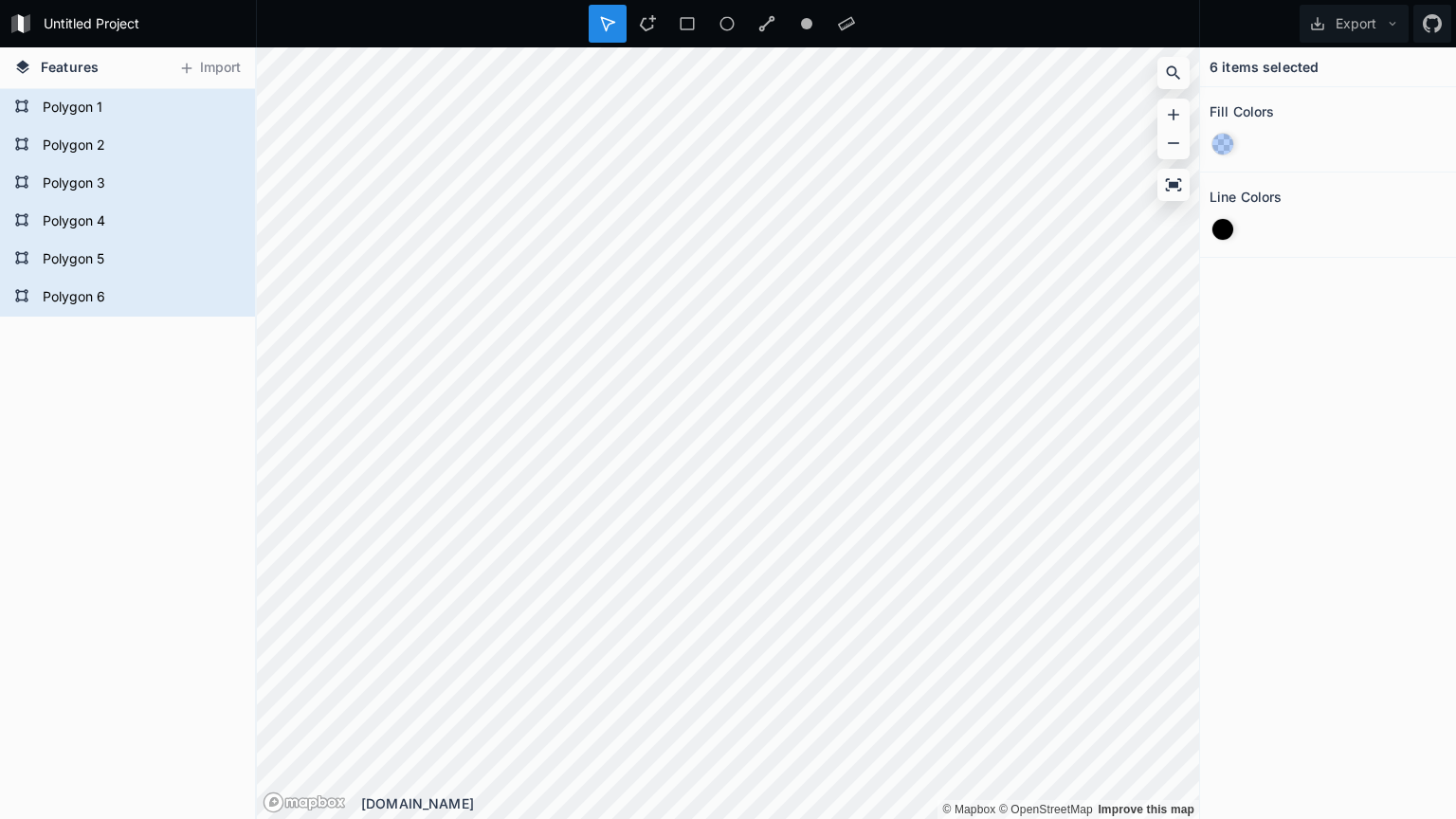 click at bounding box center [1223, 229] 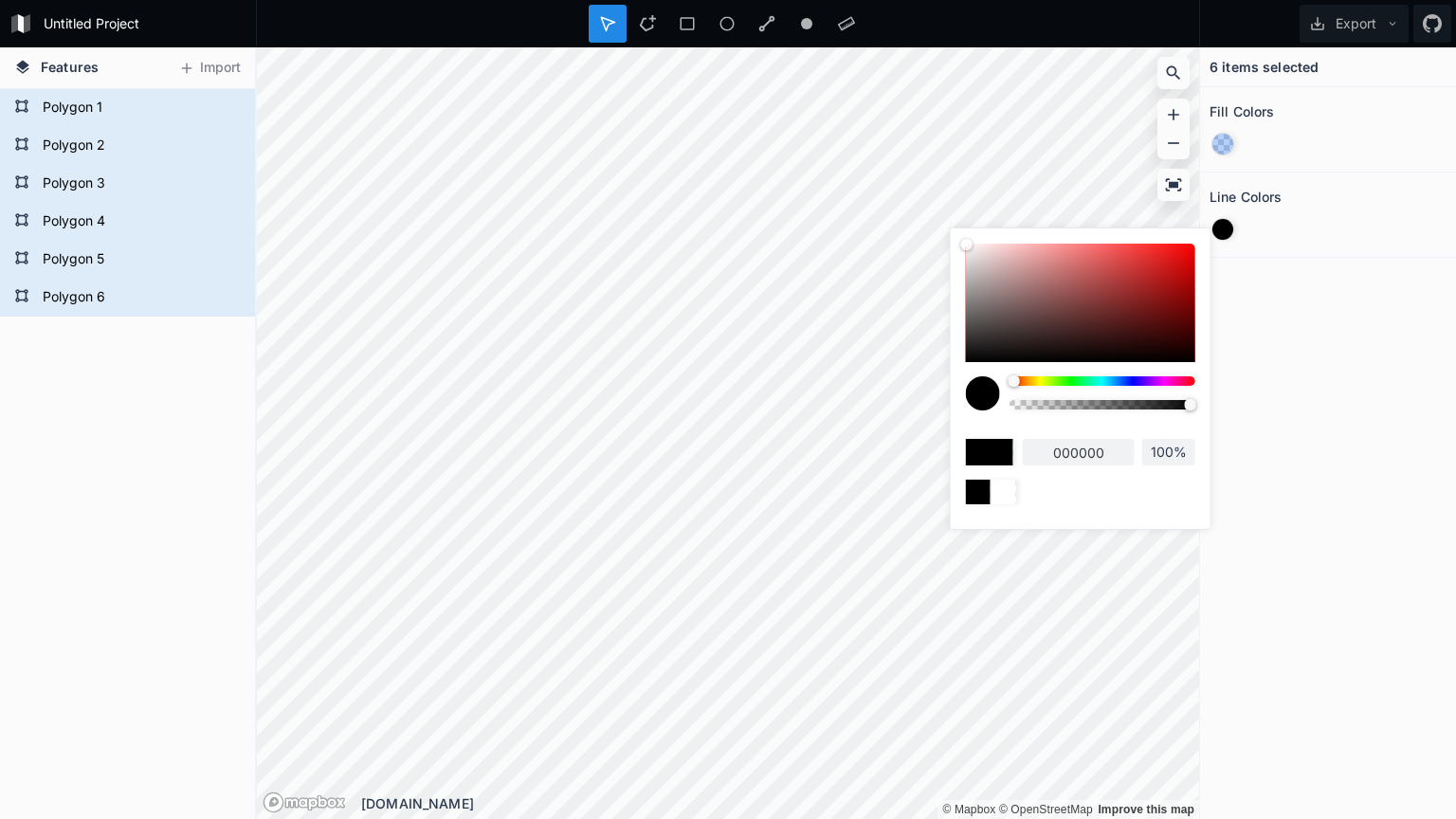 drag, startPoint x: 1141, startPoint y: 279, endPoint x: 1273, endPoint y: 168, distance: 172.46739 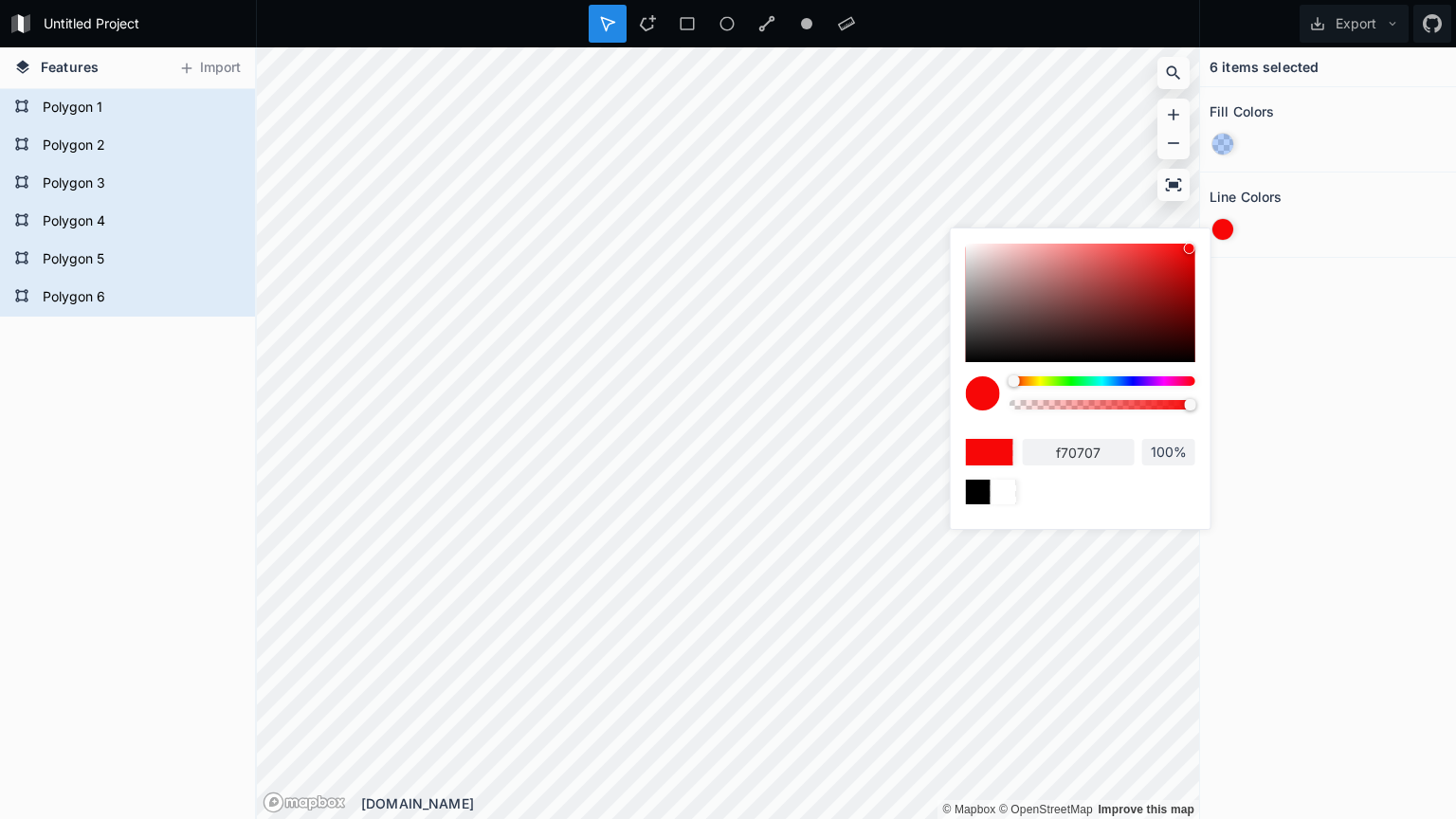 type on "ff0000" 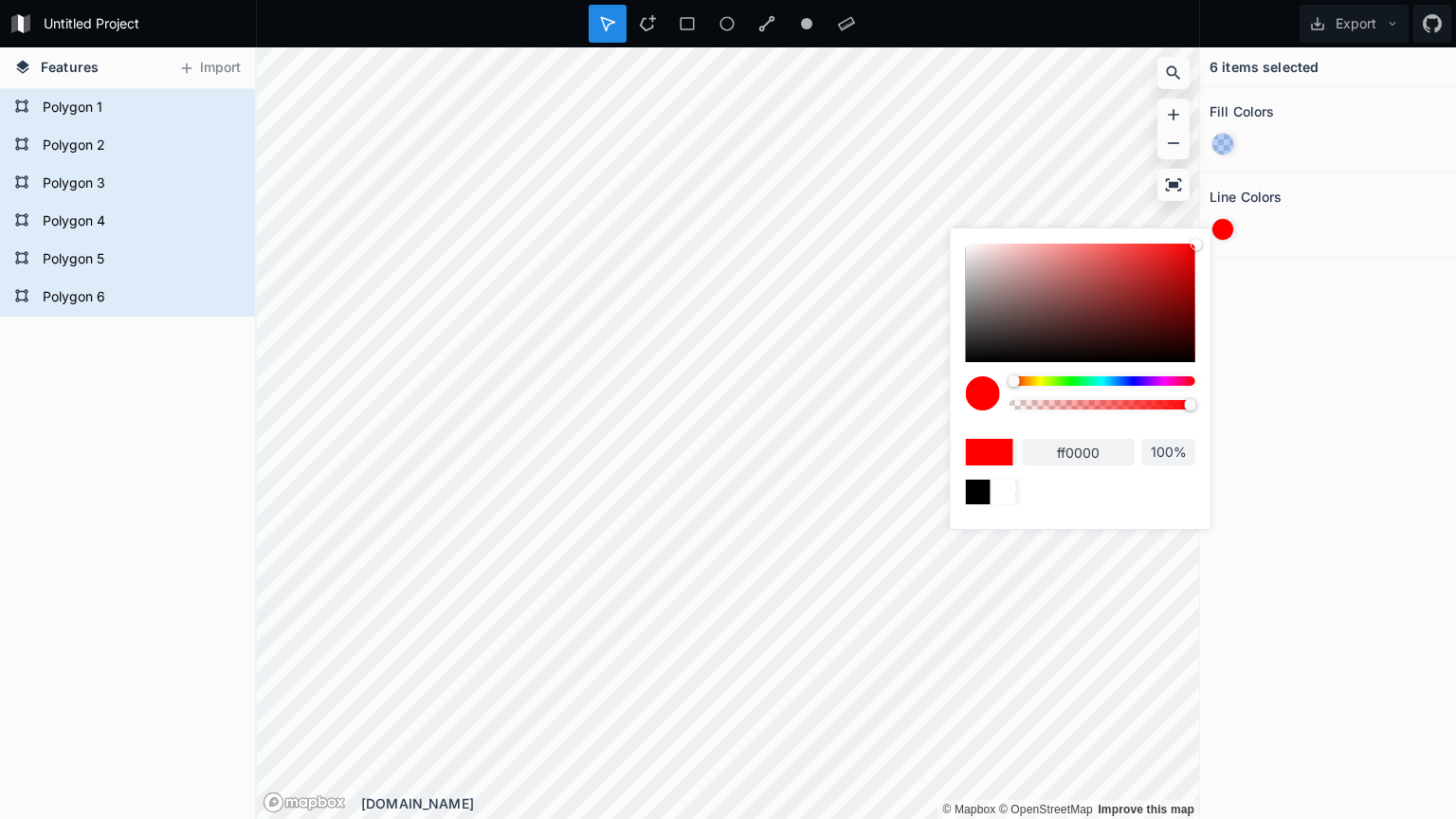 drag, startPoint x: 1188, startPoint y: 246, endPoint x: 1213, endPoint y: 220, distance: 36.0694 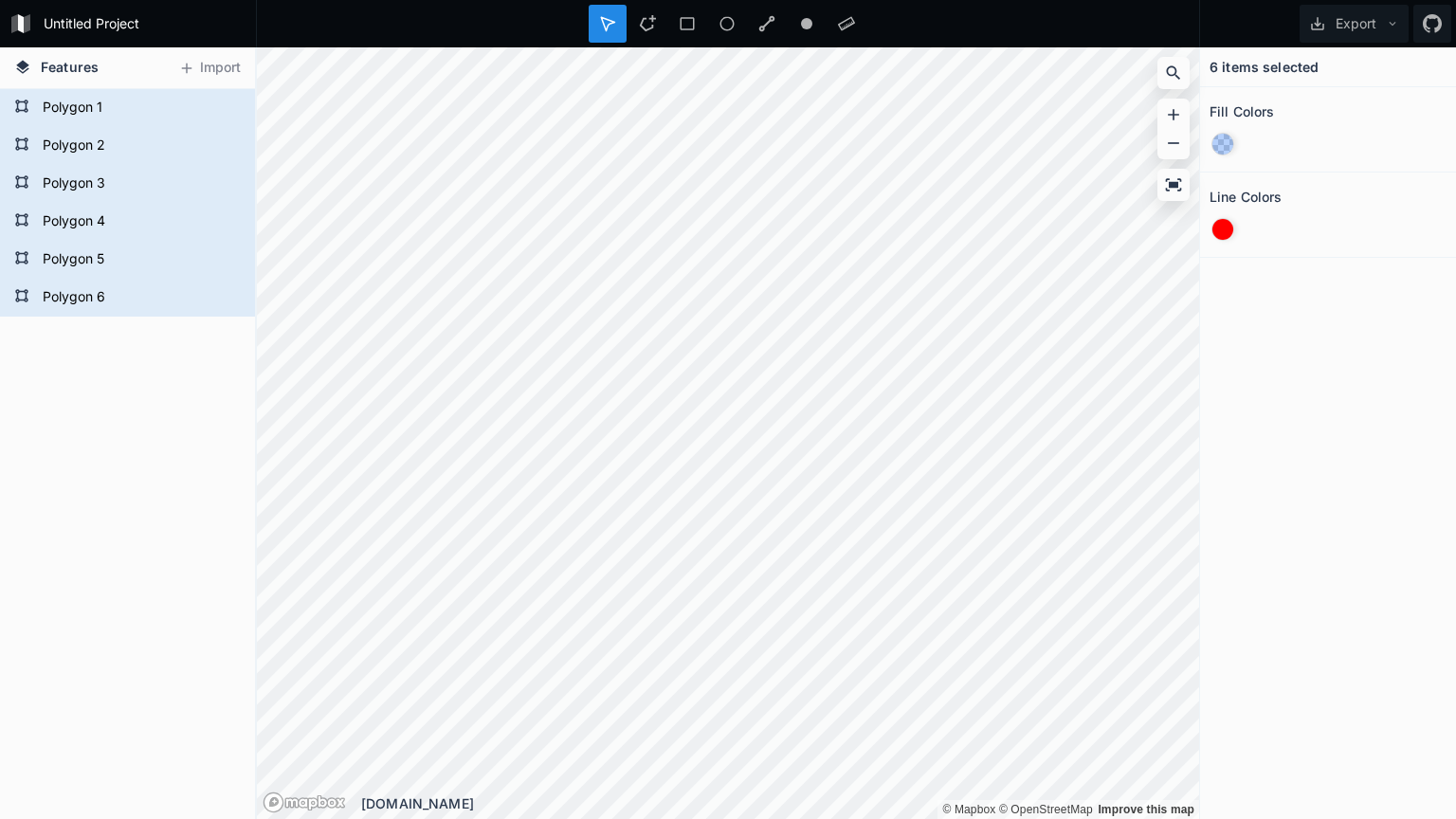 click on "6 items selected Fill Colors Line Colors" at bounding box center [1328, 433] 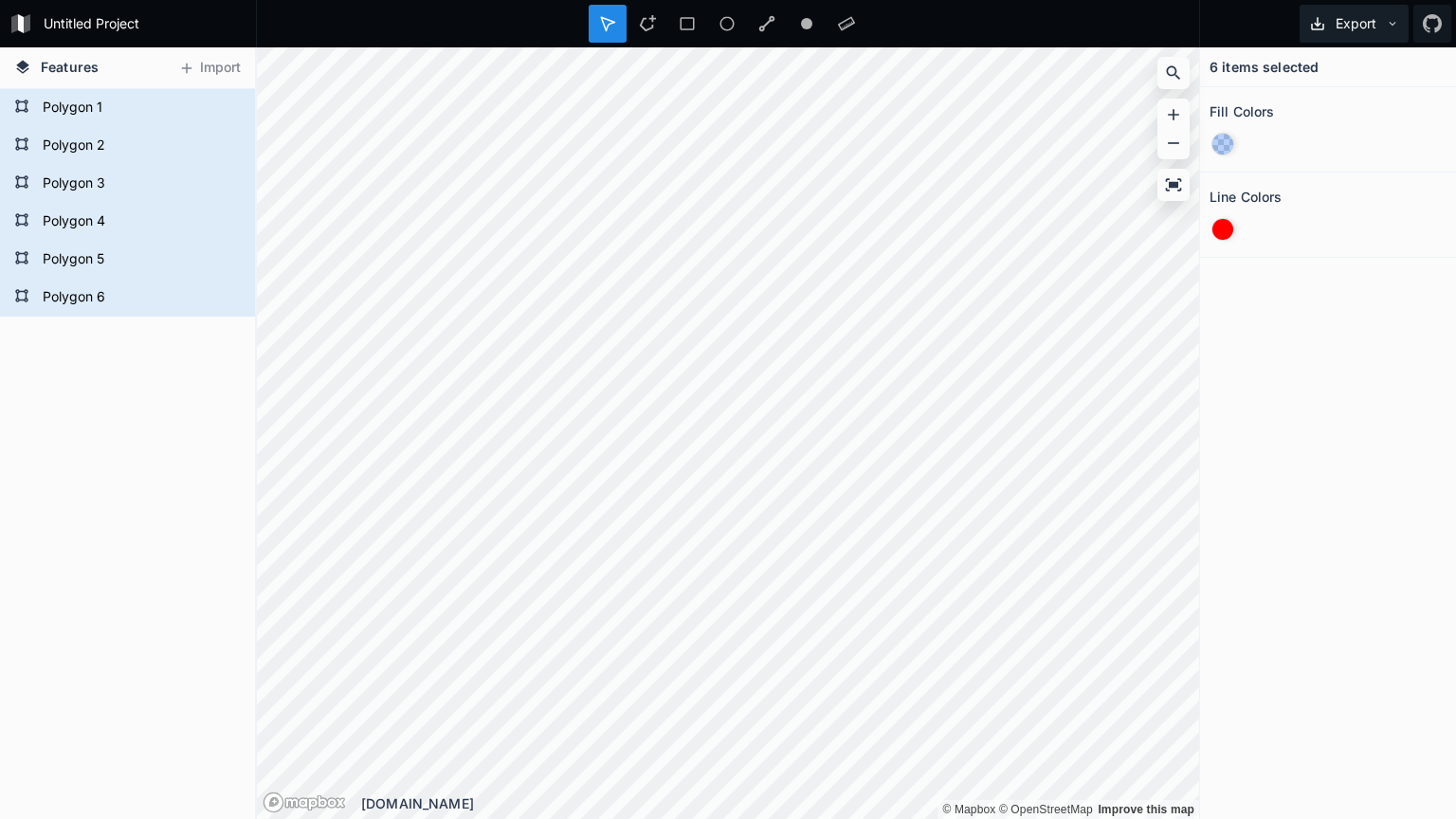 click on "Export" at bounding box center [1354, 24] 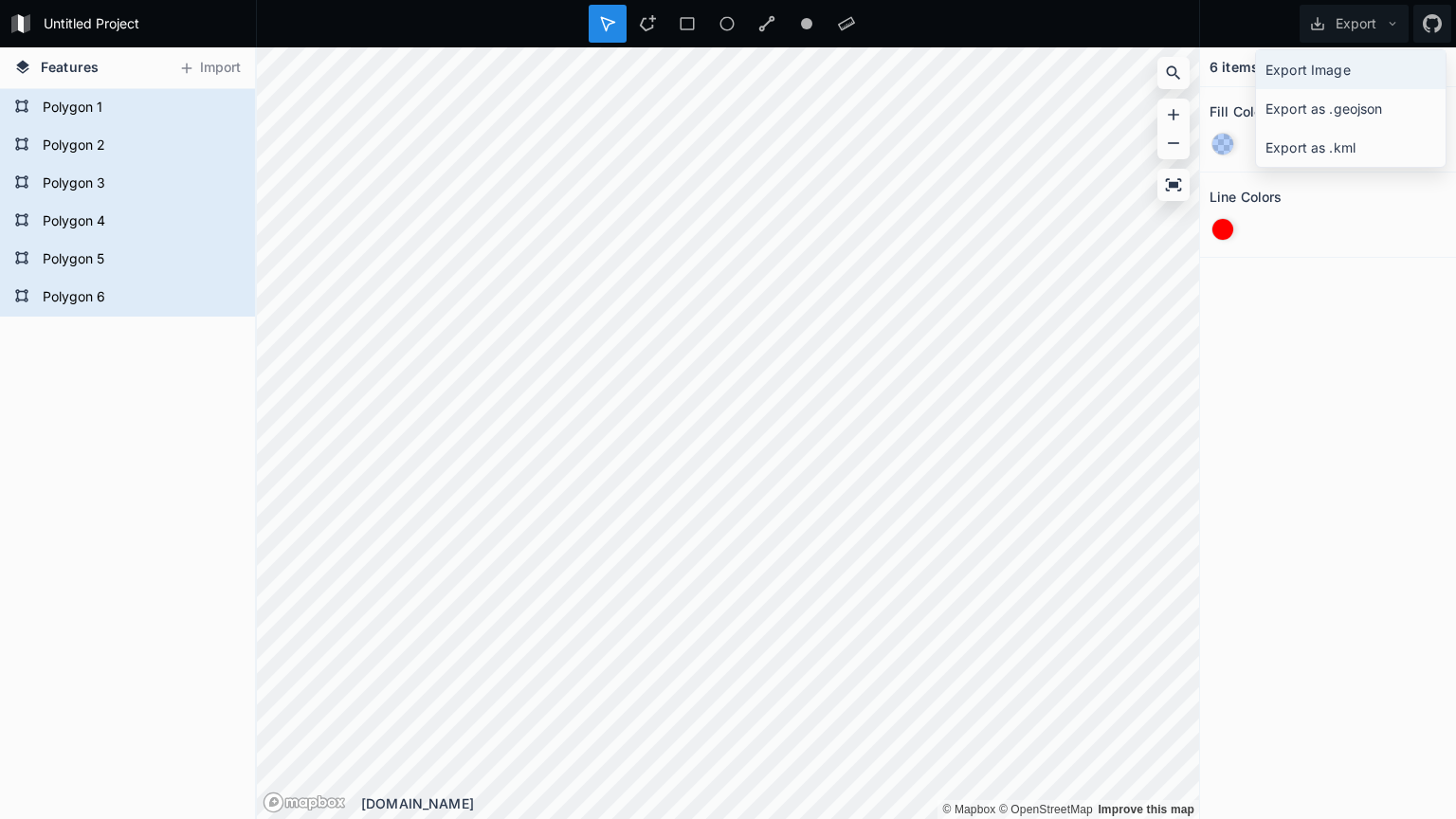 click on "Export Image" 